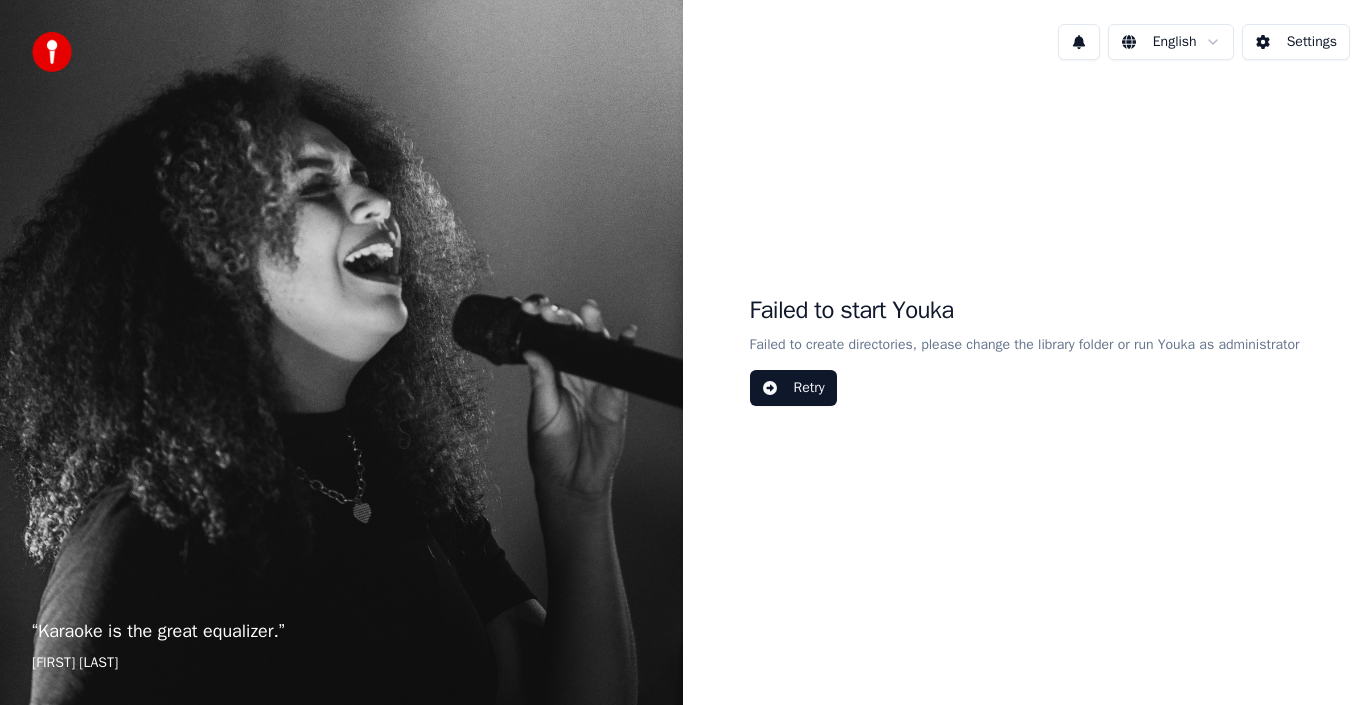 scroll, scrollTop: 0, scrollLeft: 0, axis: both 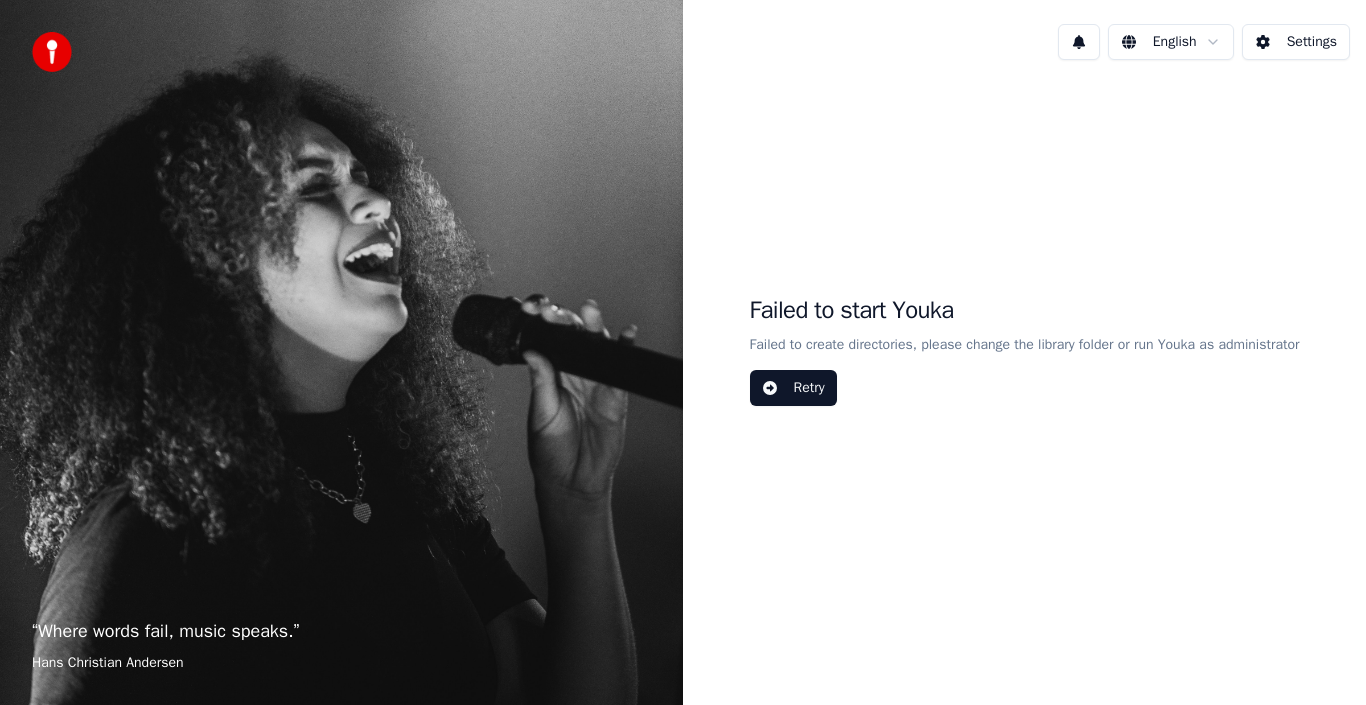 click on "Retry" at bounding box center (793, 388) 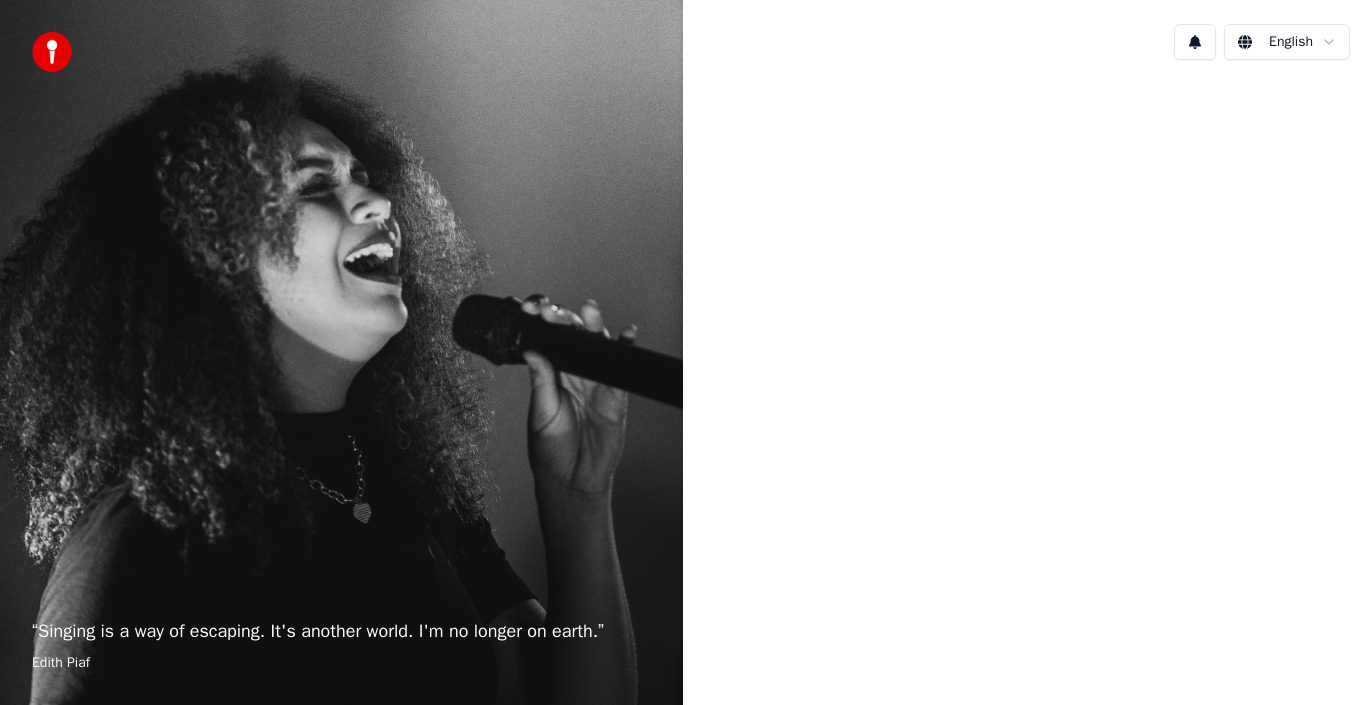 scroll, scrollTop: 0, scrollLeft: 0, axis: both 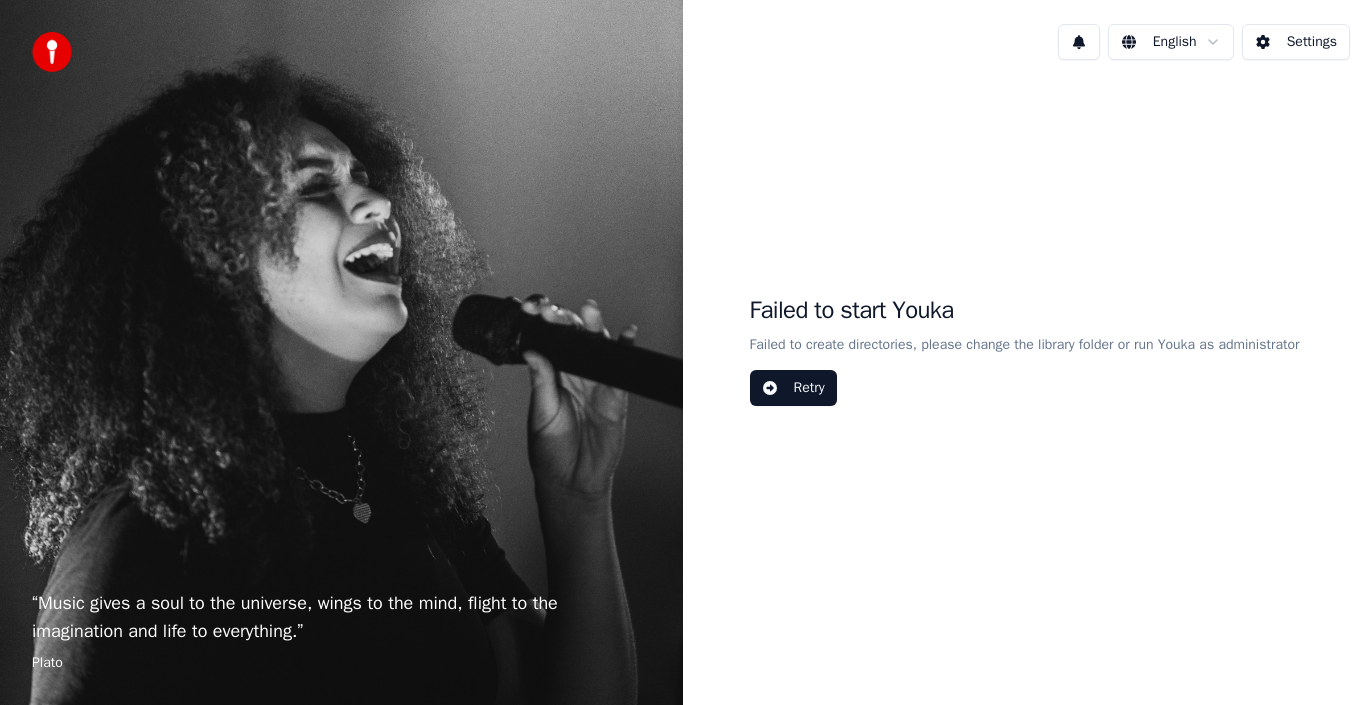 click on "Settings" at bounding box center (1296, 42) 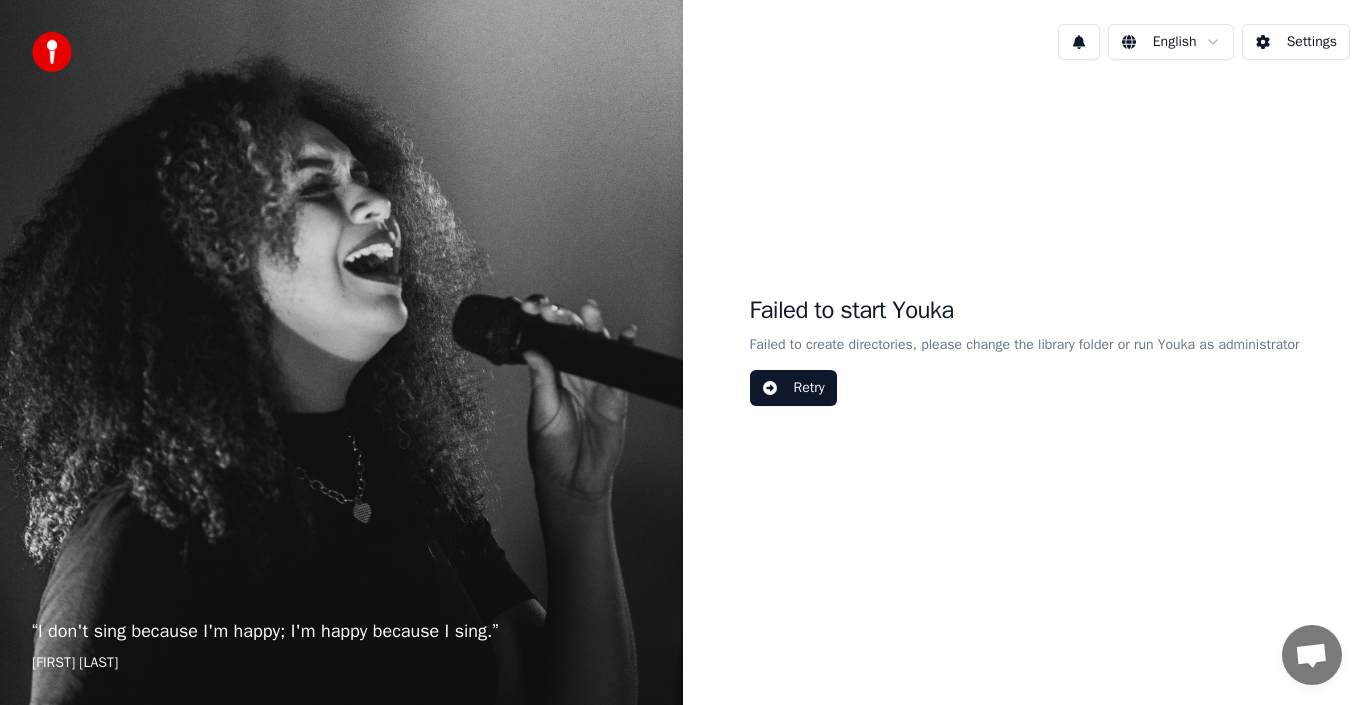 click on "Settings" at bounding box center (1296, 42) 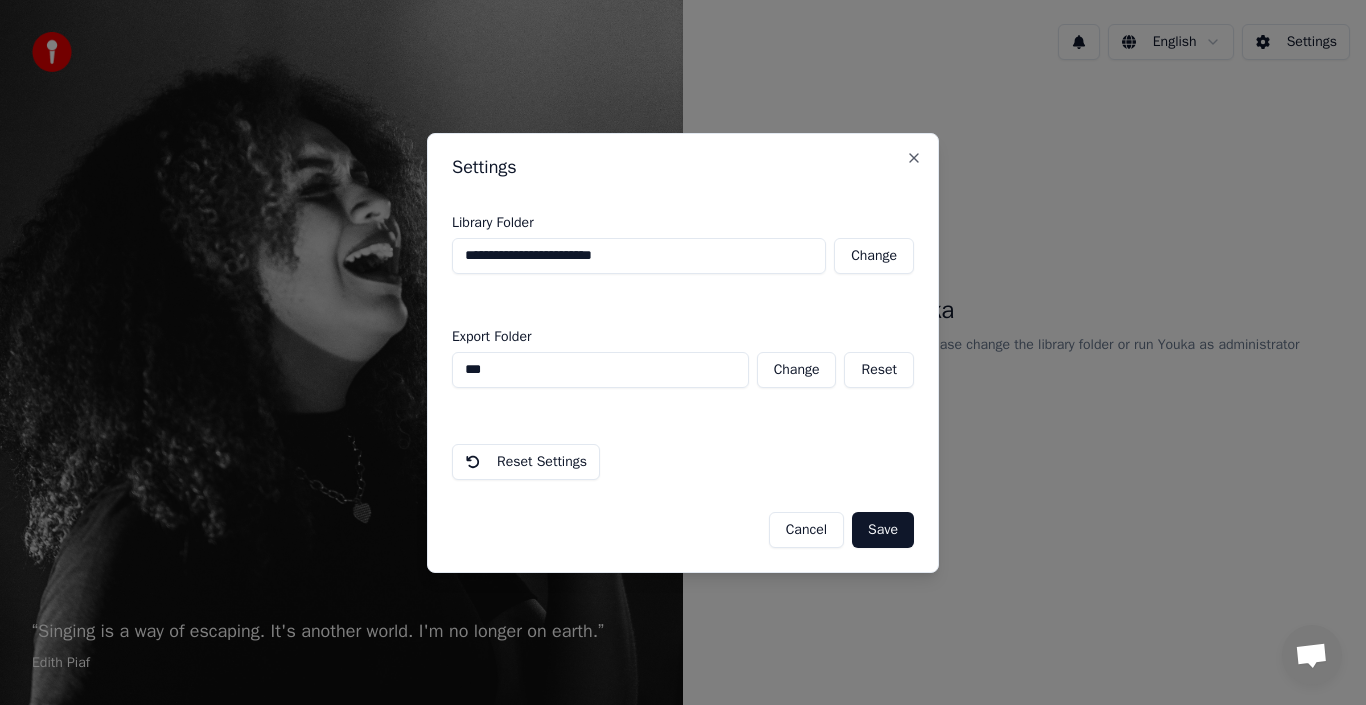 click on "Reset Settings" at bounding box center (526, 462) 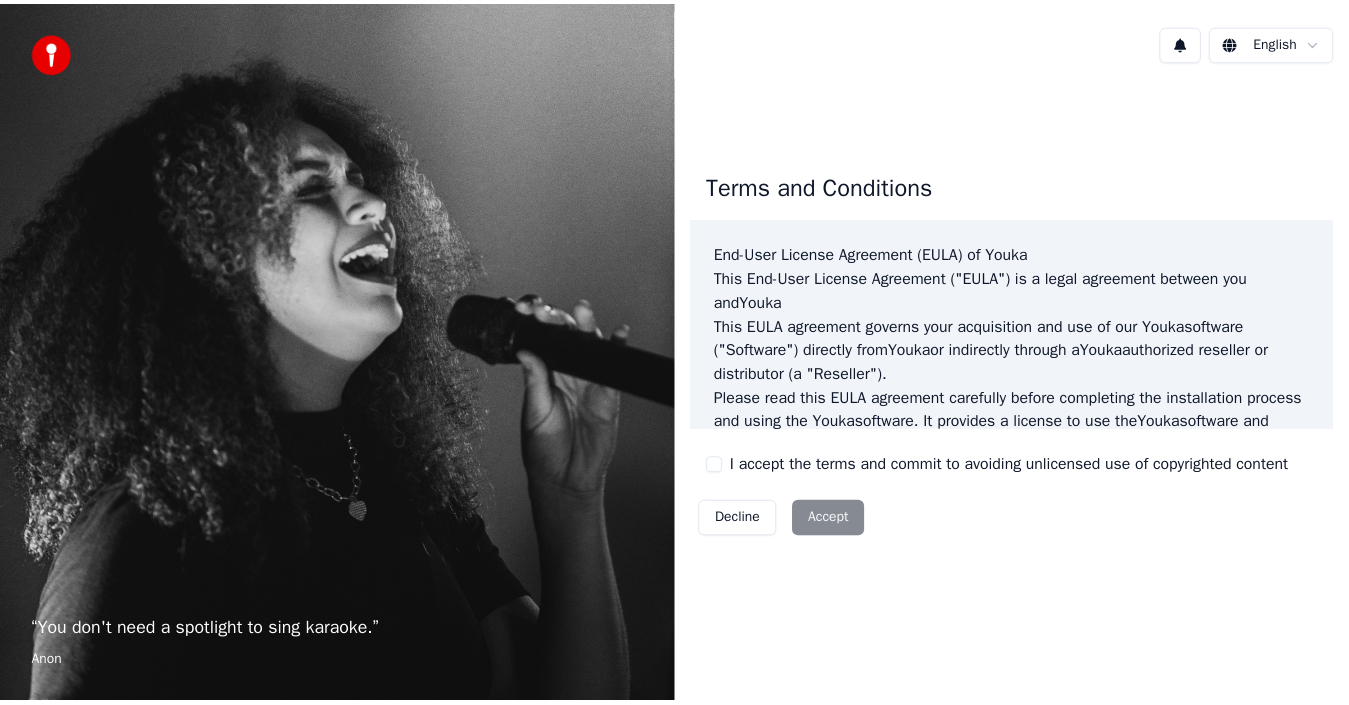 scroll, scrollTop: 0, scrollLeft: 0, axis: both 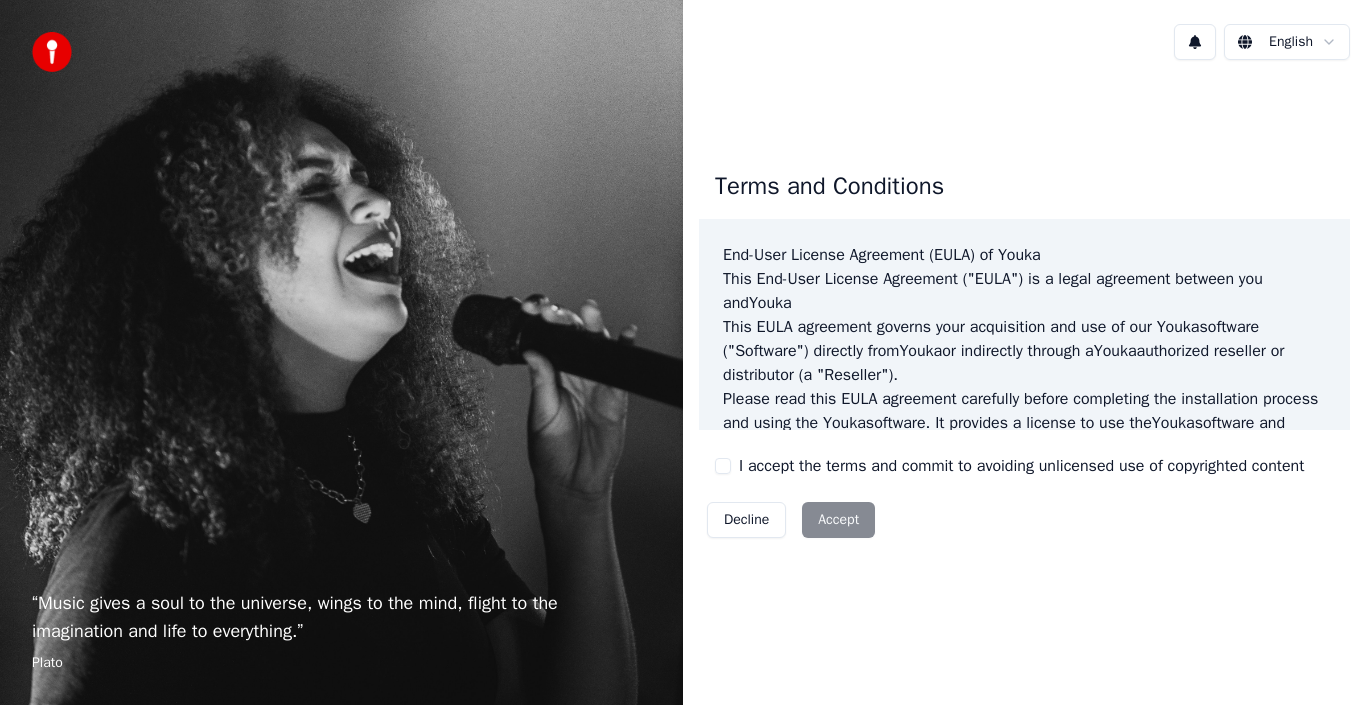 click on "I accept the terms and commit to avoiding unlicensed use of copyrighted content" at bounding box center (723, 466) 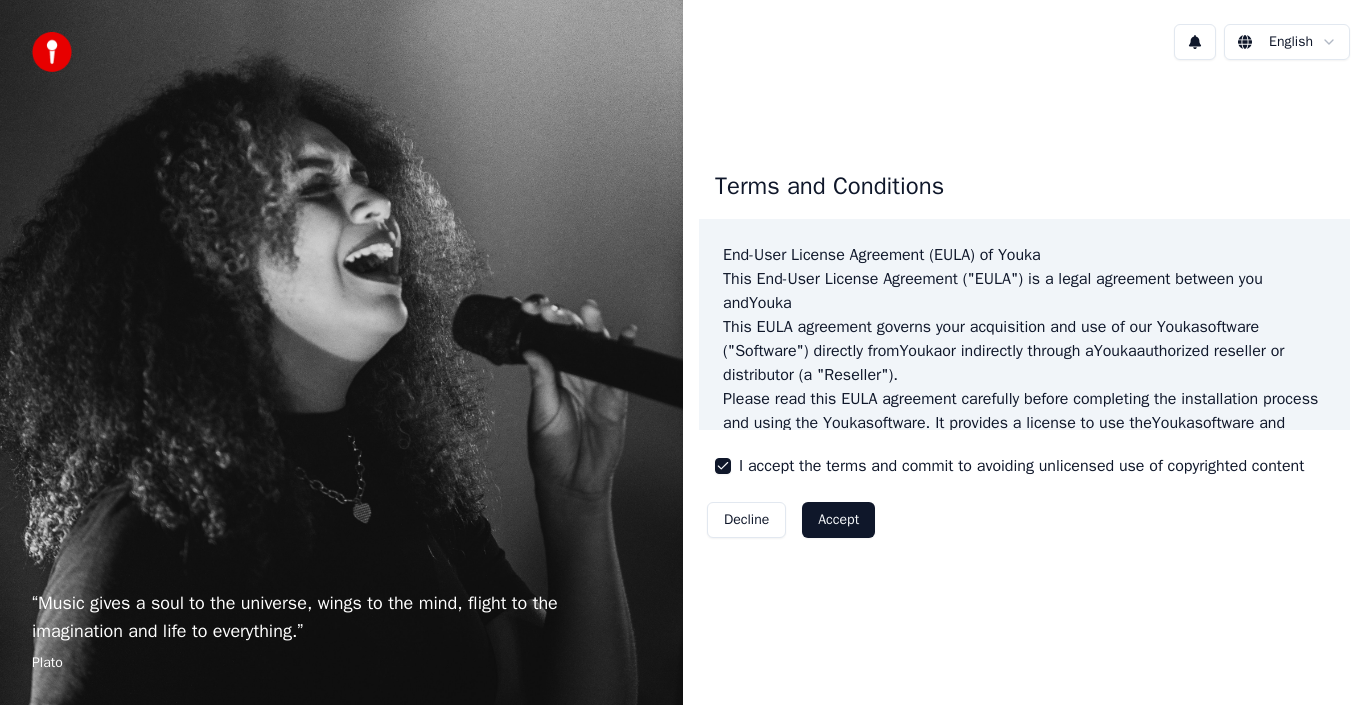 click on "Accept" at bounding box center [838, 520] 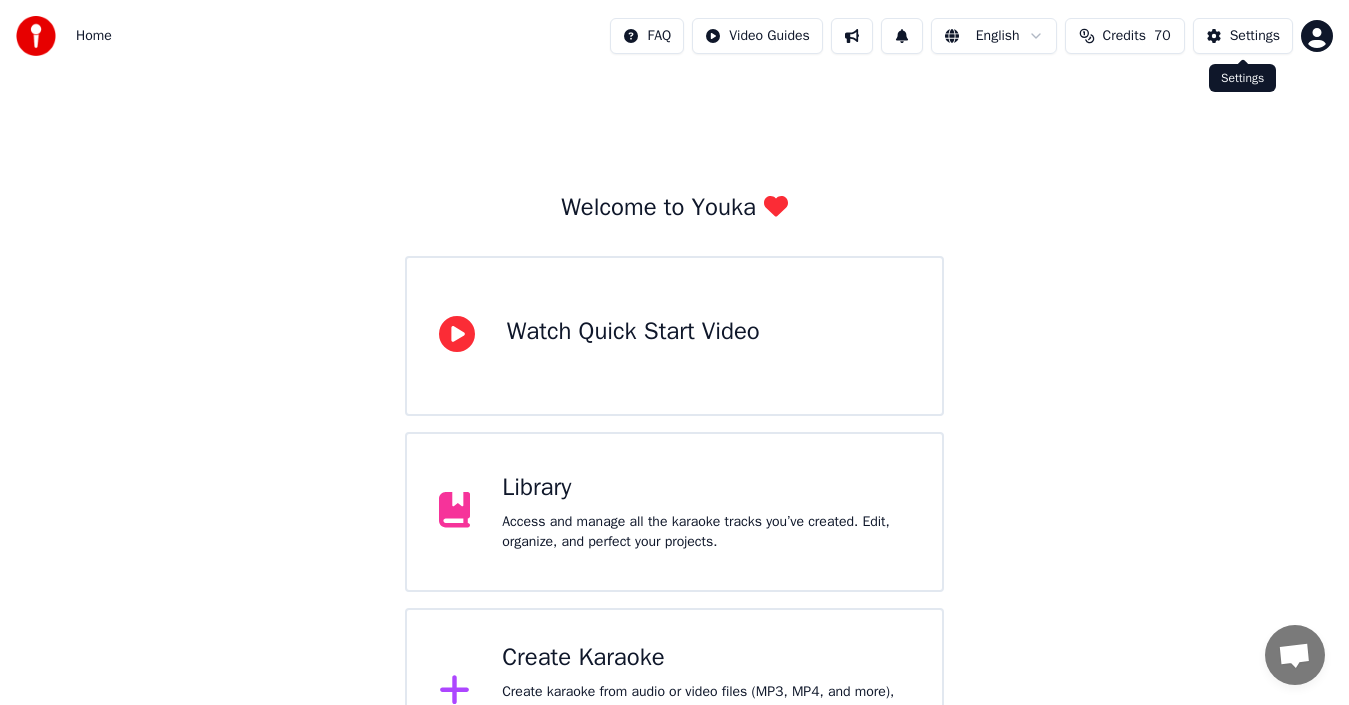 click on "Settings" at bounding box center [1255, 36] 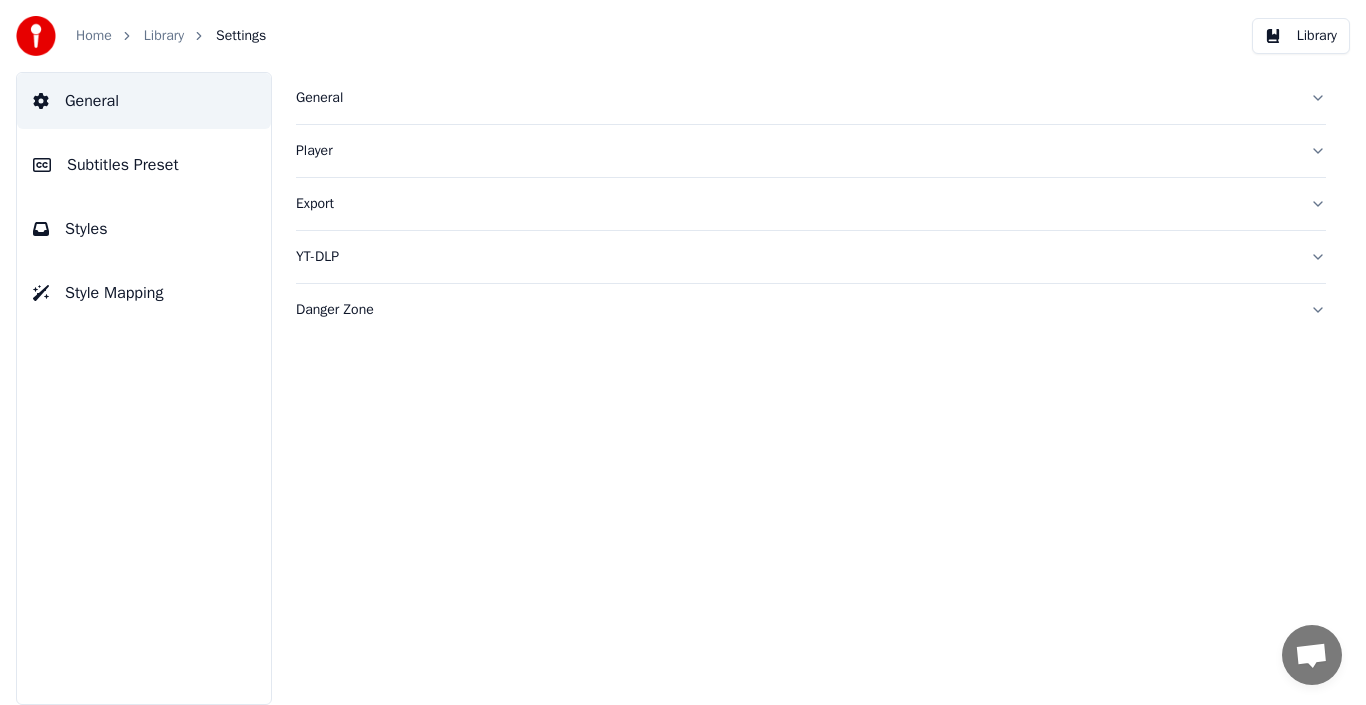 click on "Export" at bounding box center (795, 204) 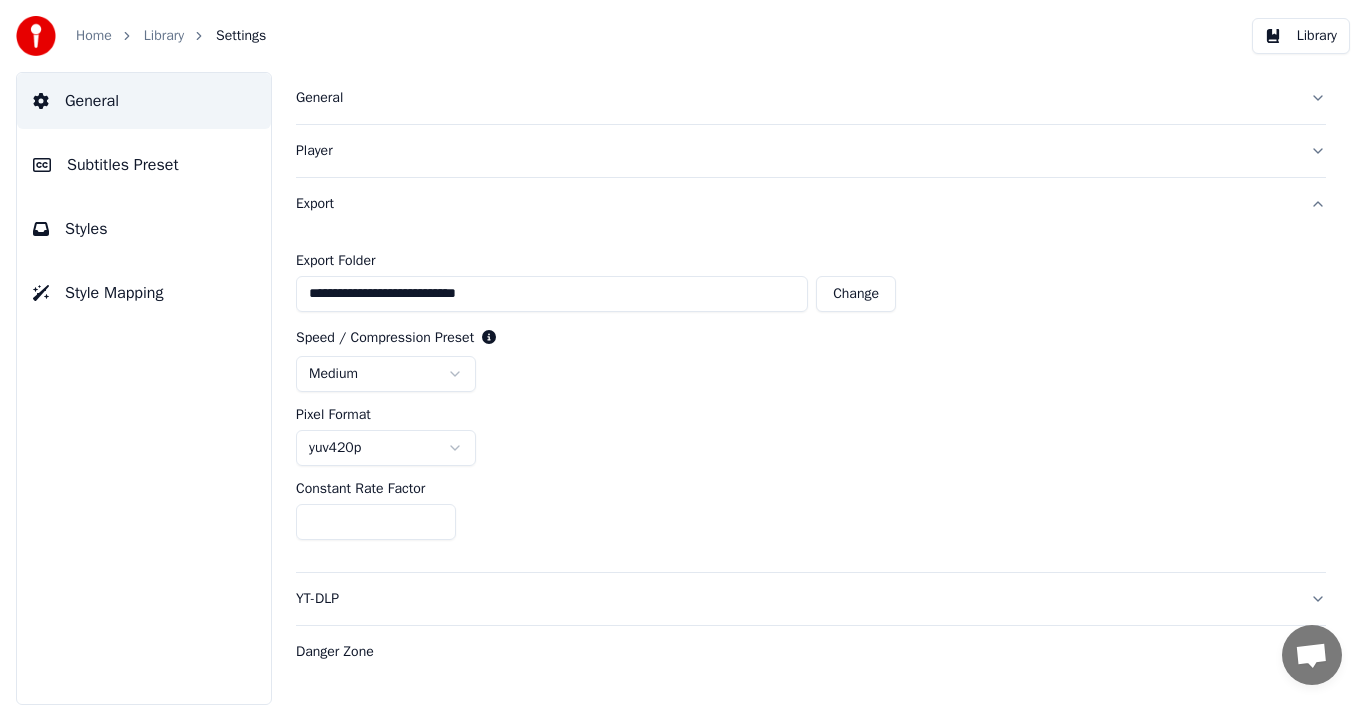 click on "Change" at bounding box center [856, 294] 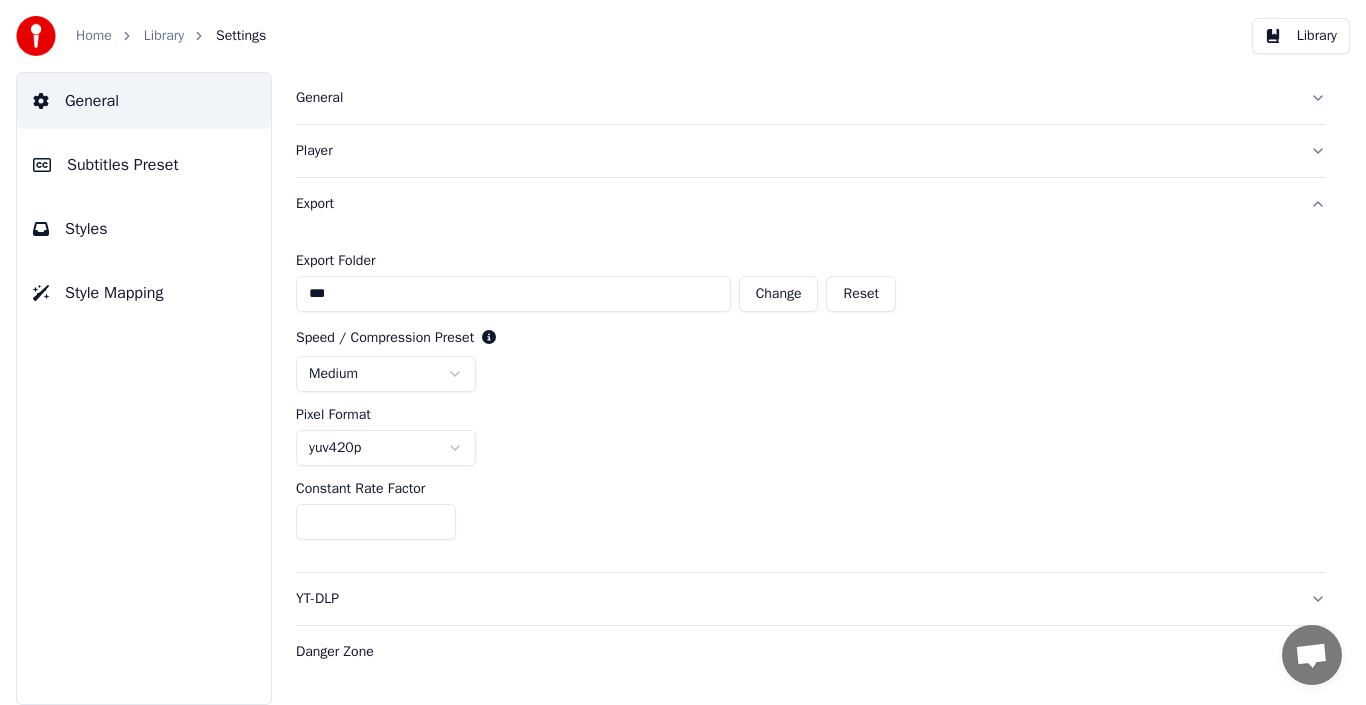 click on "Home" at bounding box center (94, 36) 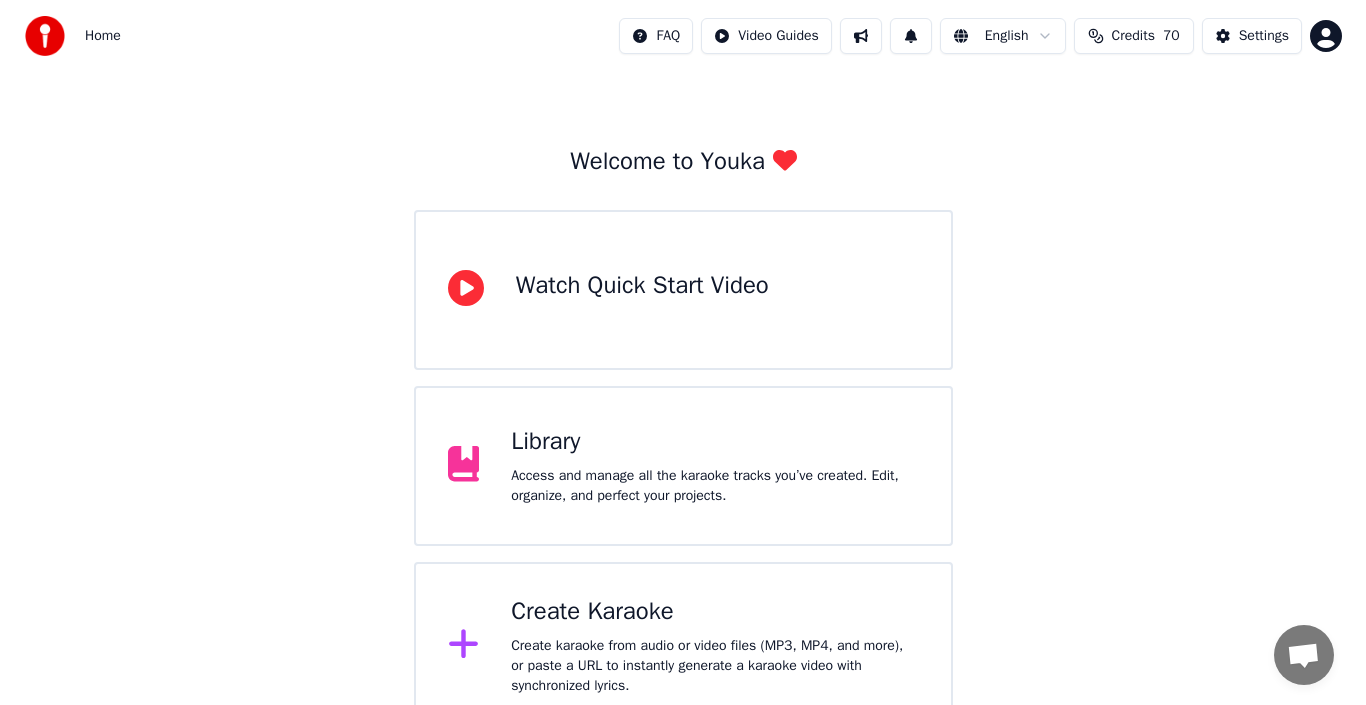 scroll, scrollTop: 71, scrollLeft: 0, axis: vertical 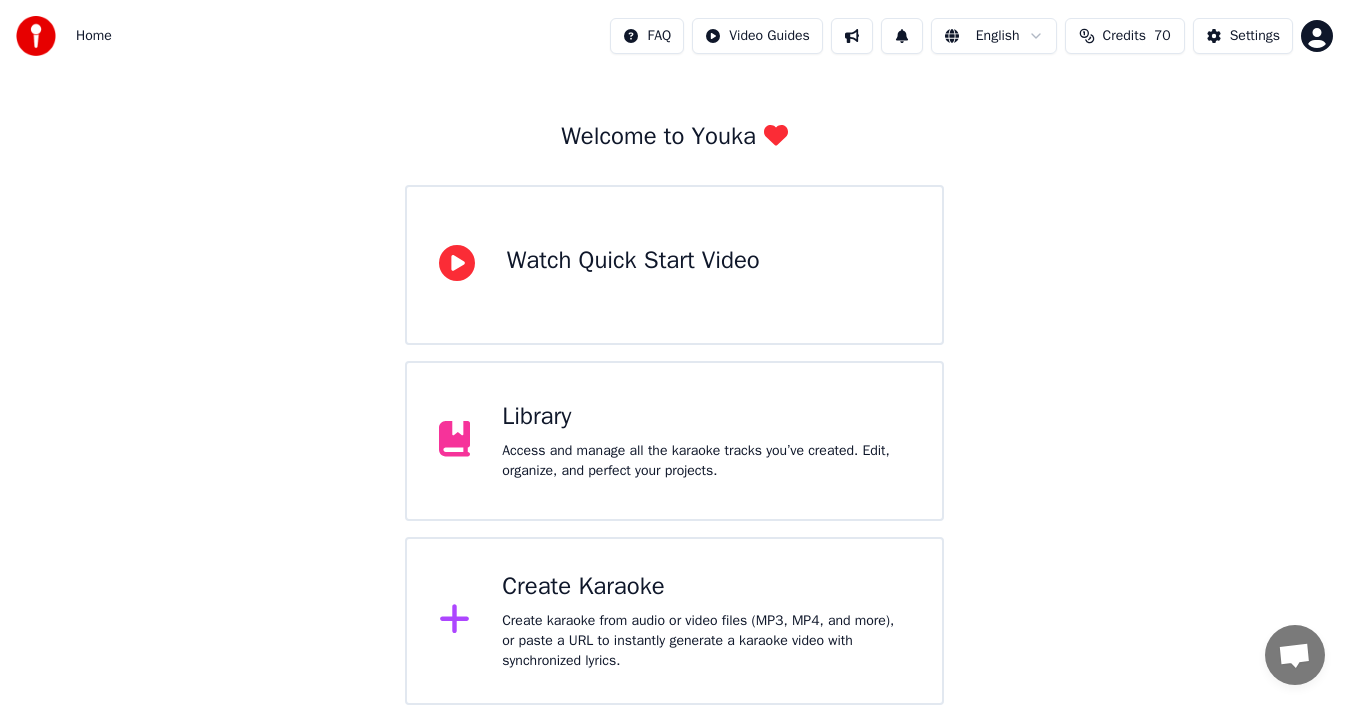 click 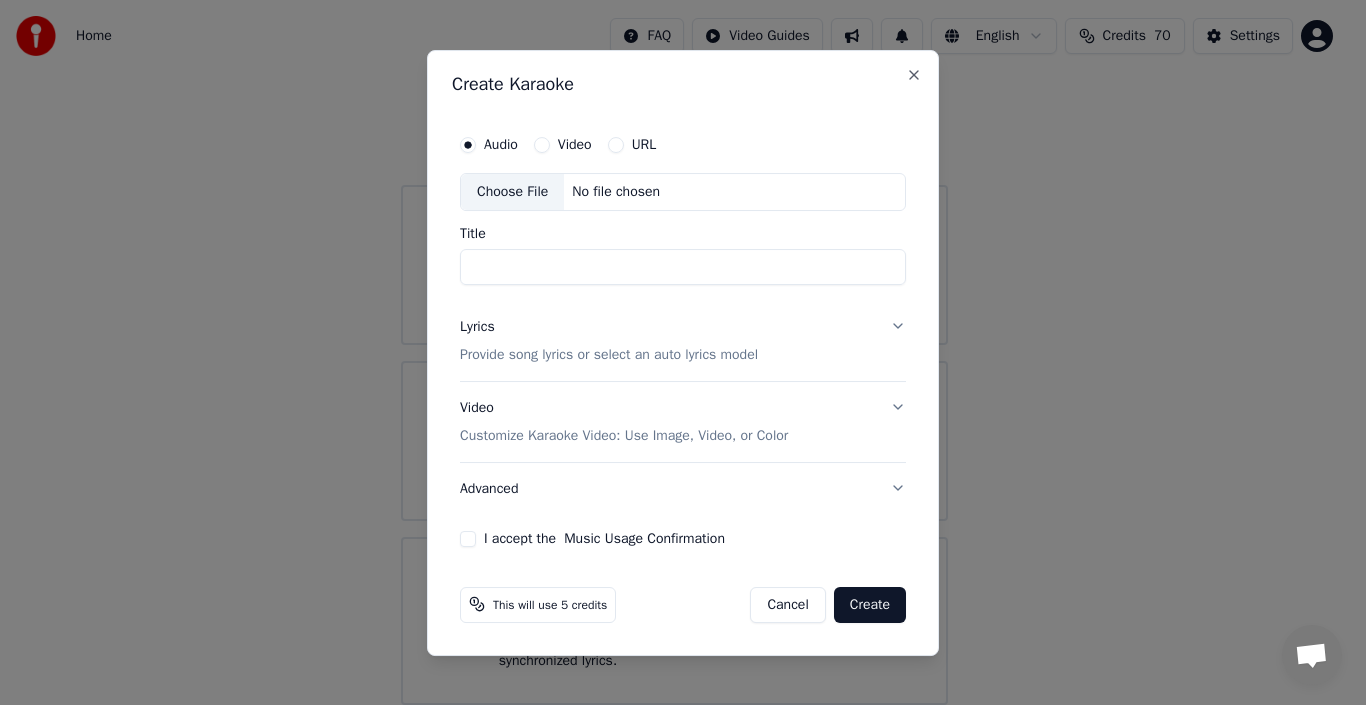 click on "URL" at bounding box center (616, 145) 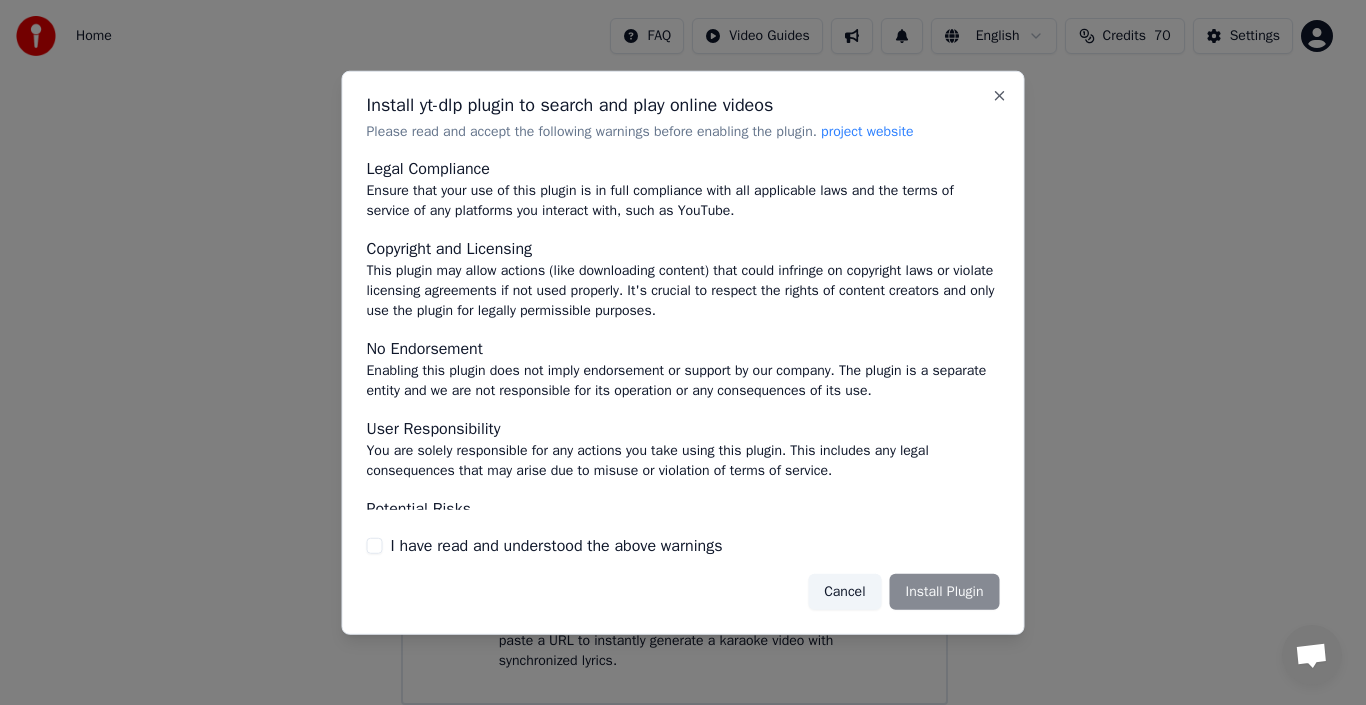 click on "I have read and understood the above warnings" at bounding box center (375, 546) 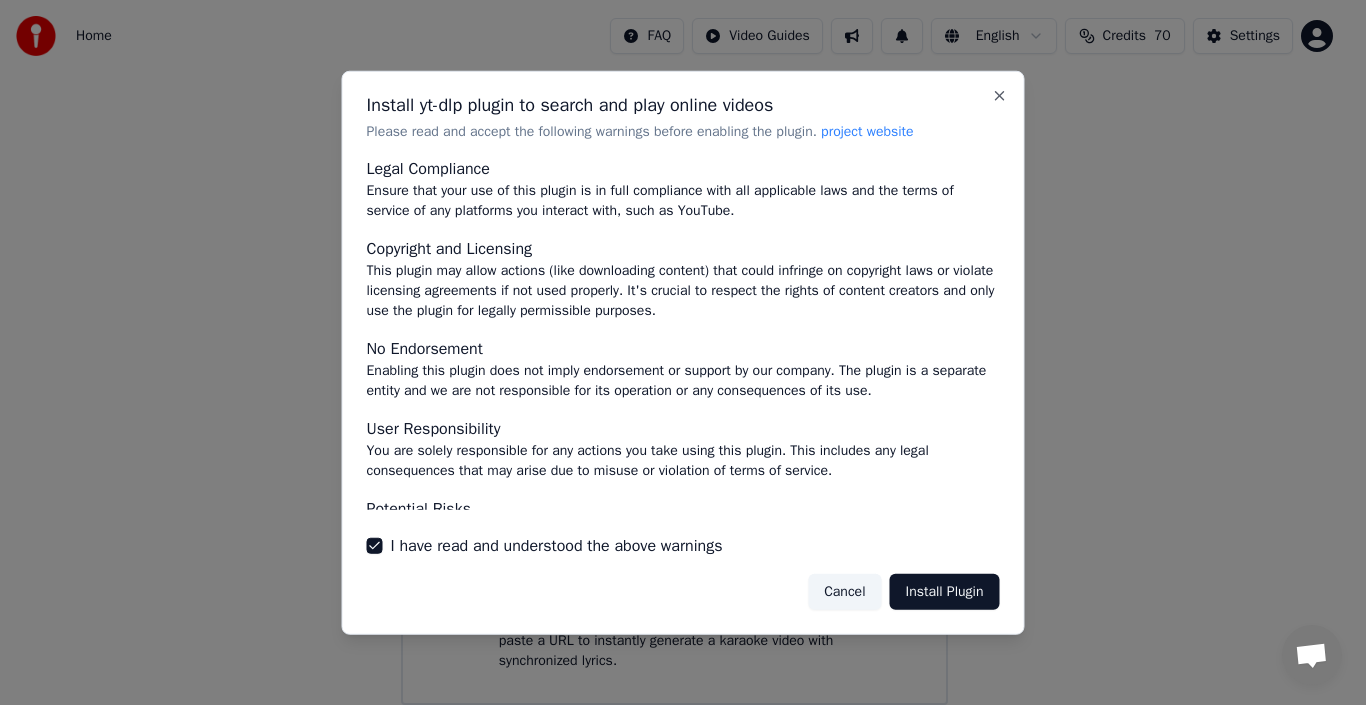 click on "Install Plugin" at bounding box center (945, 592) 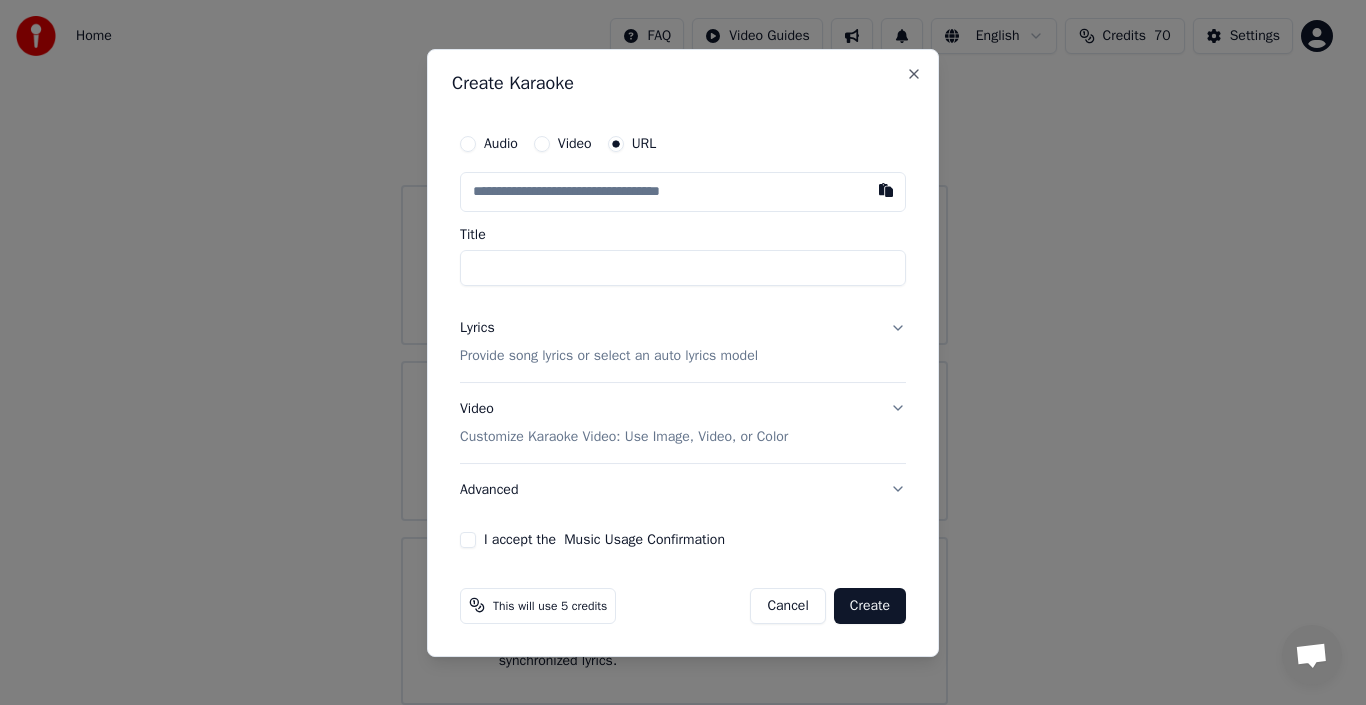 type on "**********" 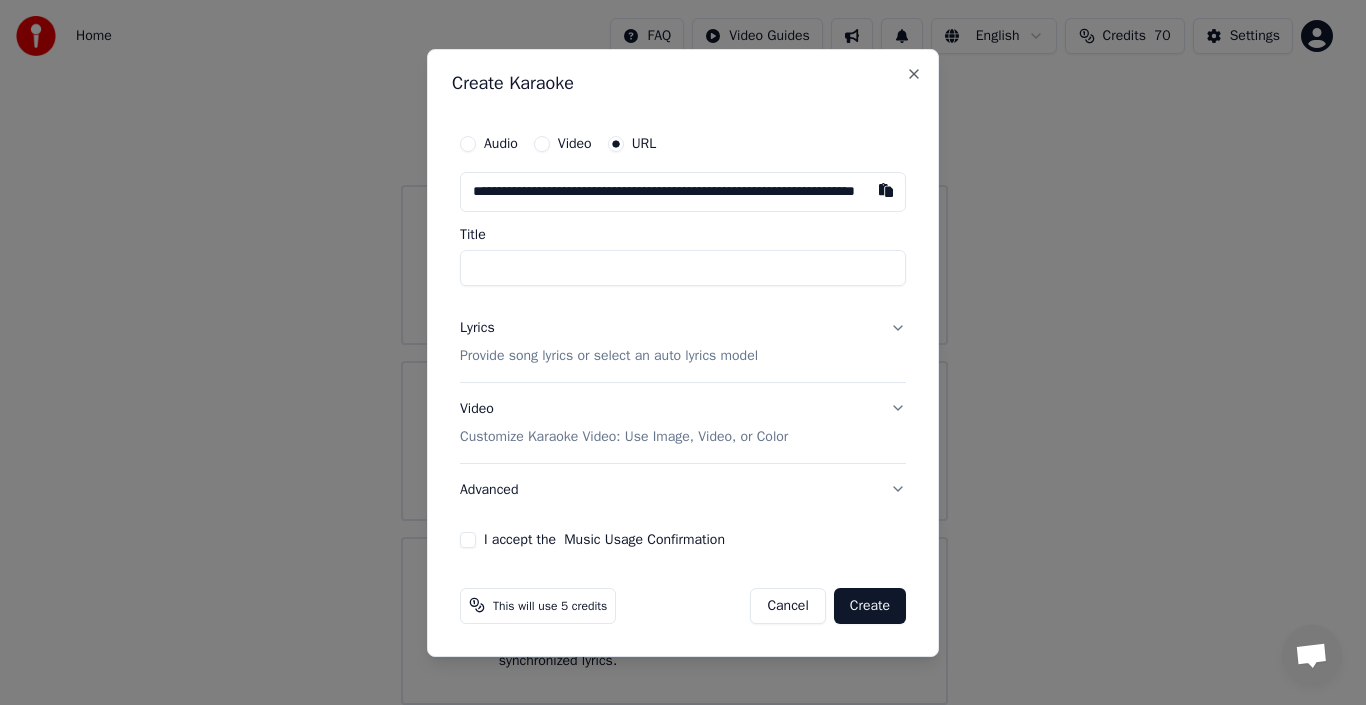 scroll, scrollTop: 0, scrollLeft: 95, axis: horizontal 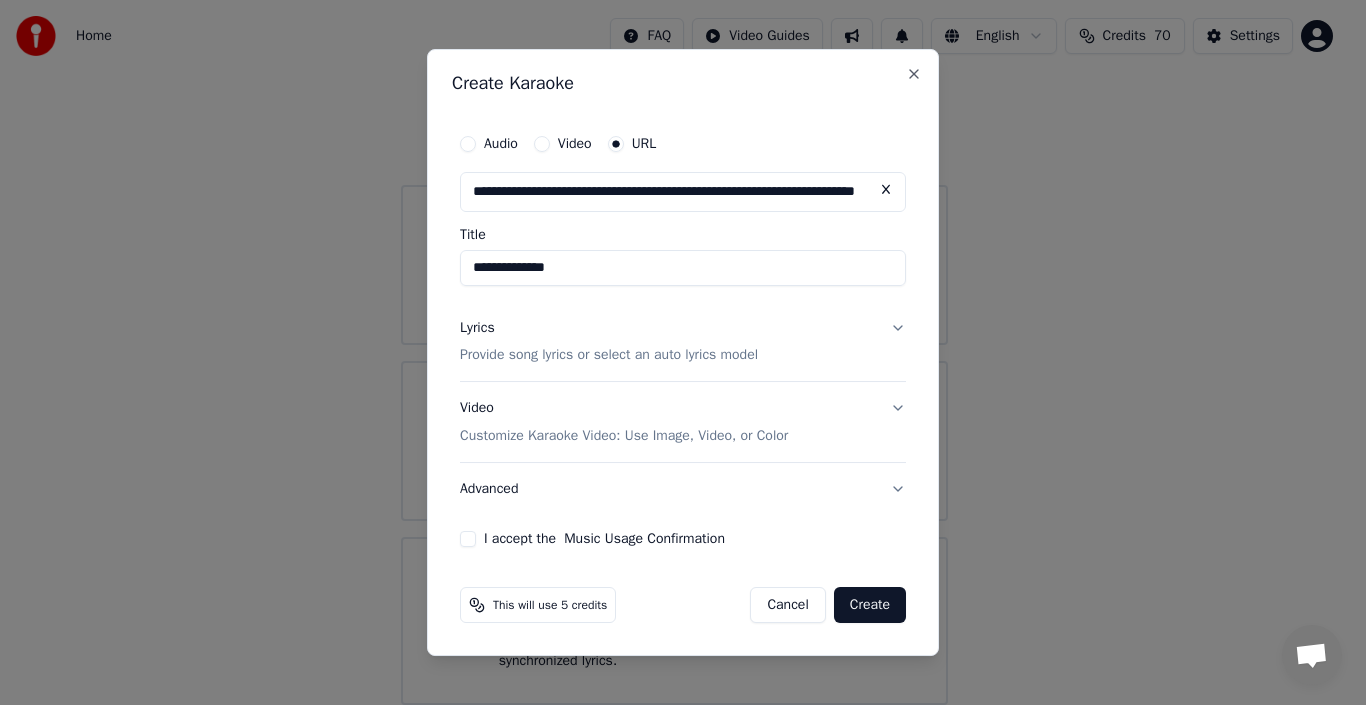 type on "**********" 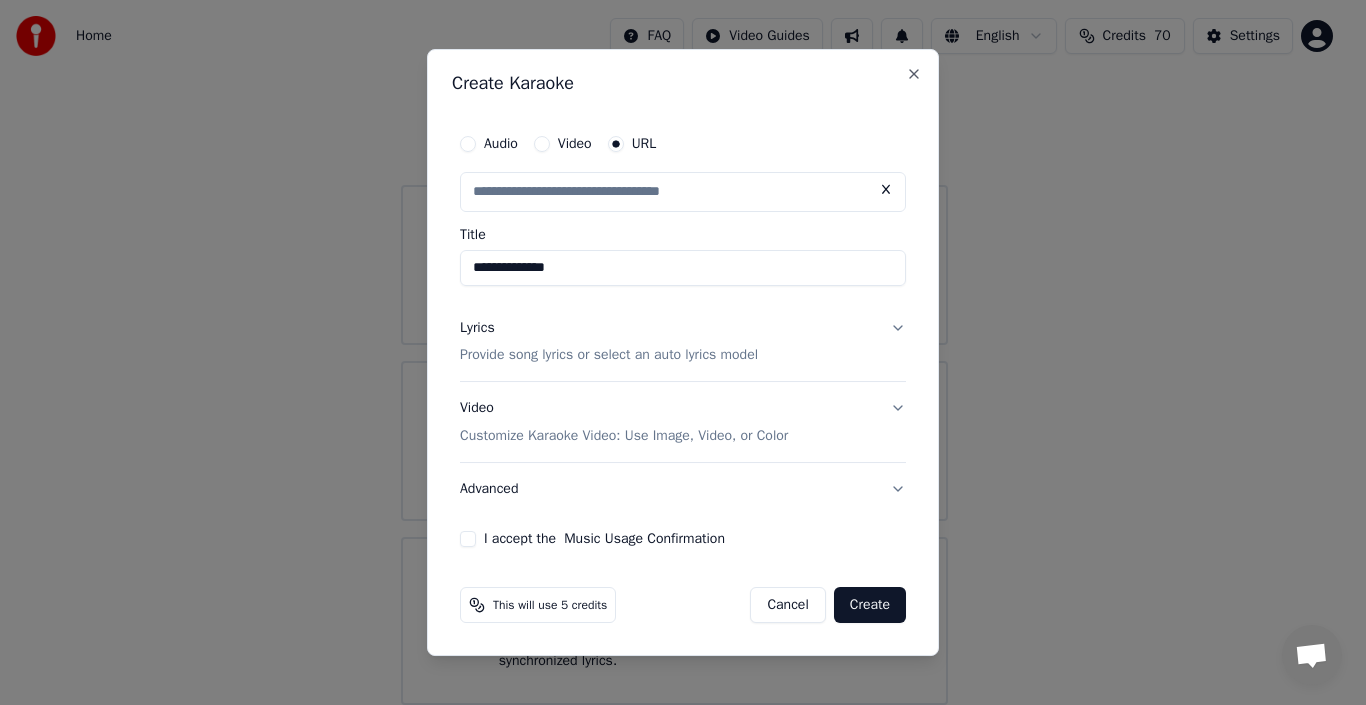 click on "**********" at bounding box center (683, 268) 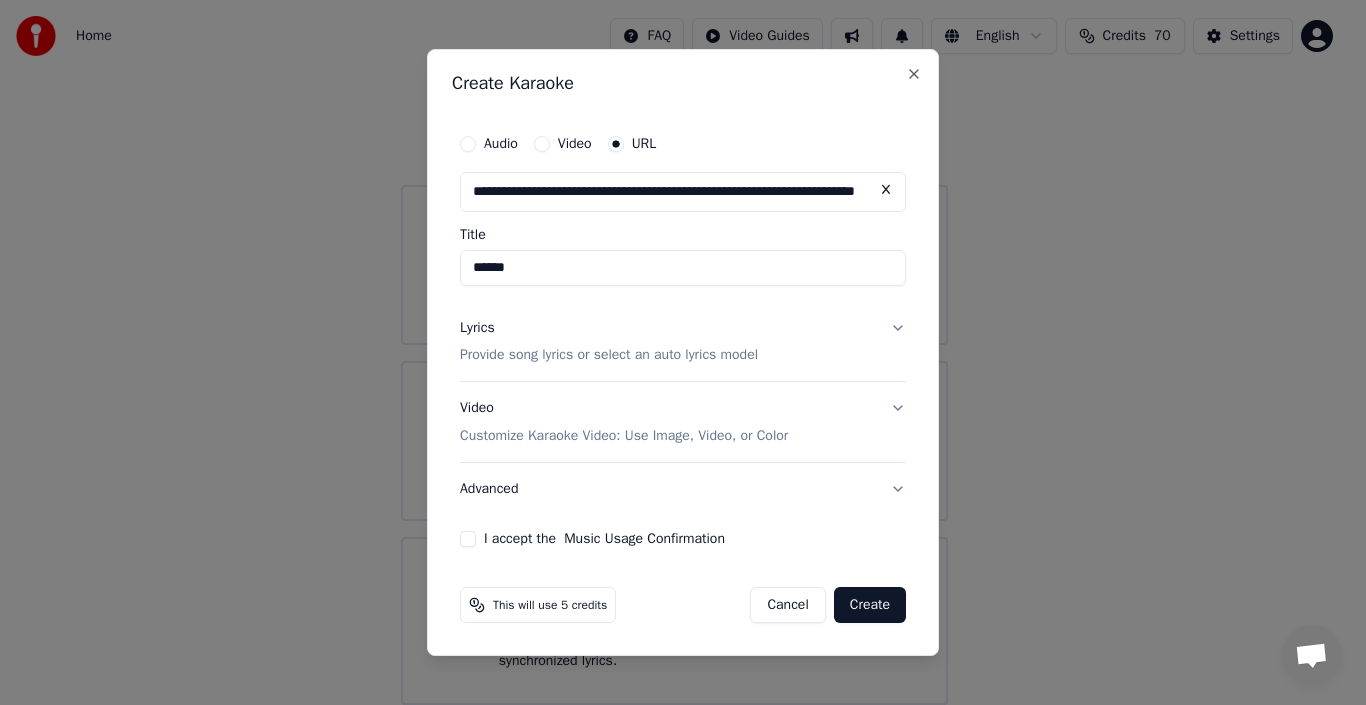 type on "******" 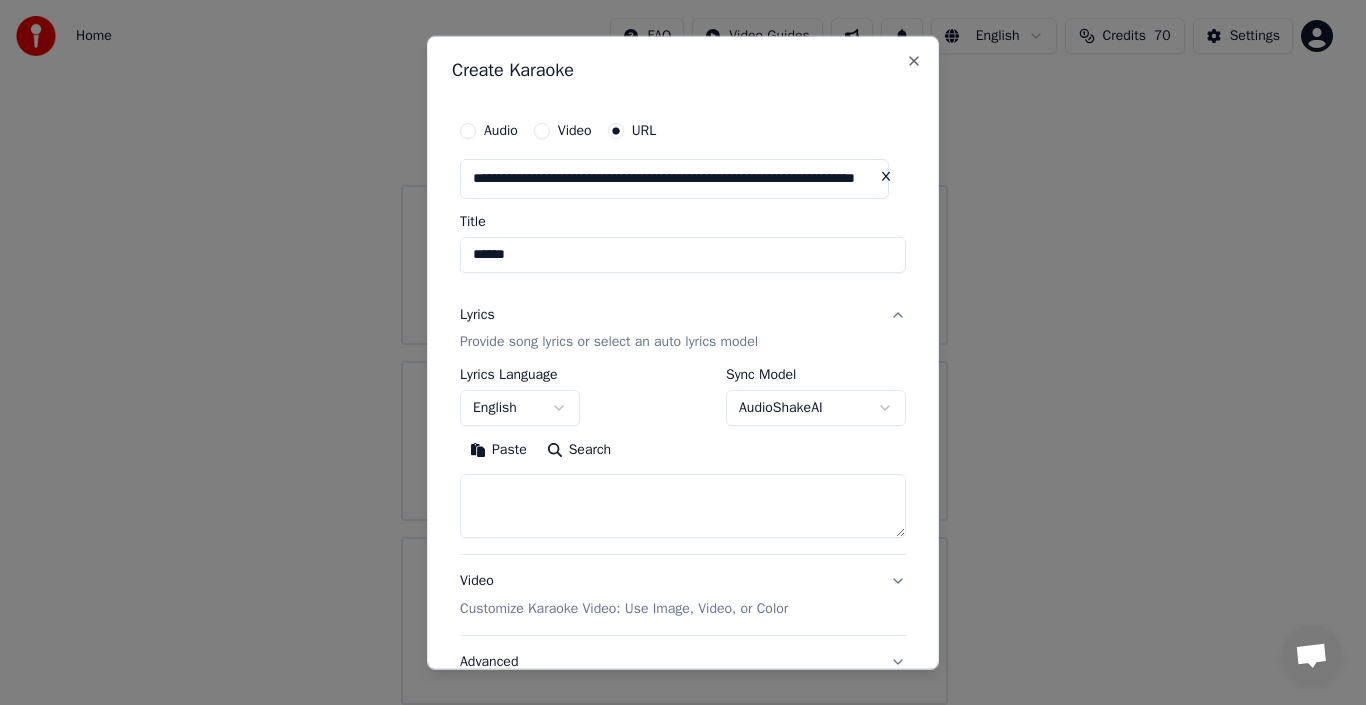 click on "Search" at bounding box center [579, 450] 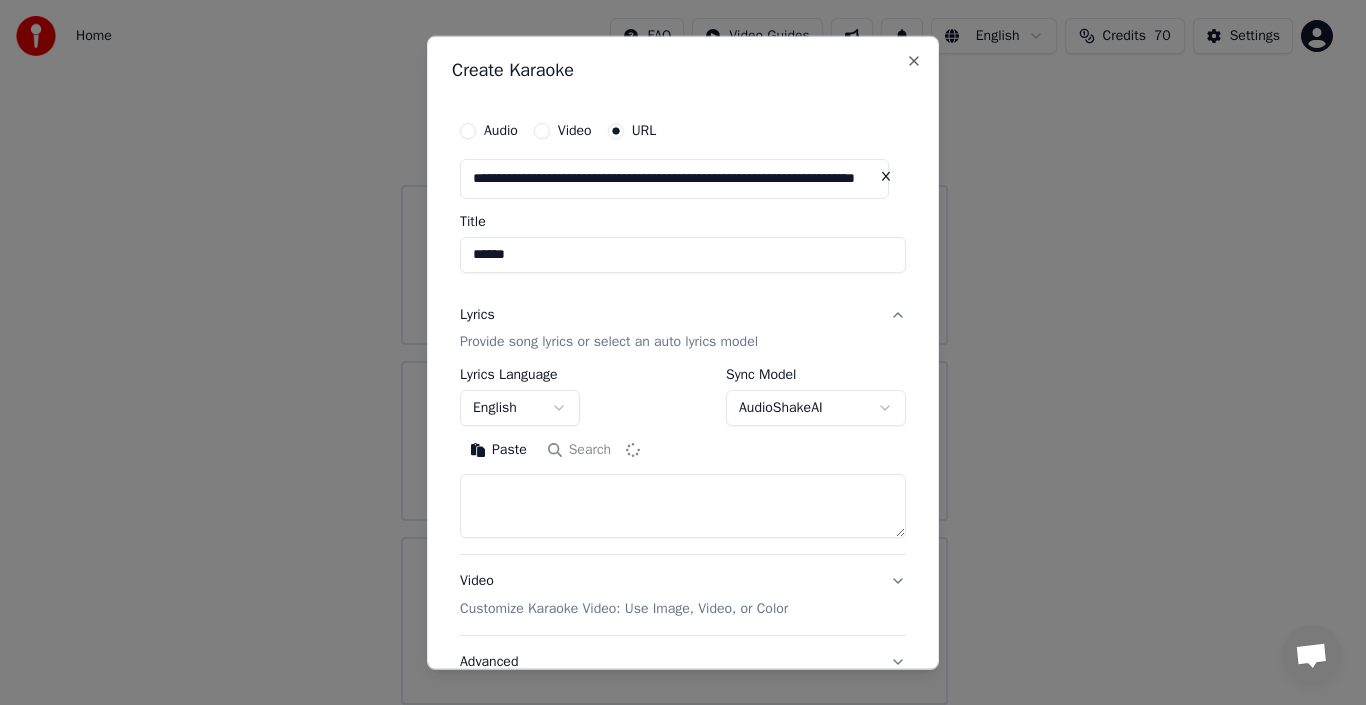 click at bounding box center (683, 506) 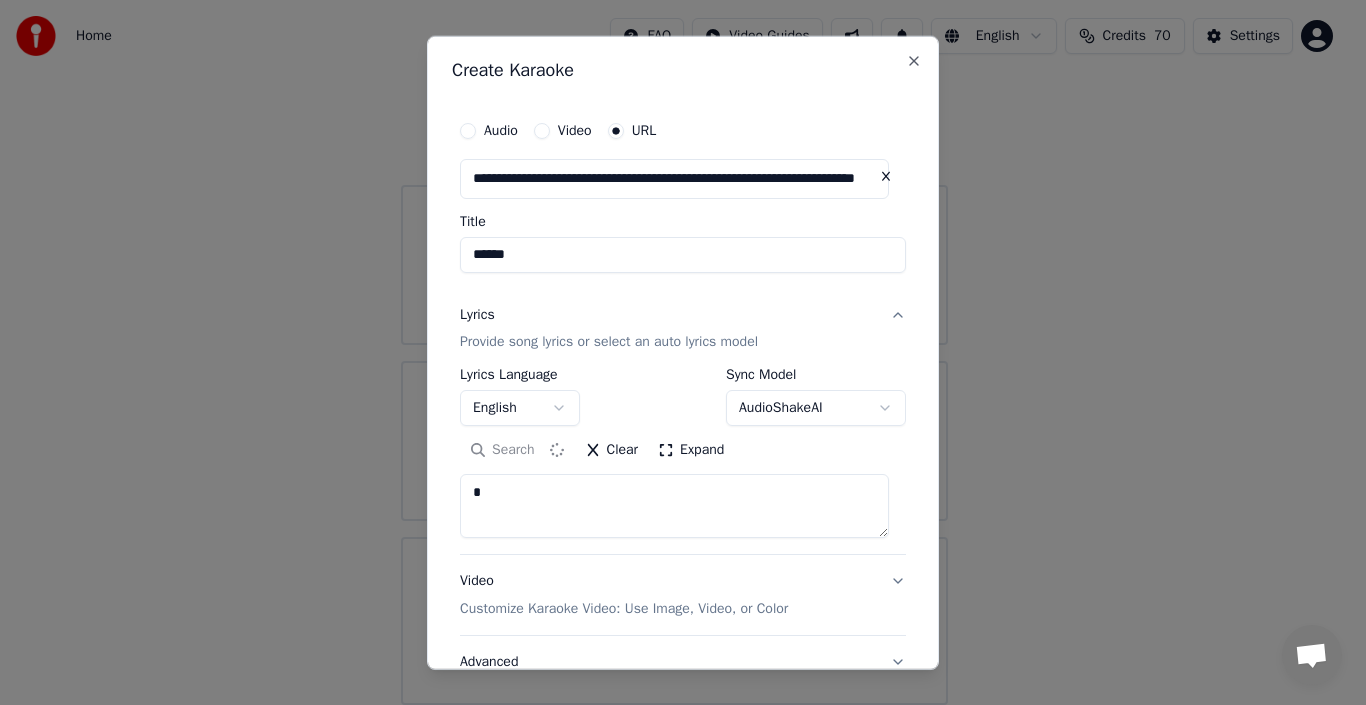 type on "*" 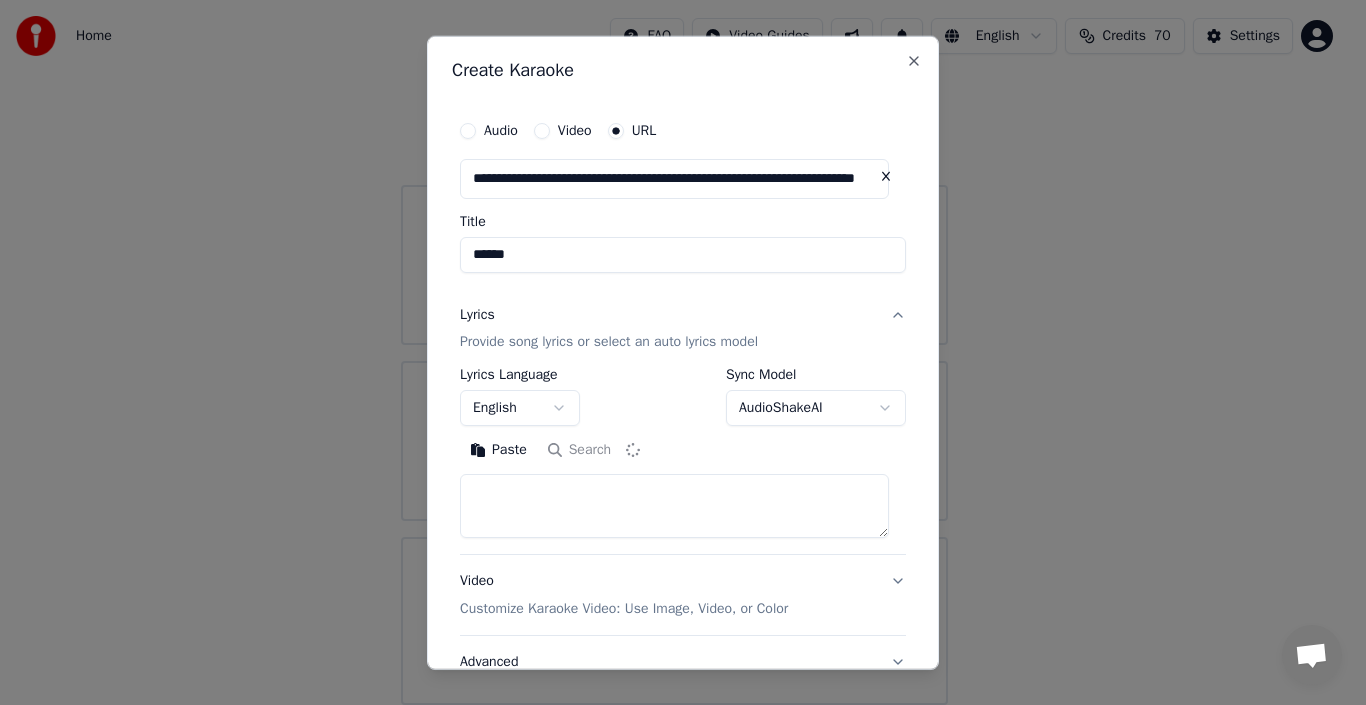 click at bounding box center (674, 506) 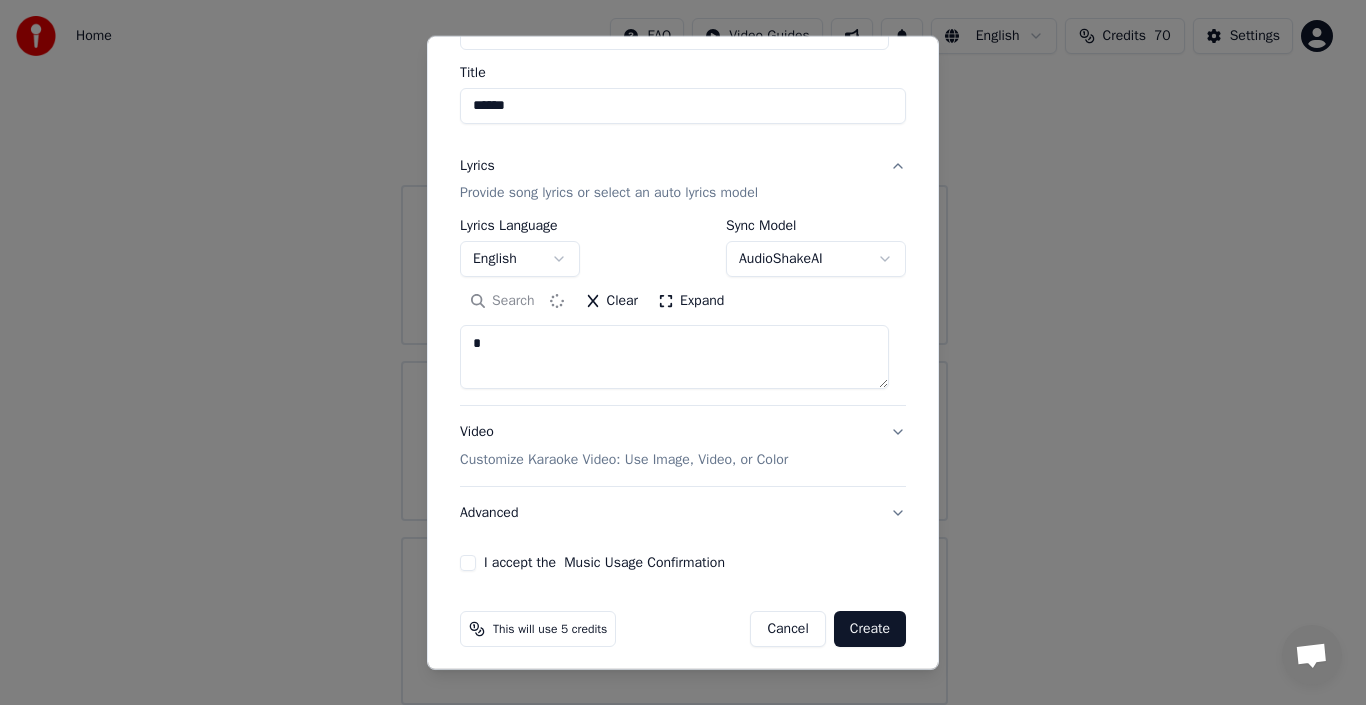 scroll, scrollTop: 159, scrollLeft: 0, axis: vertical 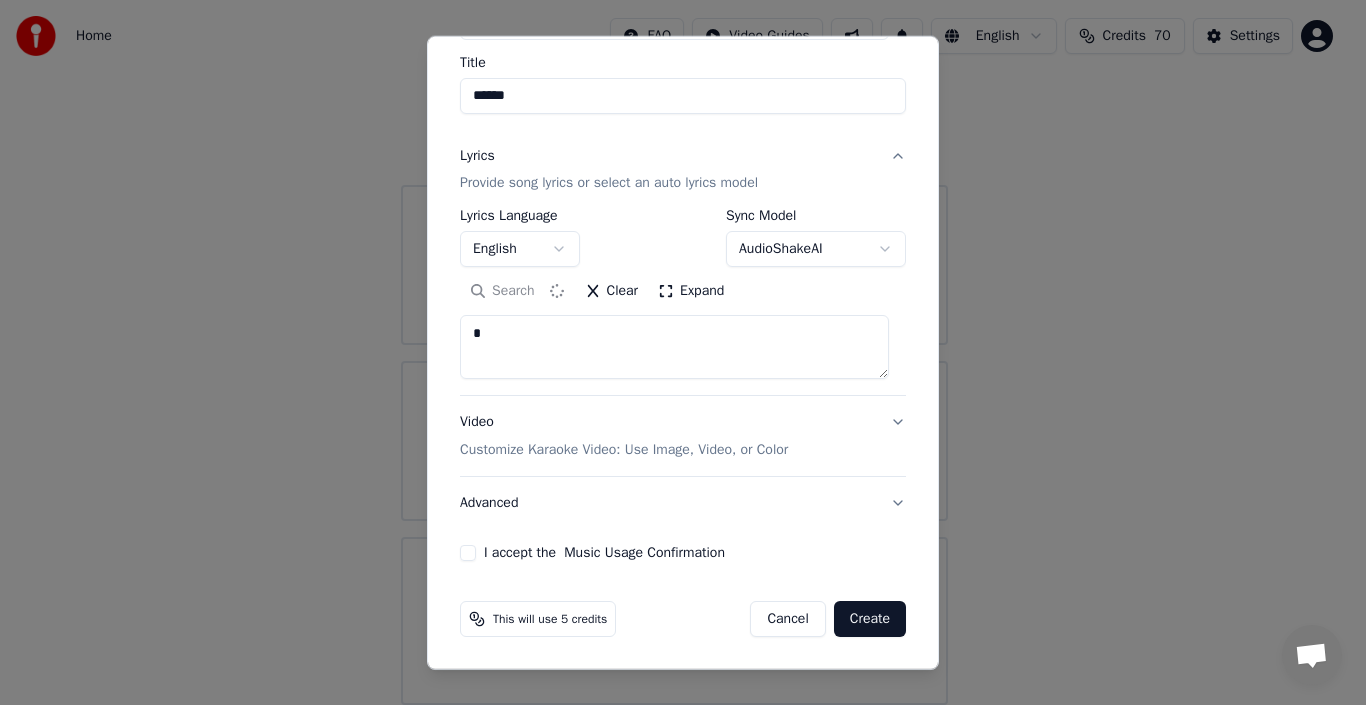 type on "*" 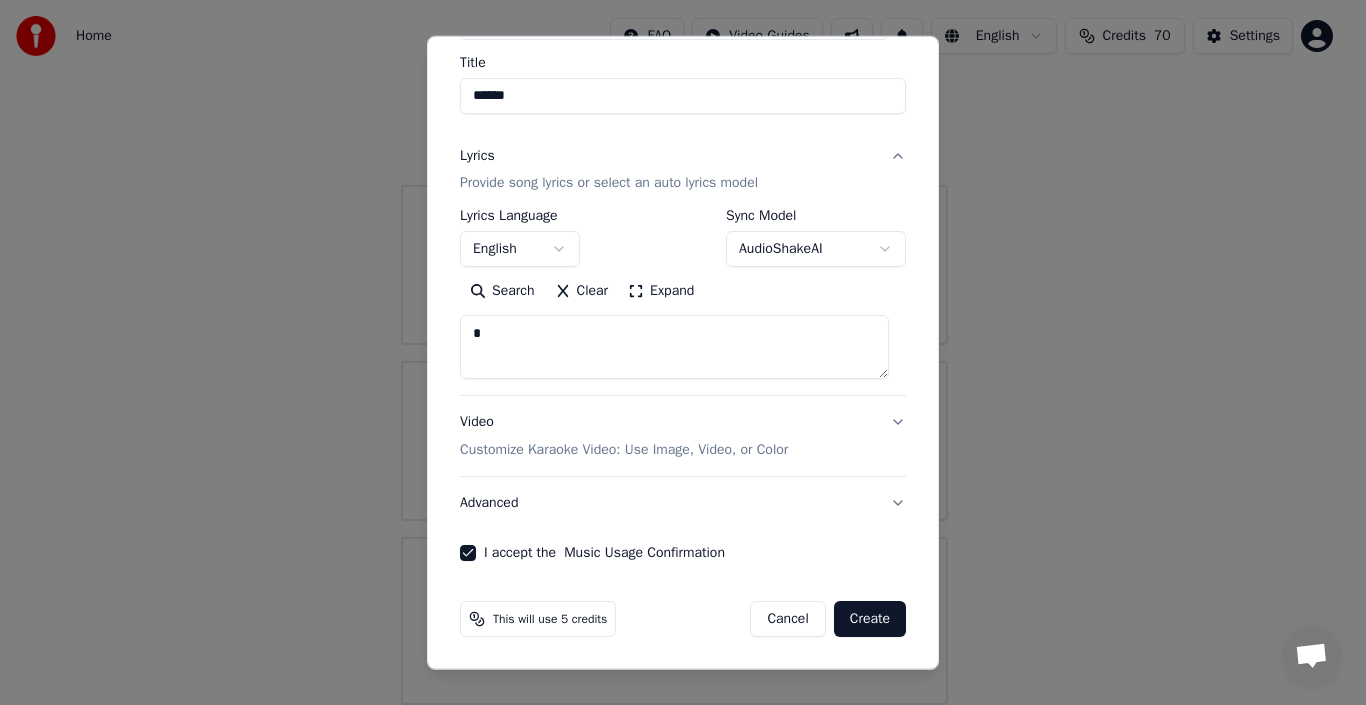 click on "Create" at bounding box center (870, 619) 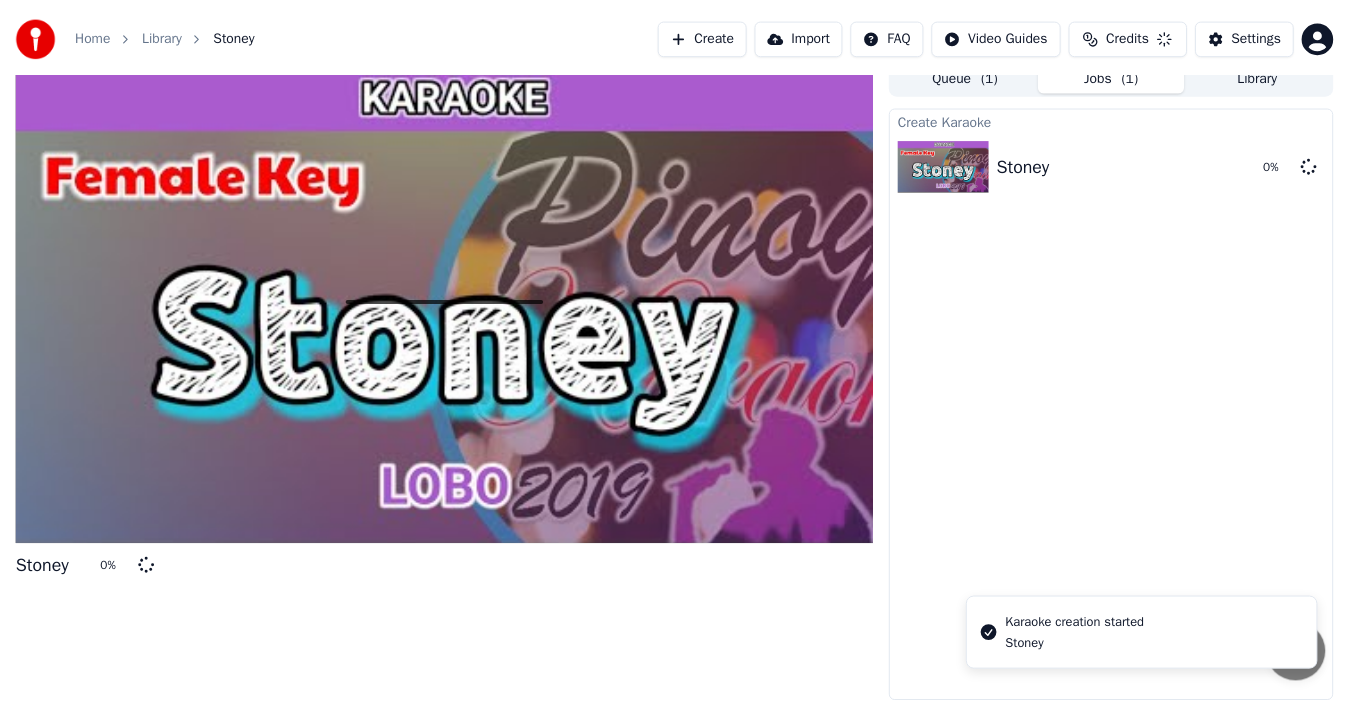 scroll, scrollTop: 14, scrollLeft: 0, axis: vertical 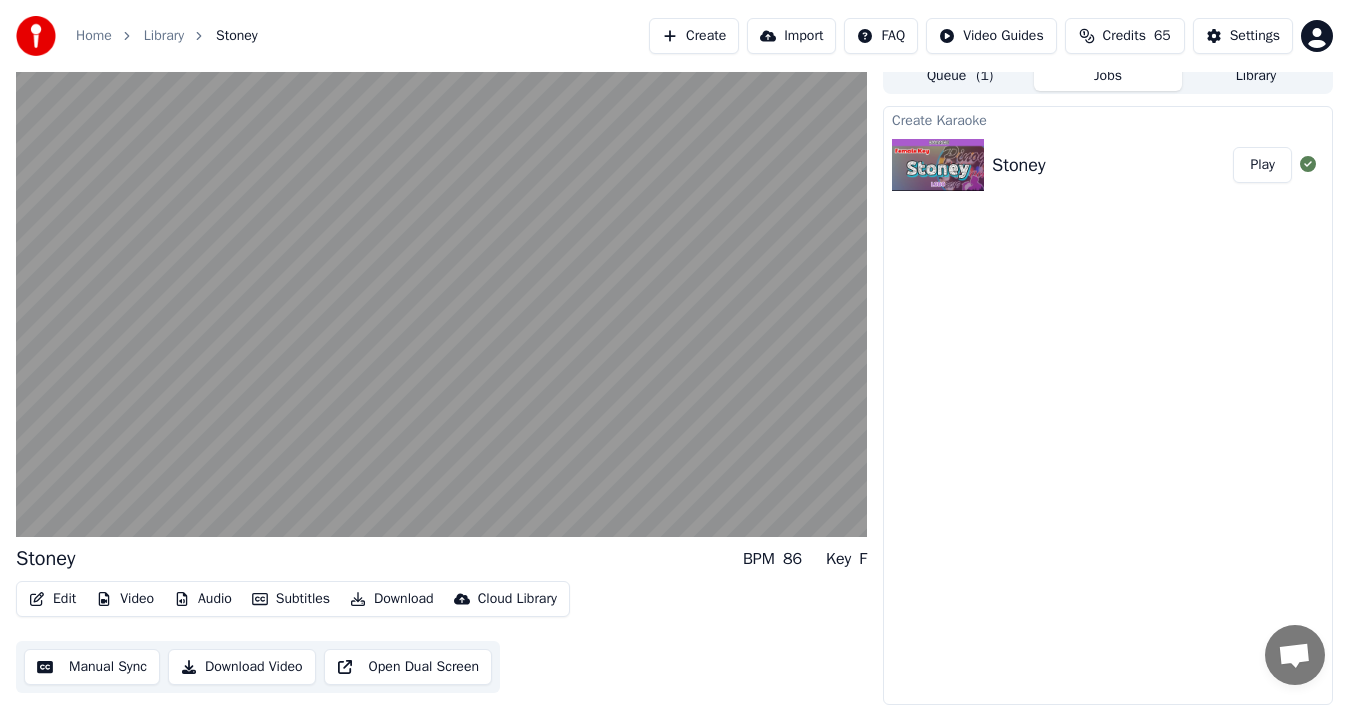 click on "Create Karaoke Stoney Play" at bounding box center (1108, 405) 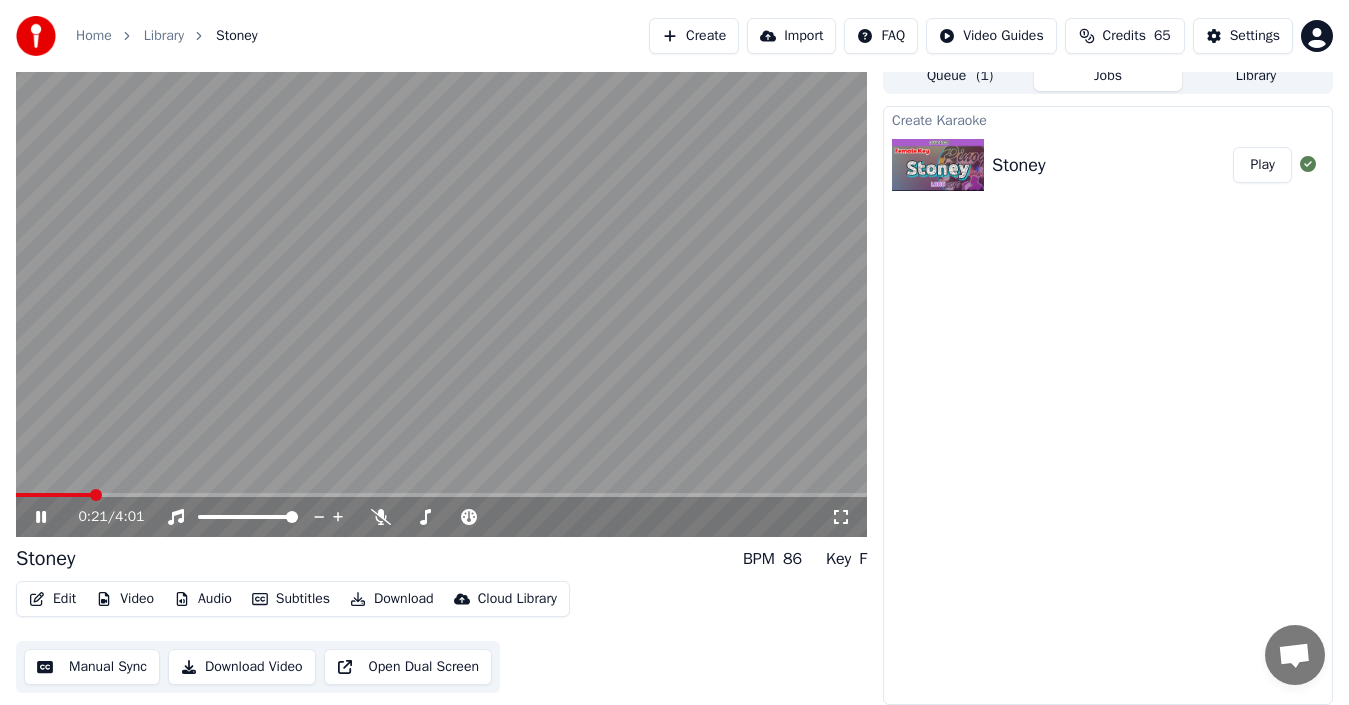 click 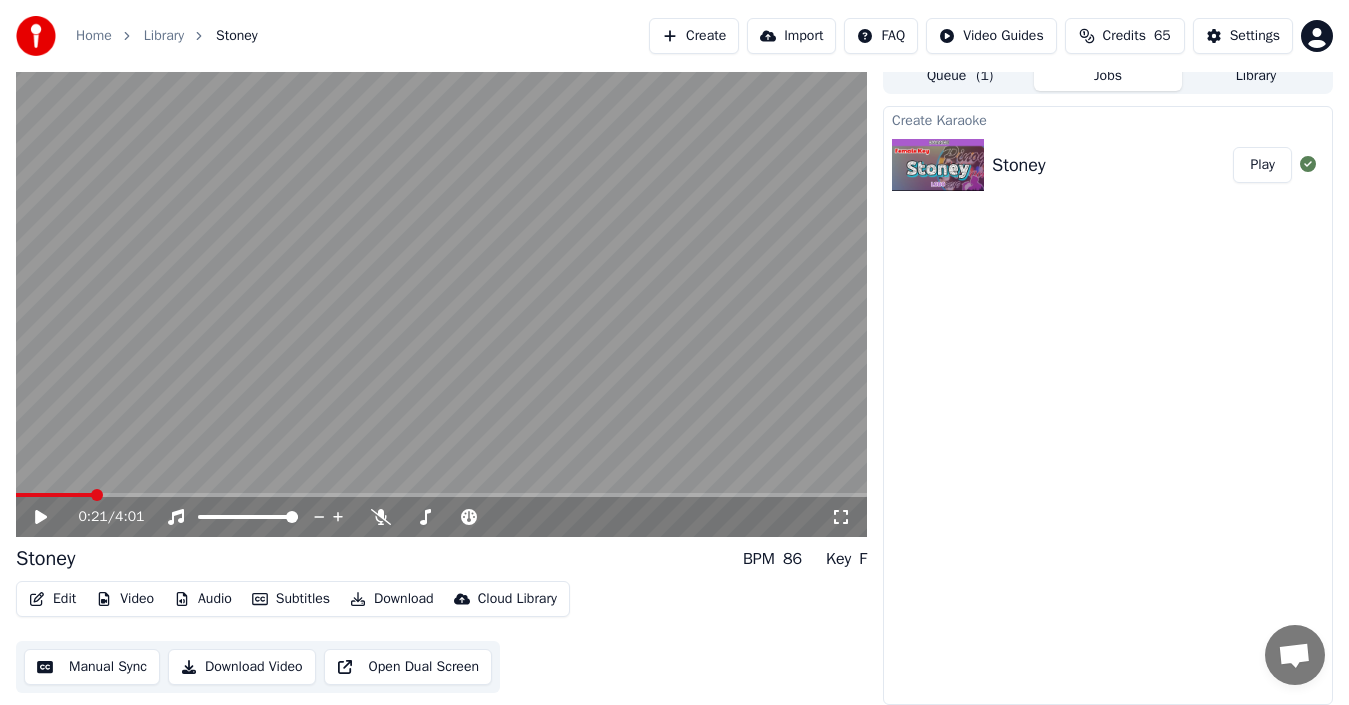 click on "Subtitles" at bounding box center (291, 599) 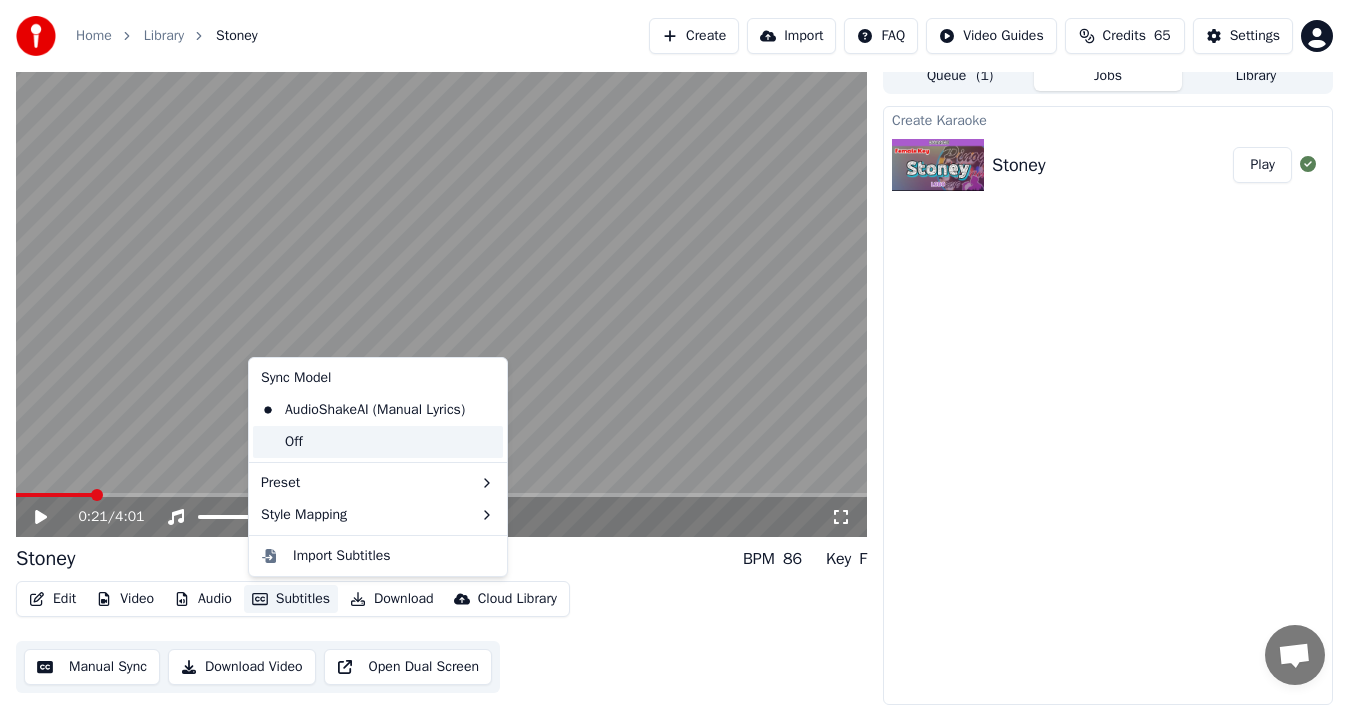click on "Off" at bounding box center (378, 442) 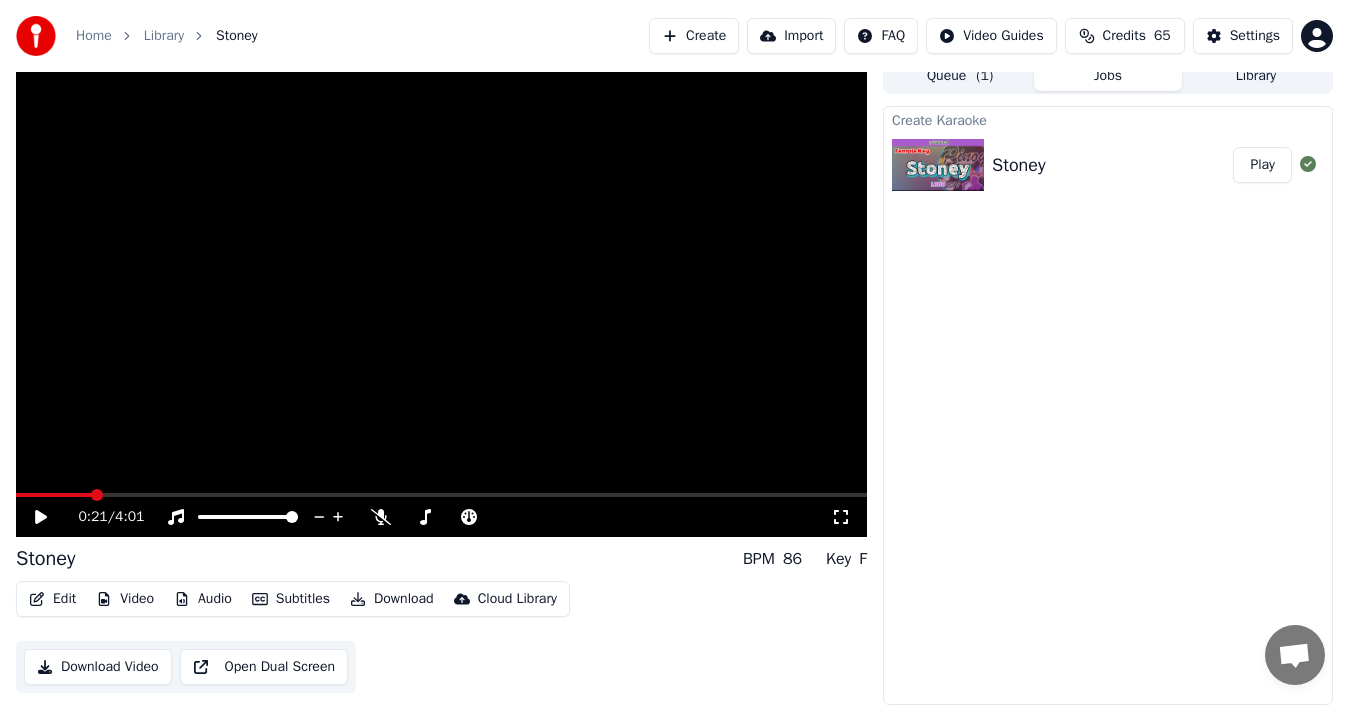 click 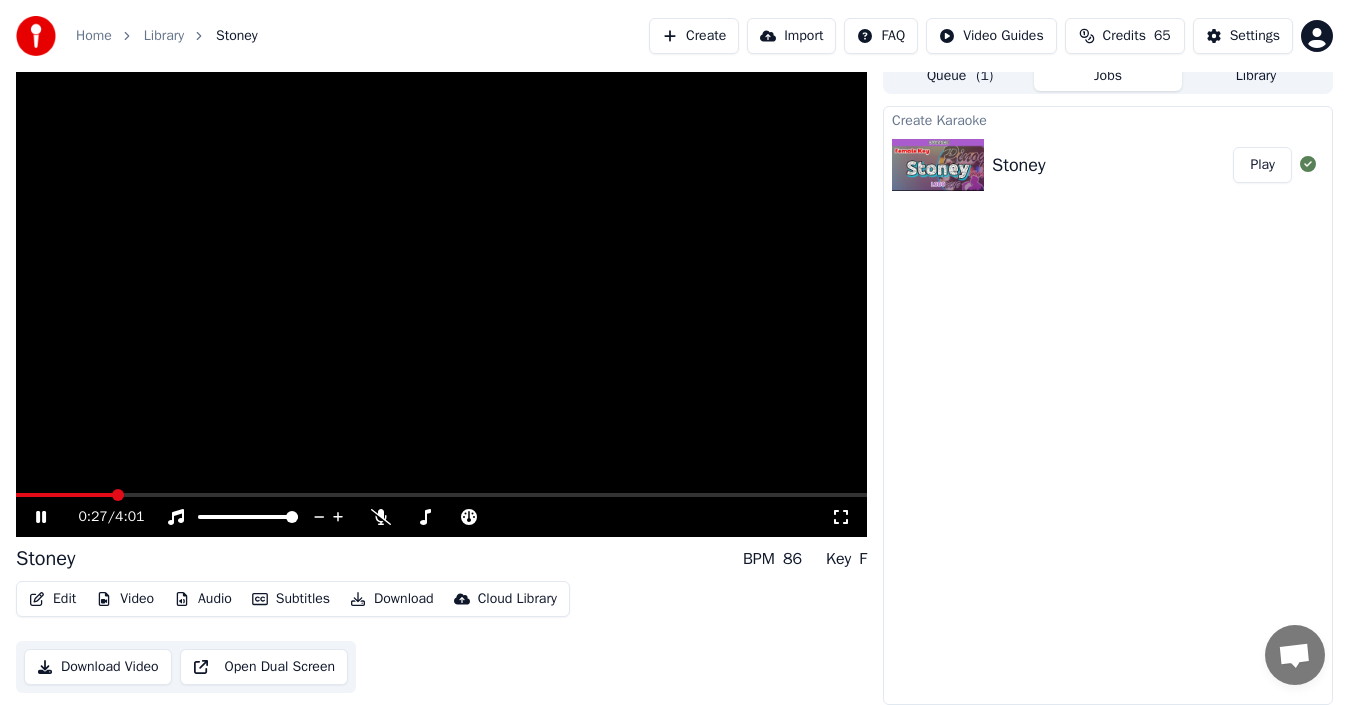 click on "Download Video" at bounding box center (98, 667) 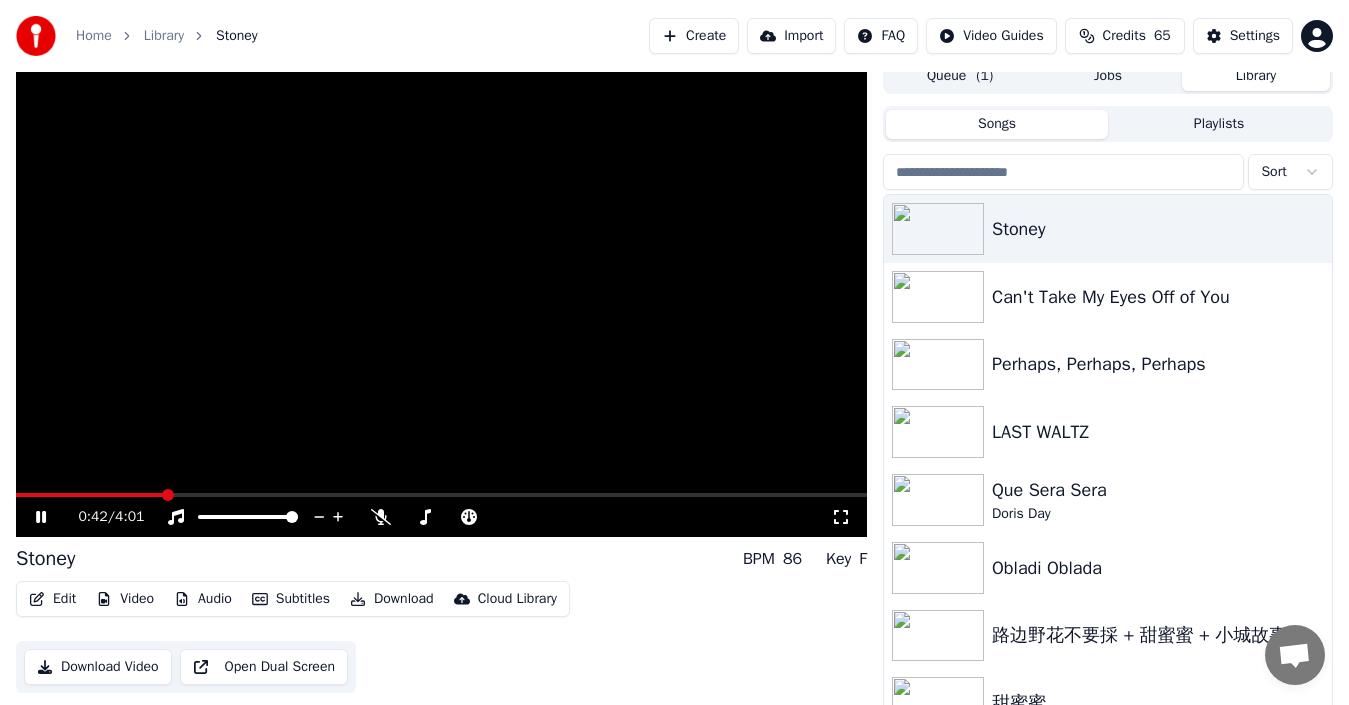 click on "Library" at bounding box center [1256, 76] 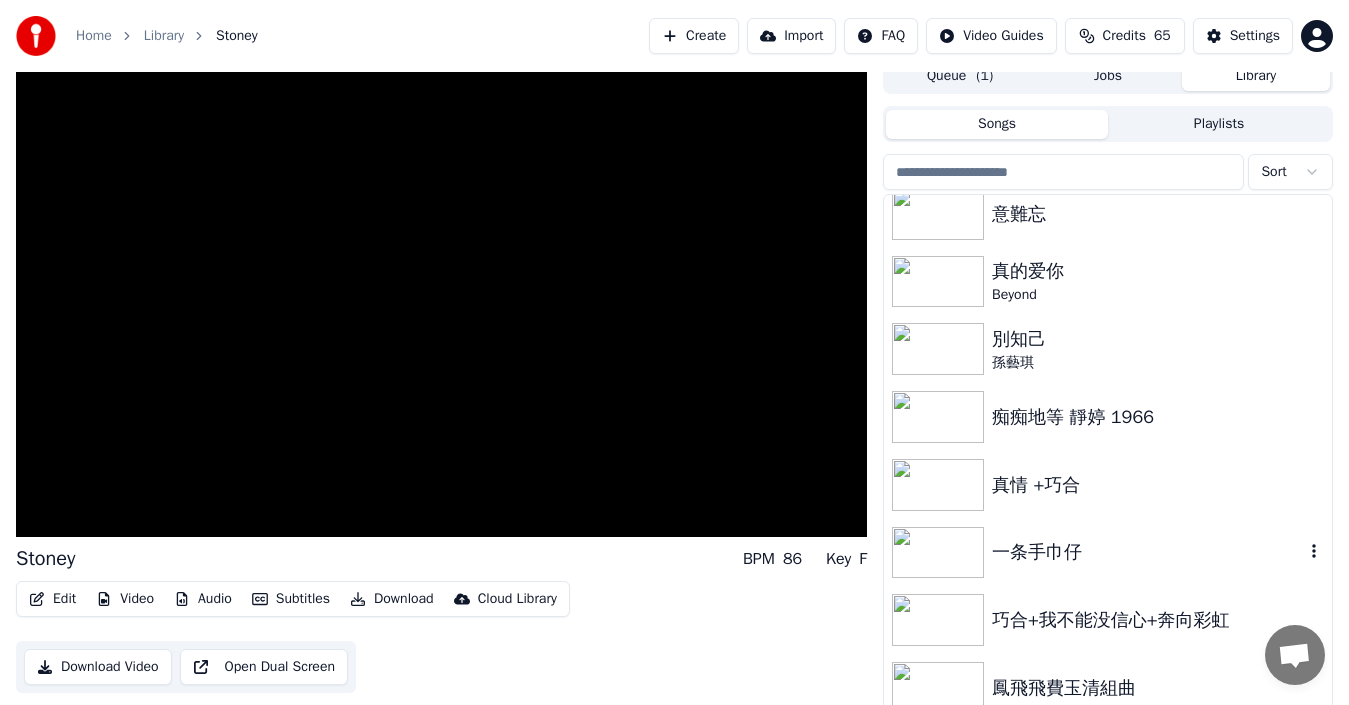 scroll, scrollTop: 4207, scrollLeft: 0, axis: vertical 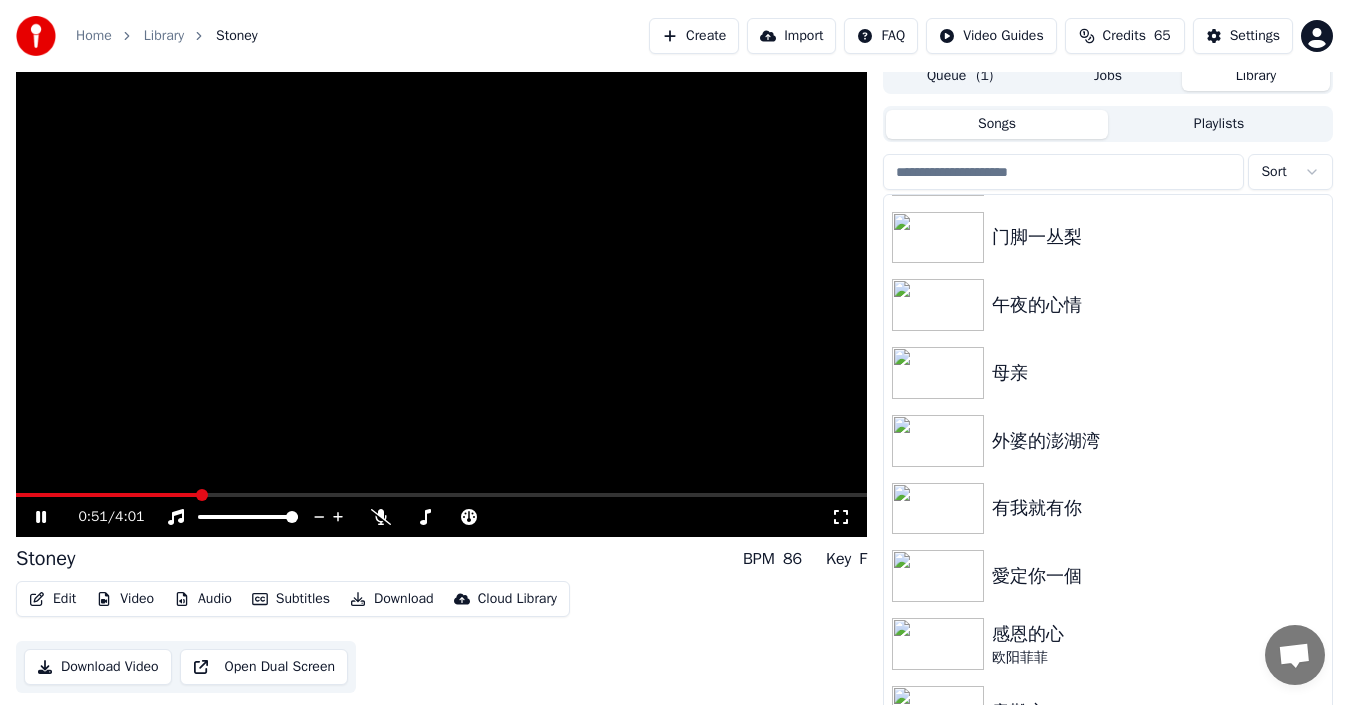 click 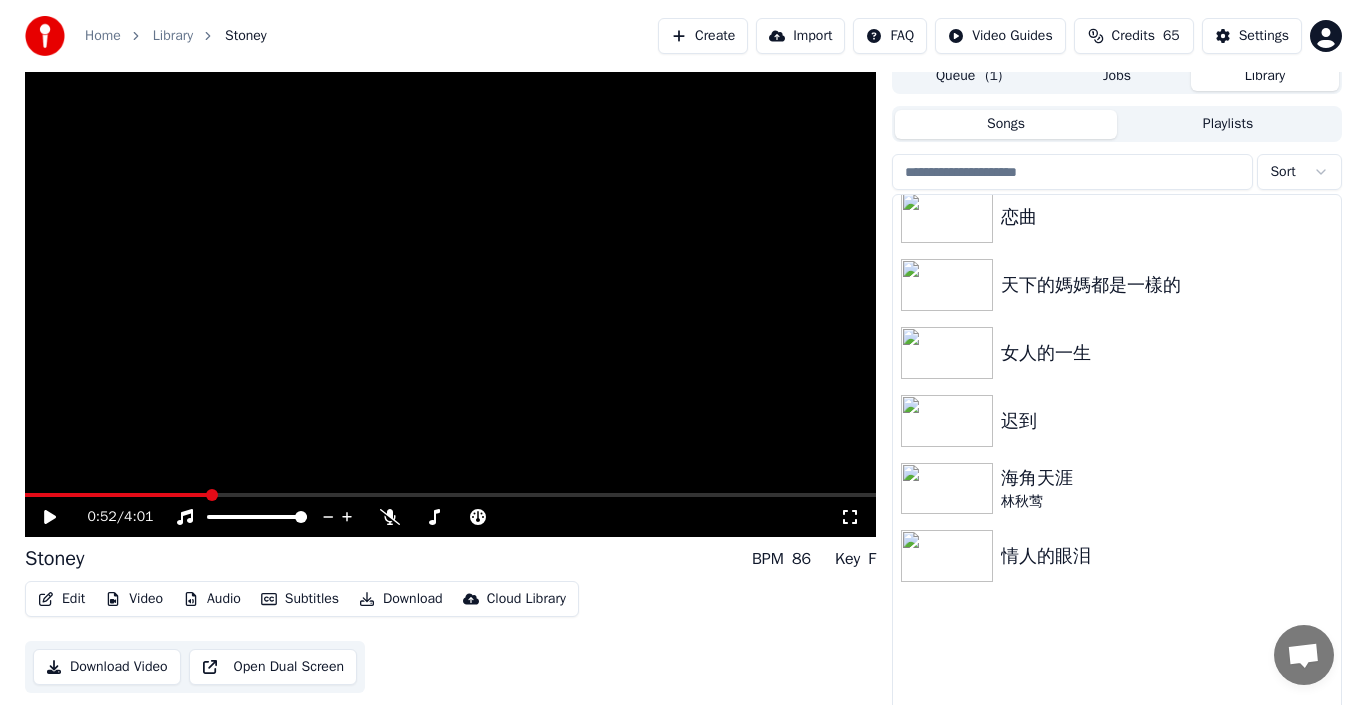 scroll, scrollTop: 2607, scrollLeft: 0, axis: vertical 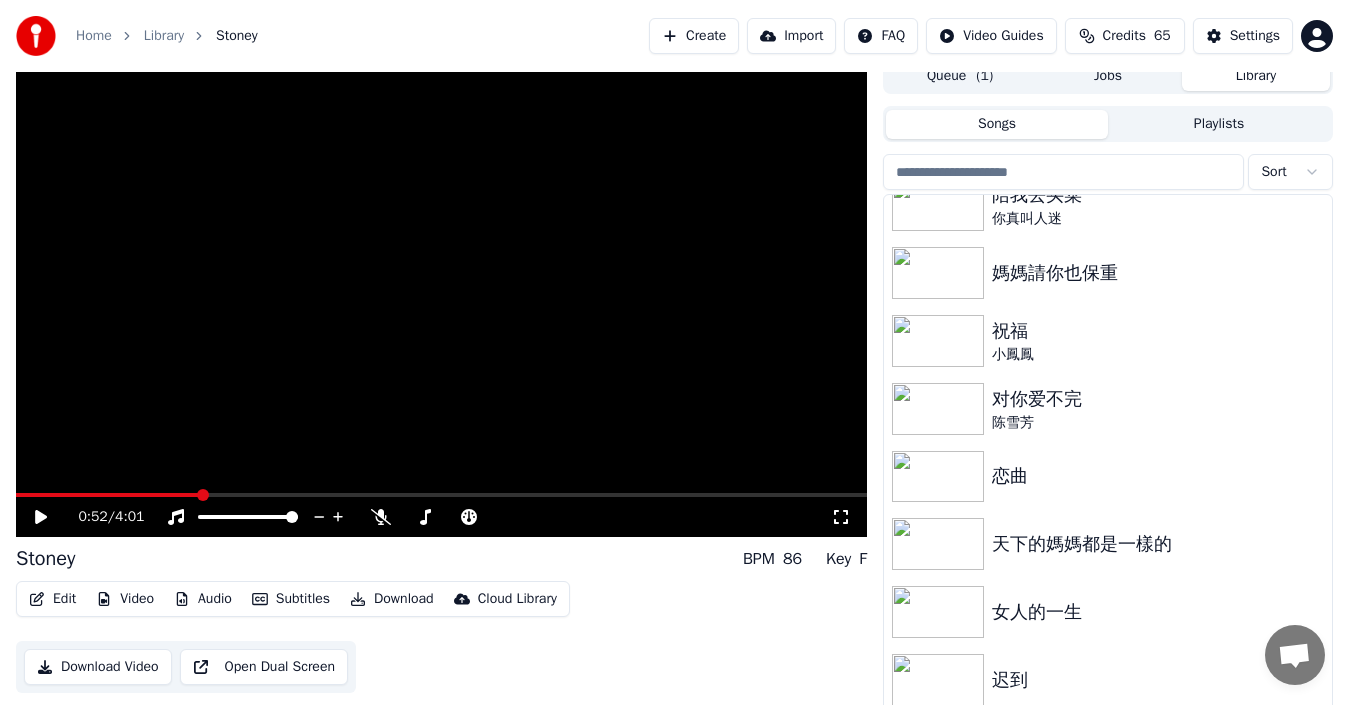 click on "Create" at bounding box center [694, 36] 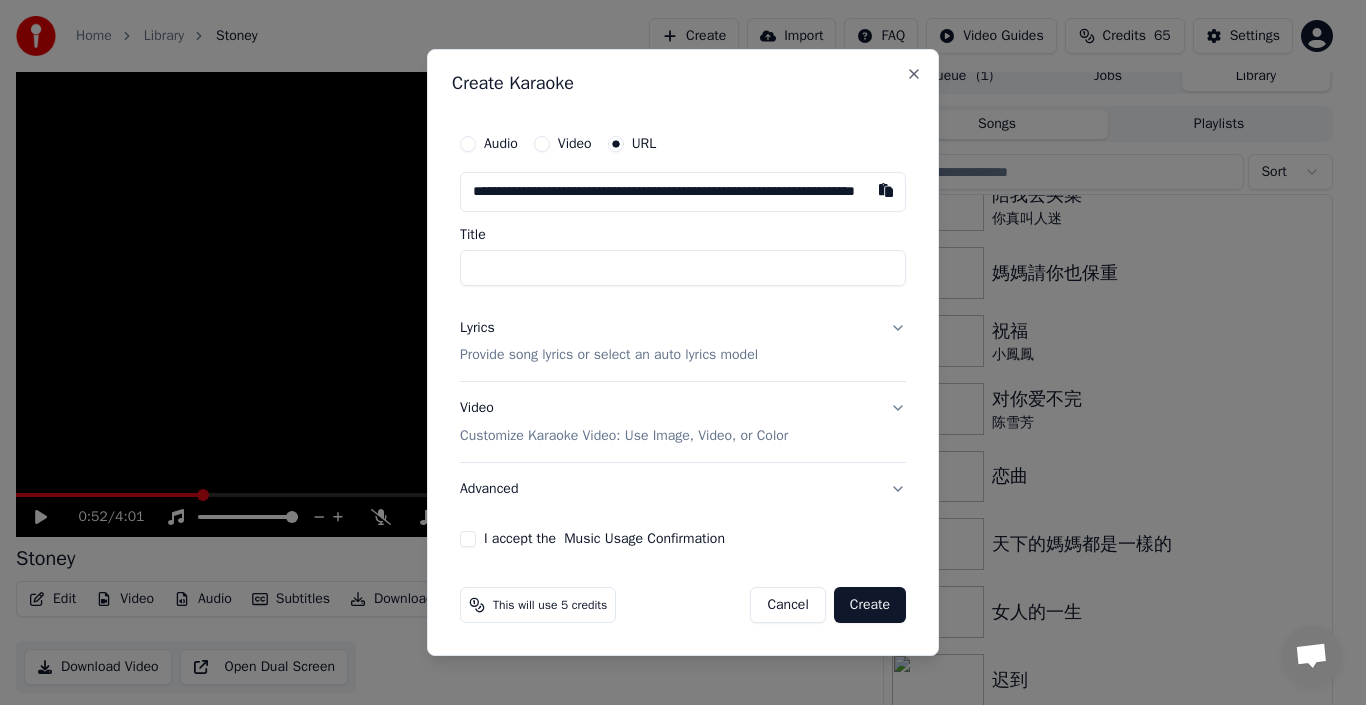 scroll, scrollTop: 0, scrollLeft: 120, axis: horizontal 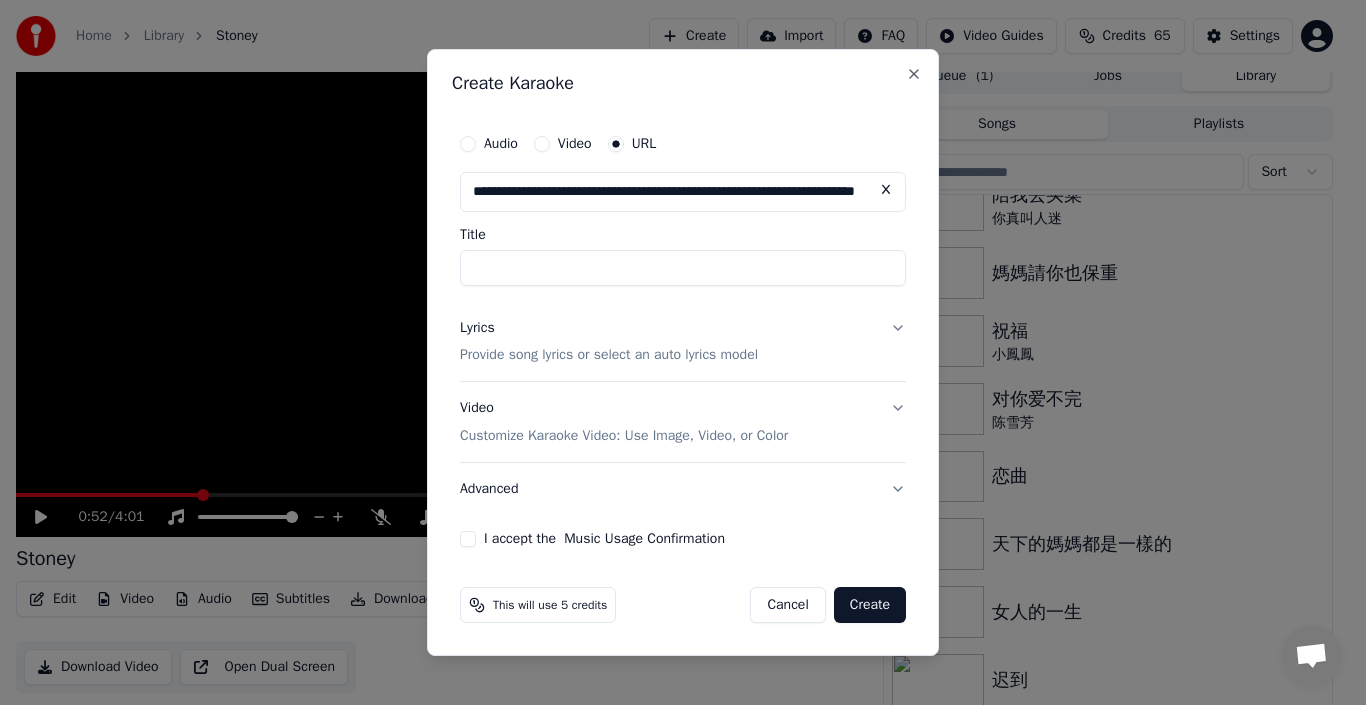 type on "**********" 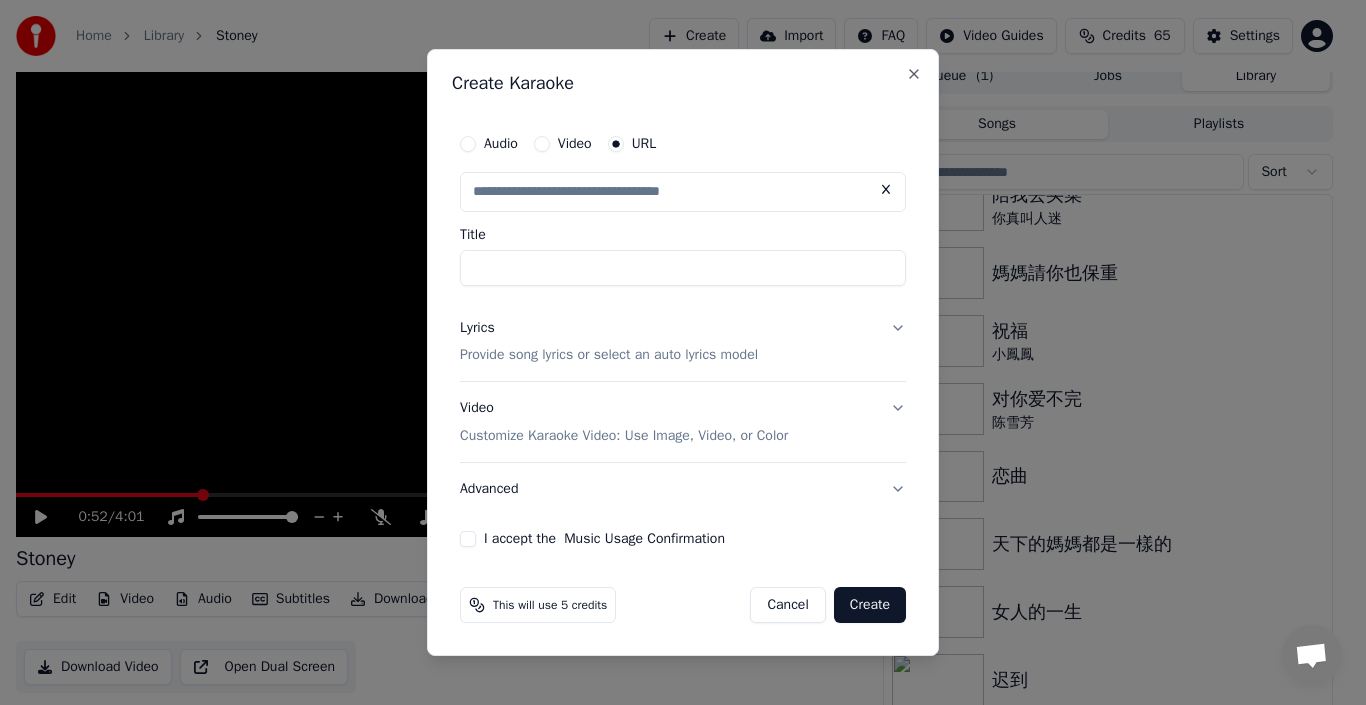 click on "Title" at bounding box center [683, 268] 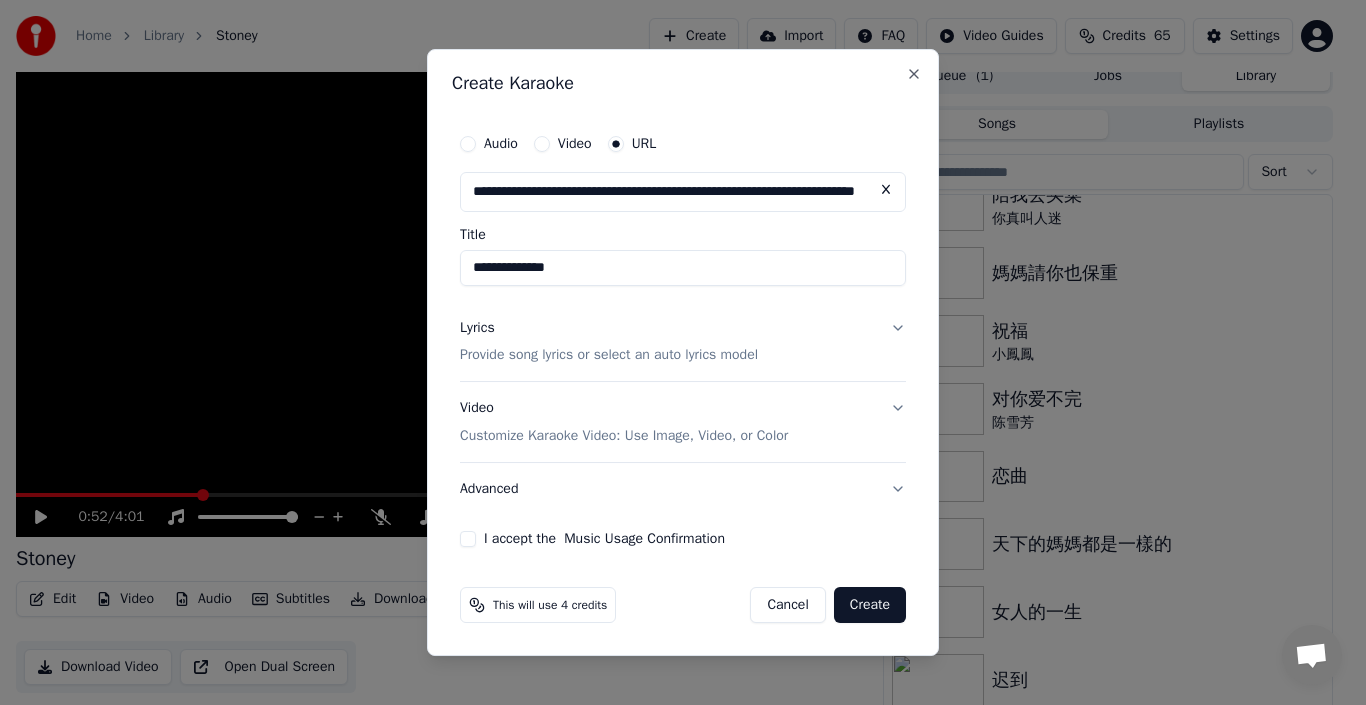 type on "**********" 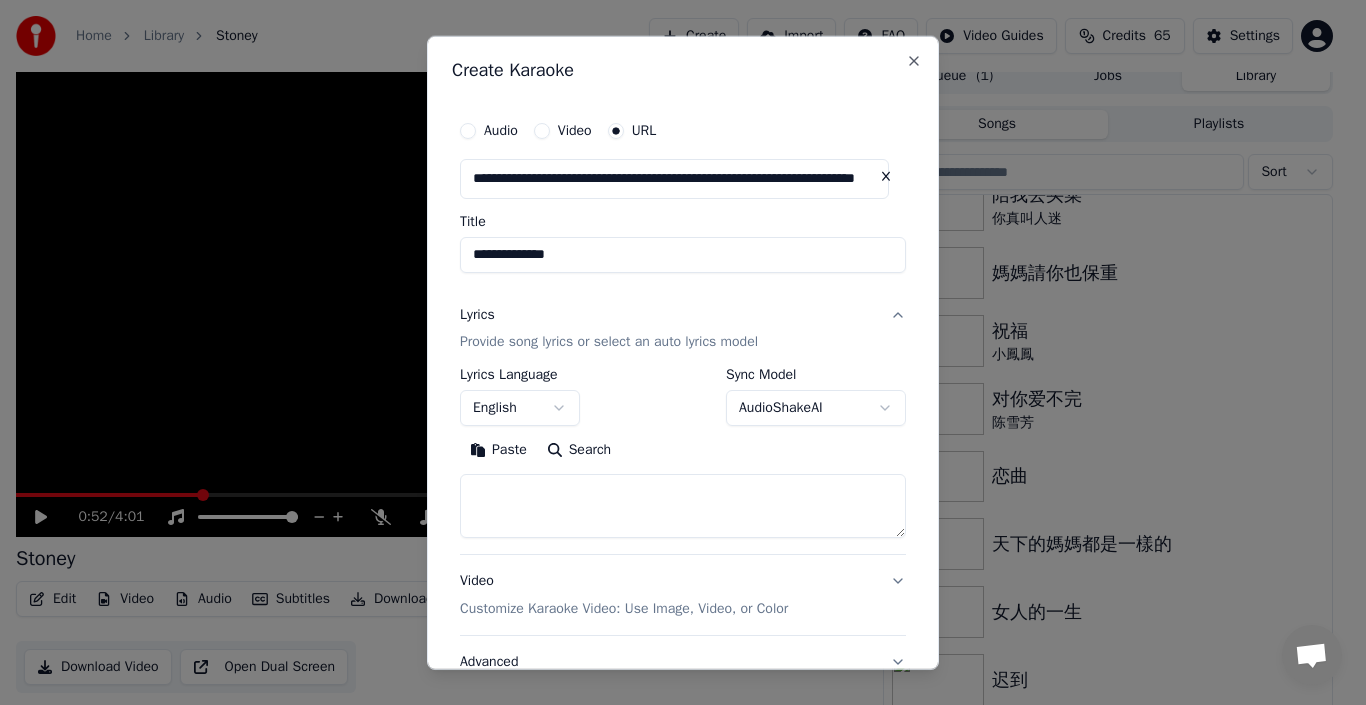 click at bounding box center (683, 506) 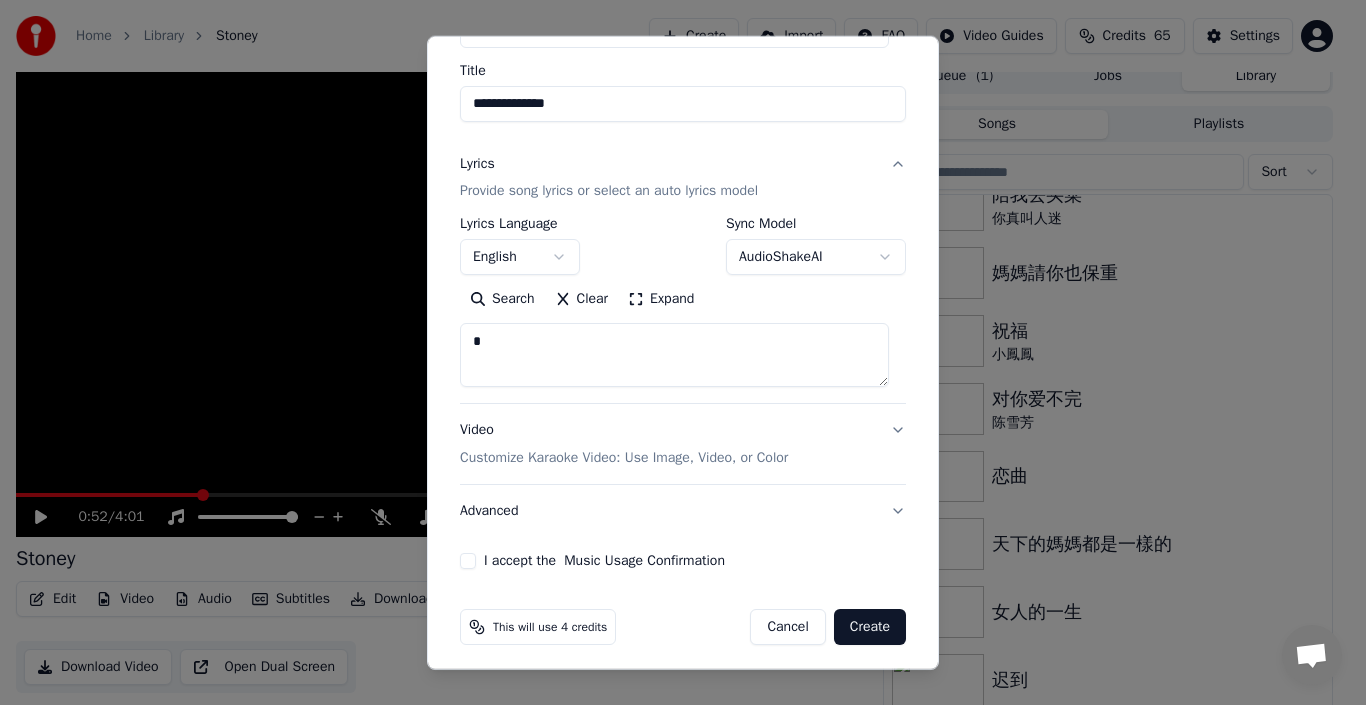 scroll, scrollTop: 159, scrollLeft: 0, axis: vertical 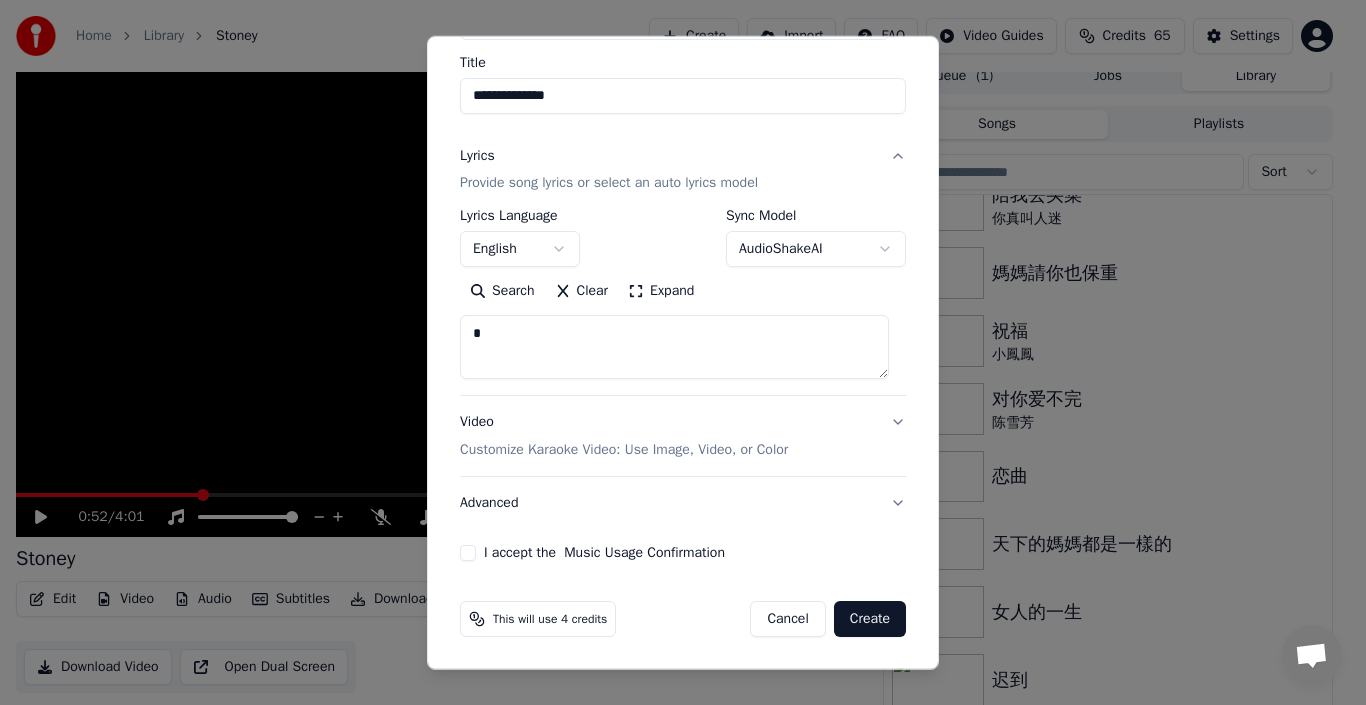 type on "*" 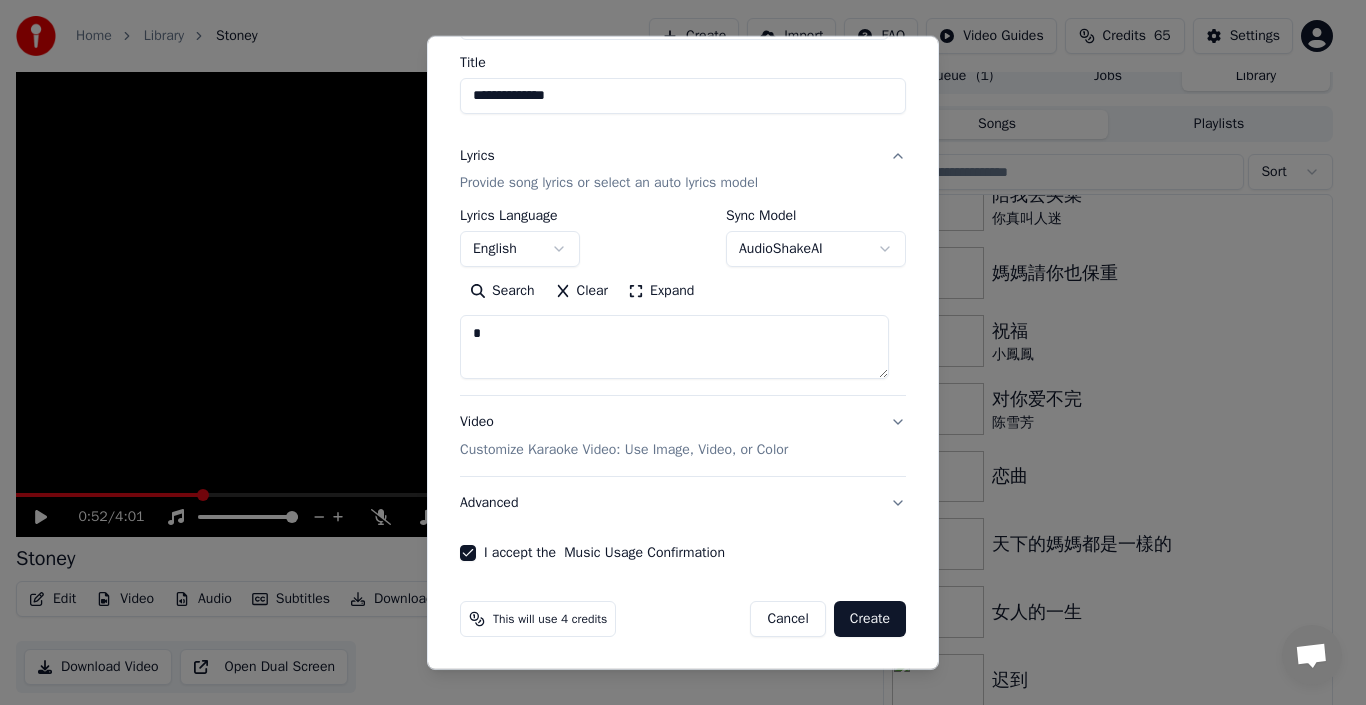 click on "Create" at bounding box center [870, 619] 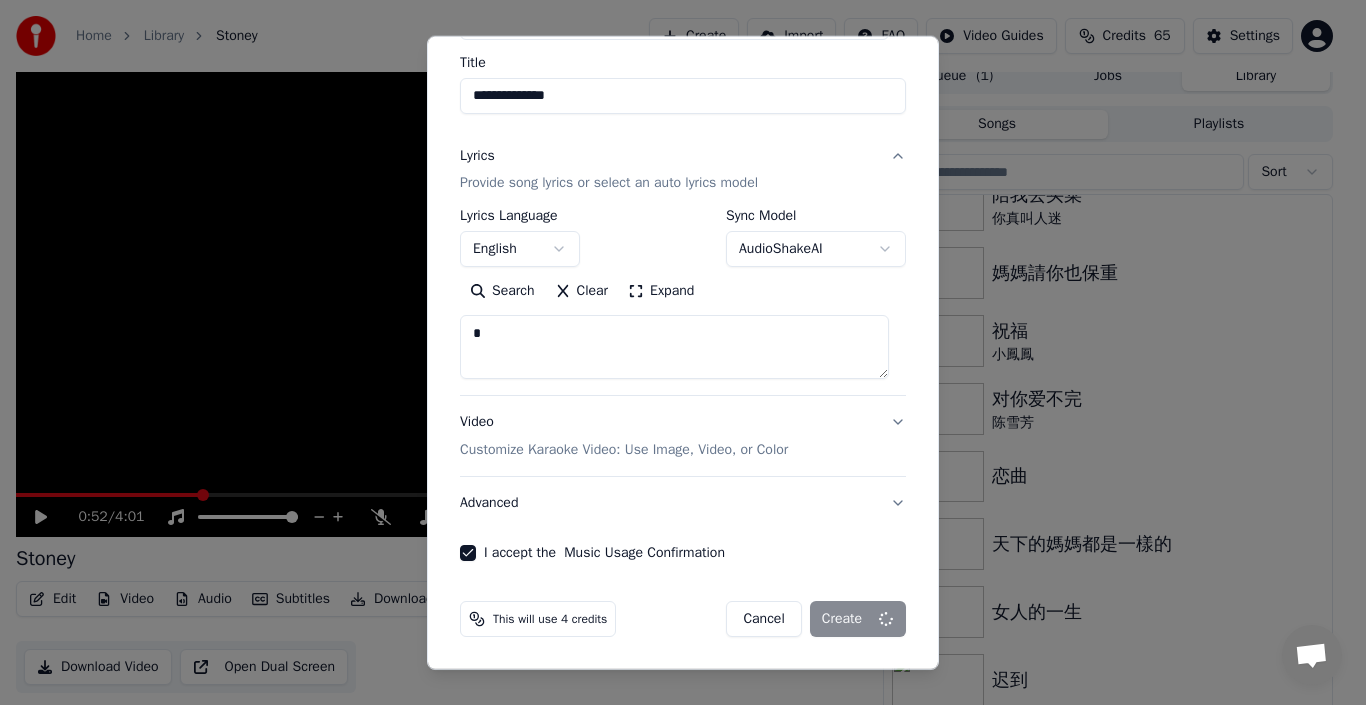 select 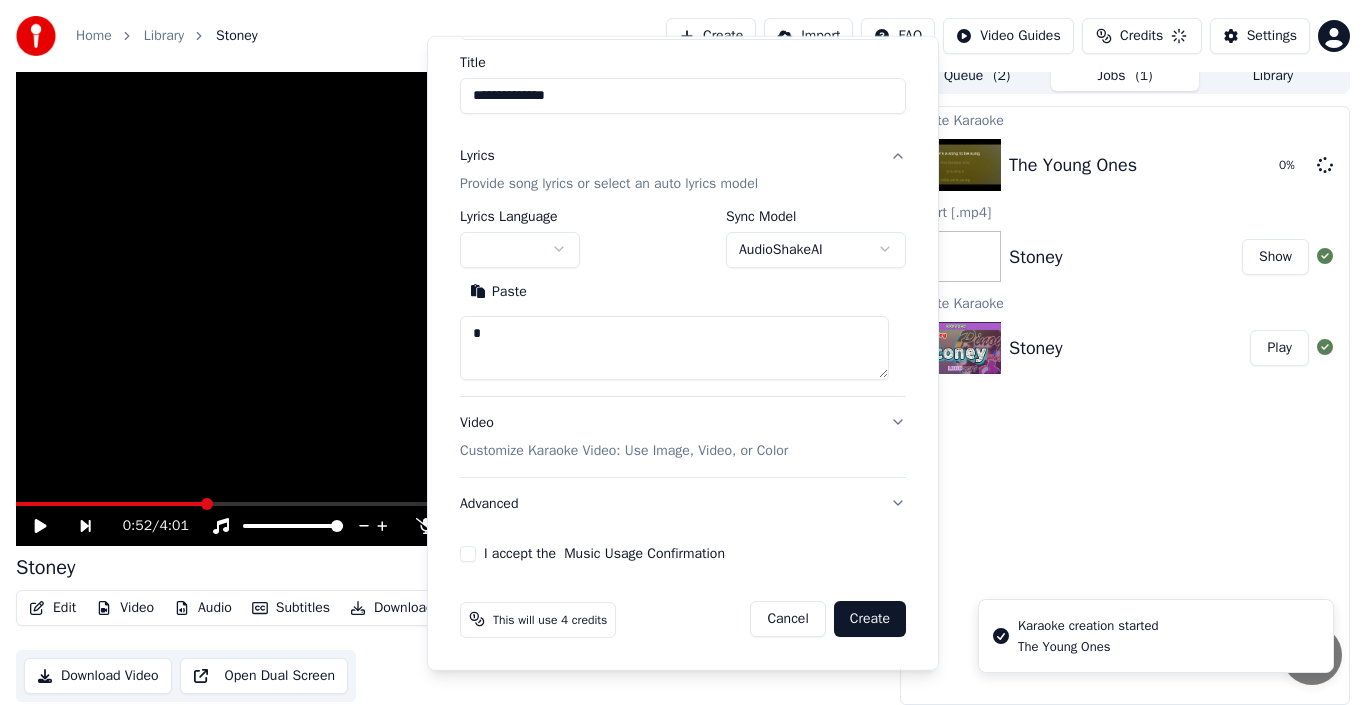 type 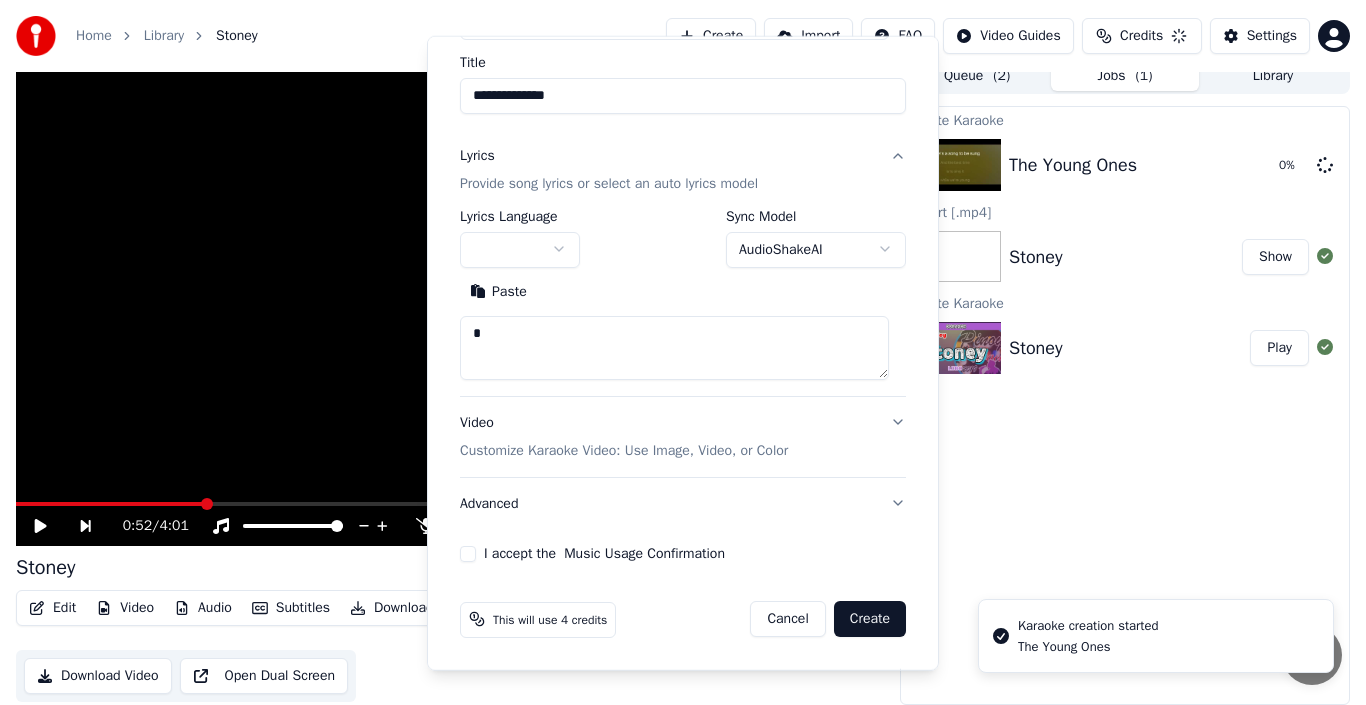 type 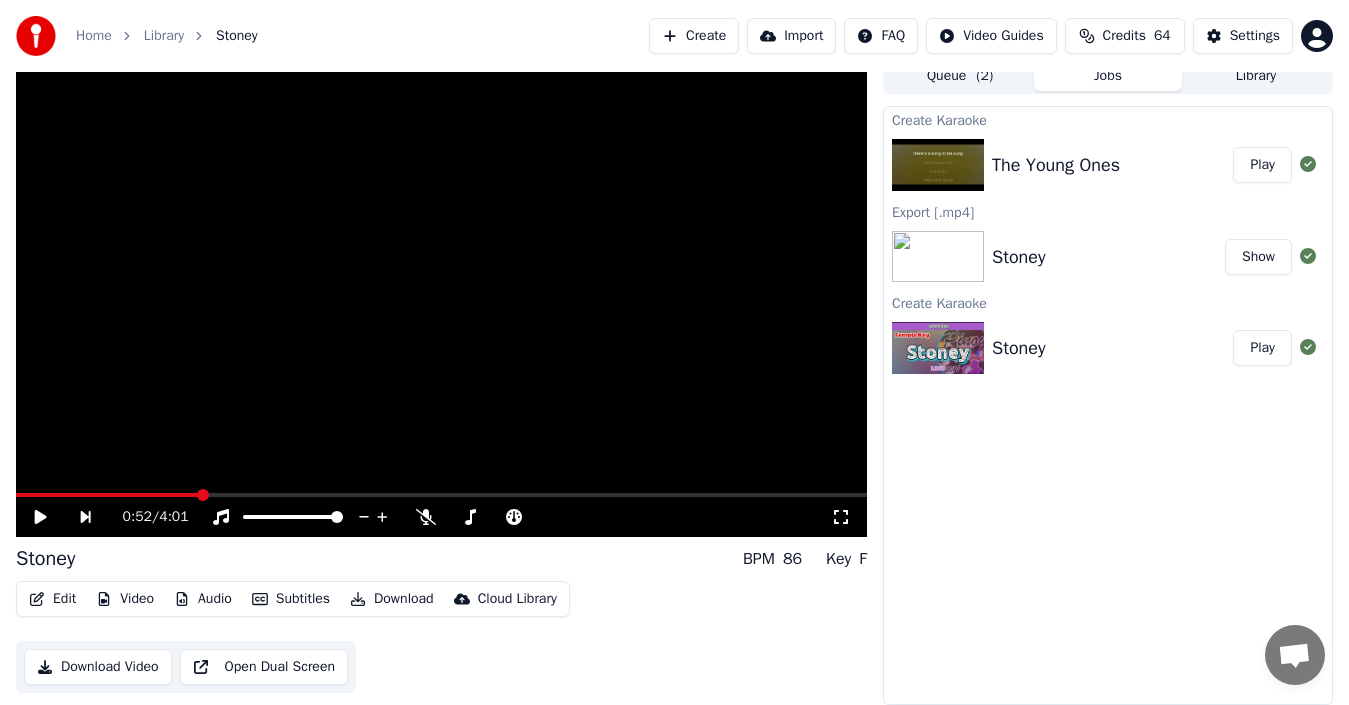 click on "Play" at bounding box center [1262, 165] 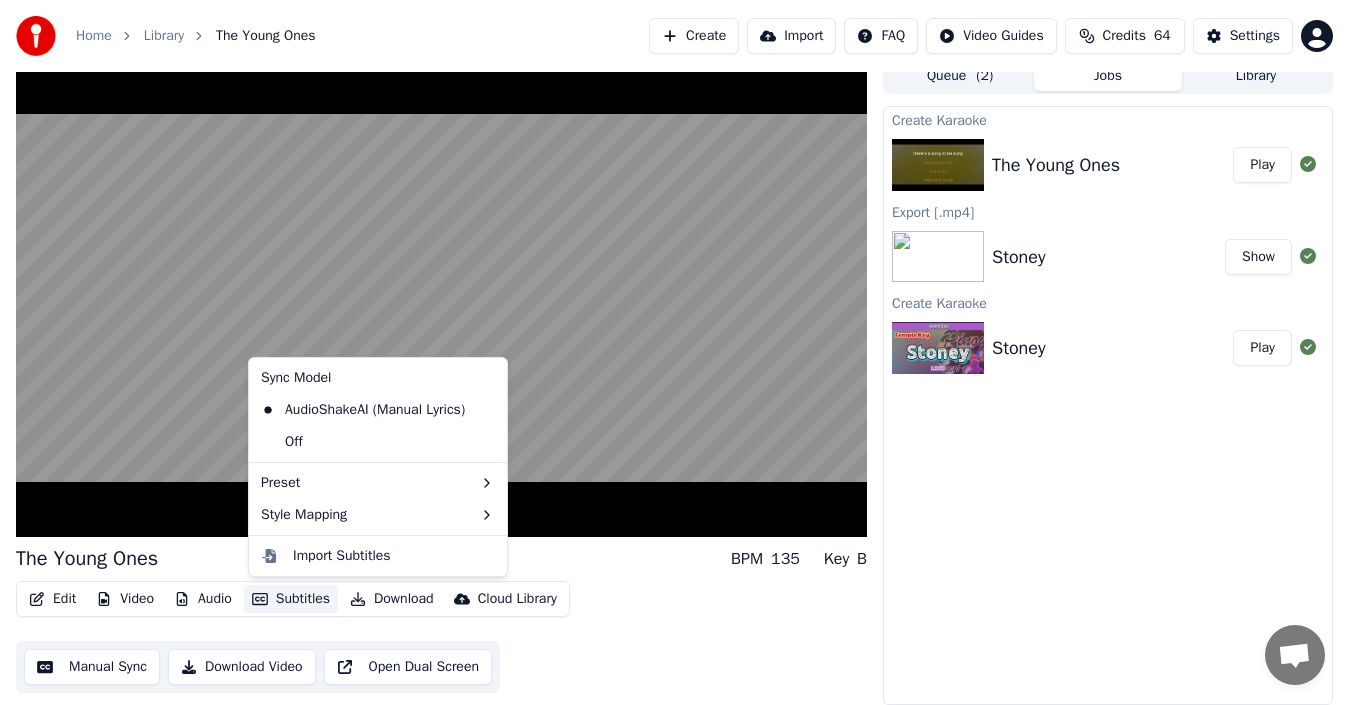 click on "Subtitles" at bounding box center [291, 599] 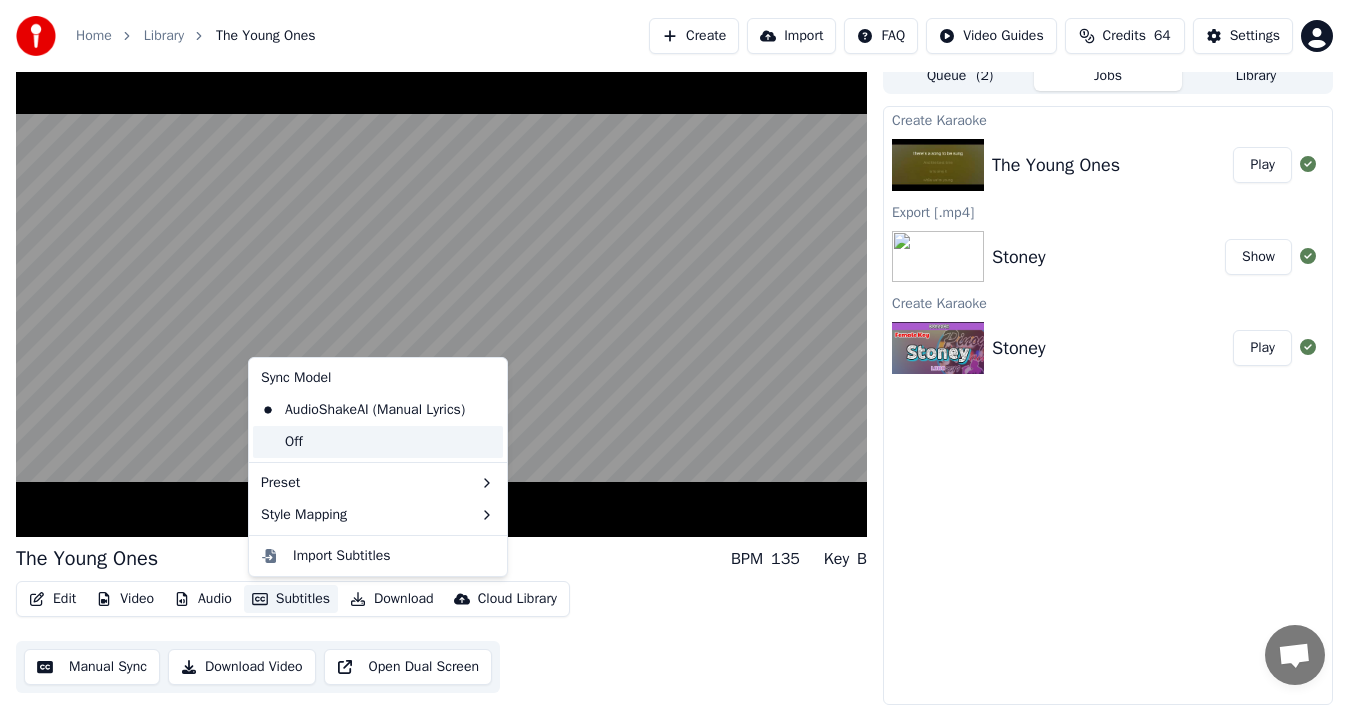 click on "Off" at bounding box center [378, 442] 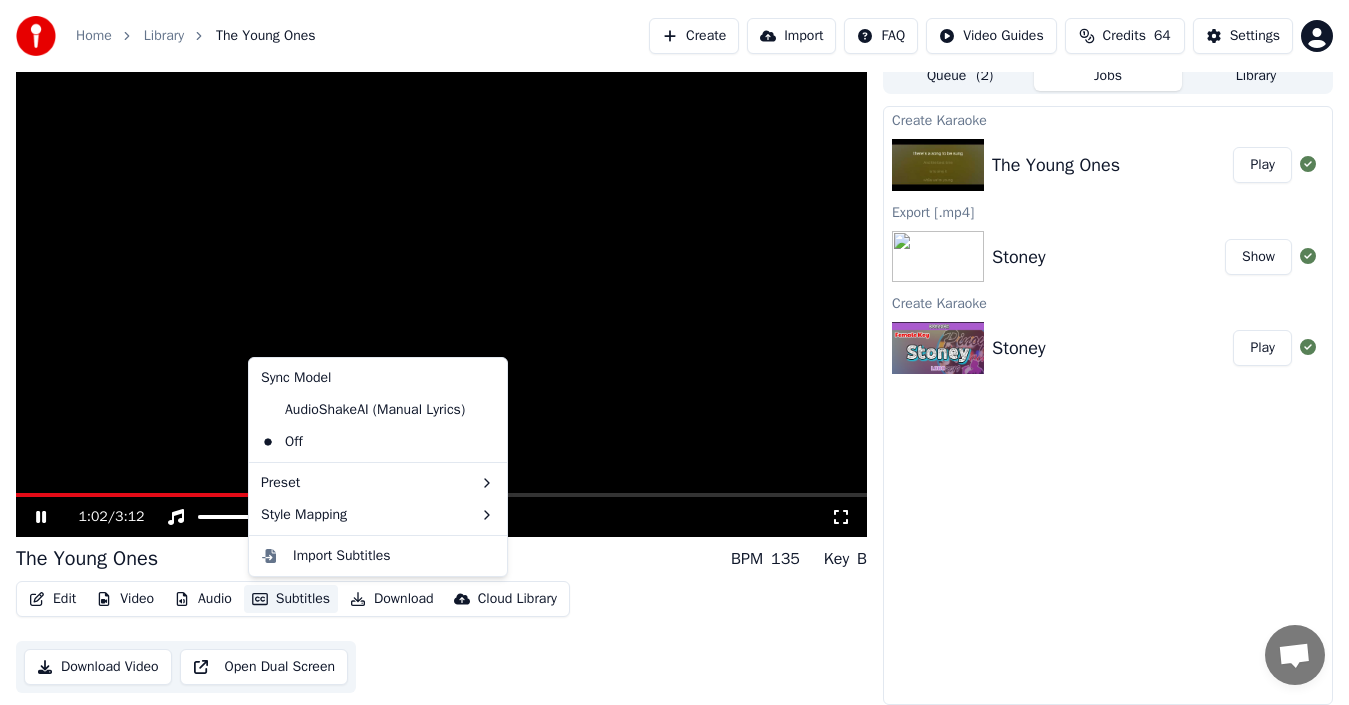 click on "Subtitles" at bounding box center [291, 599] 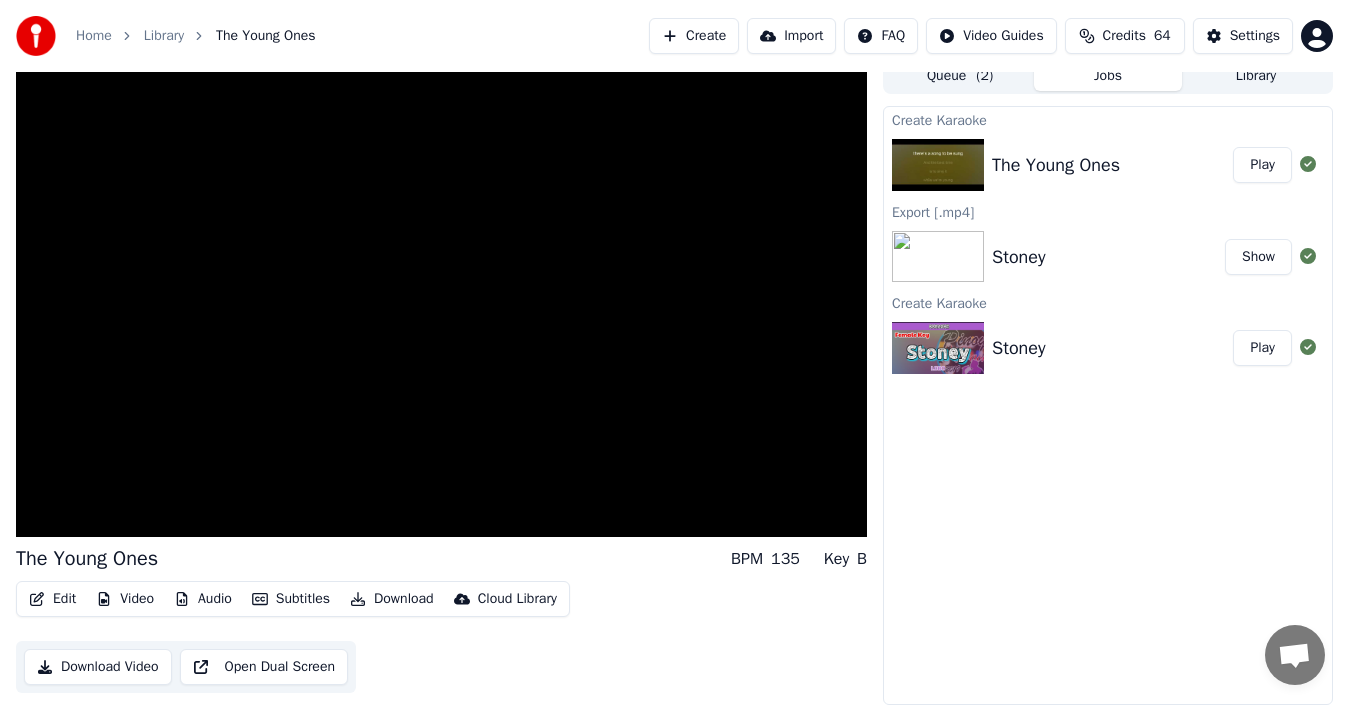 click on "The Young Ones BPM 135 Key B" at bounding box center (441, 559) 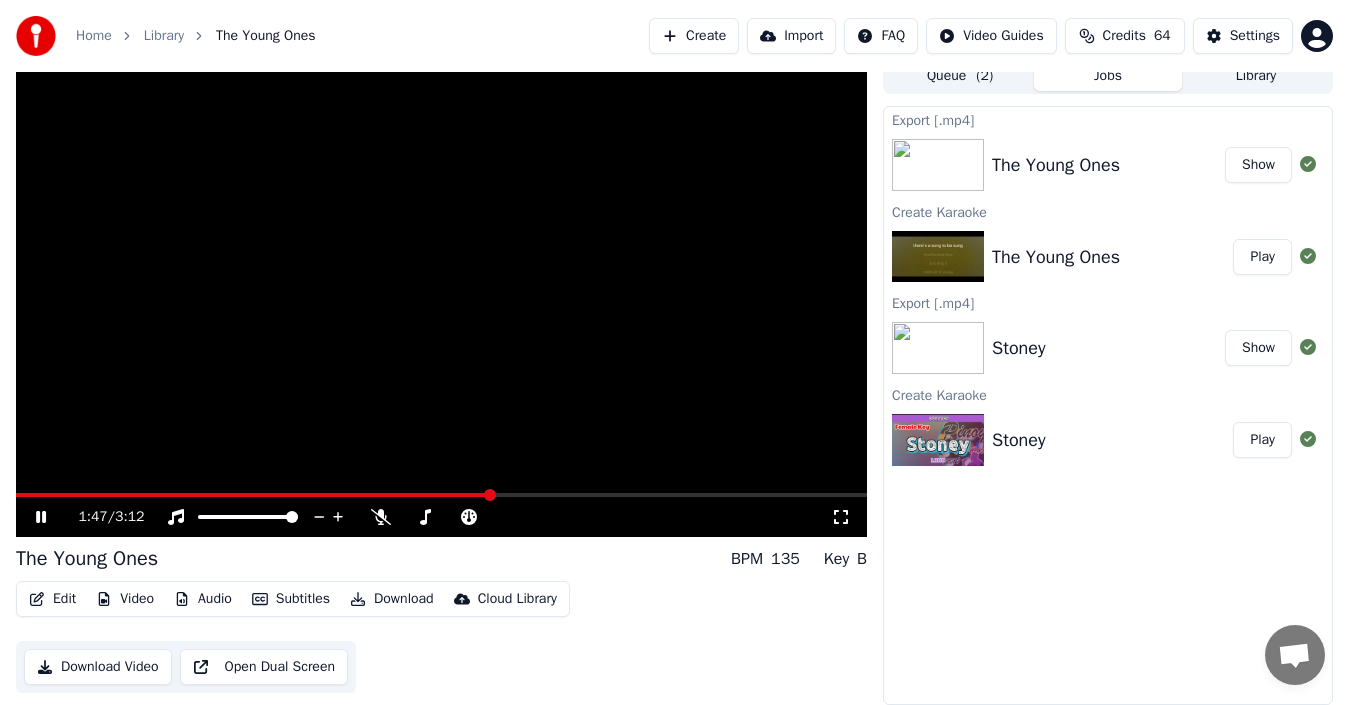 click 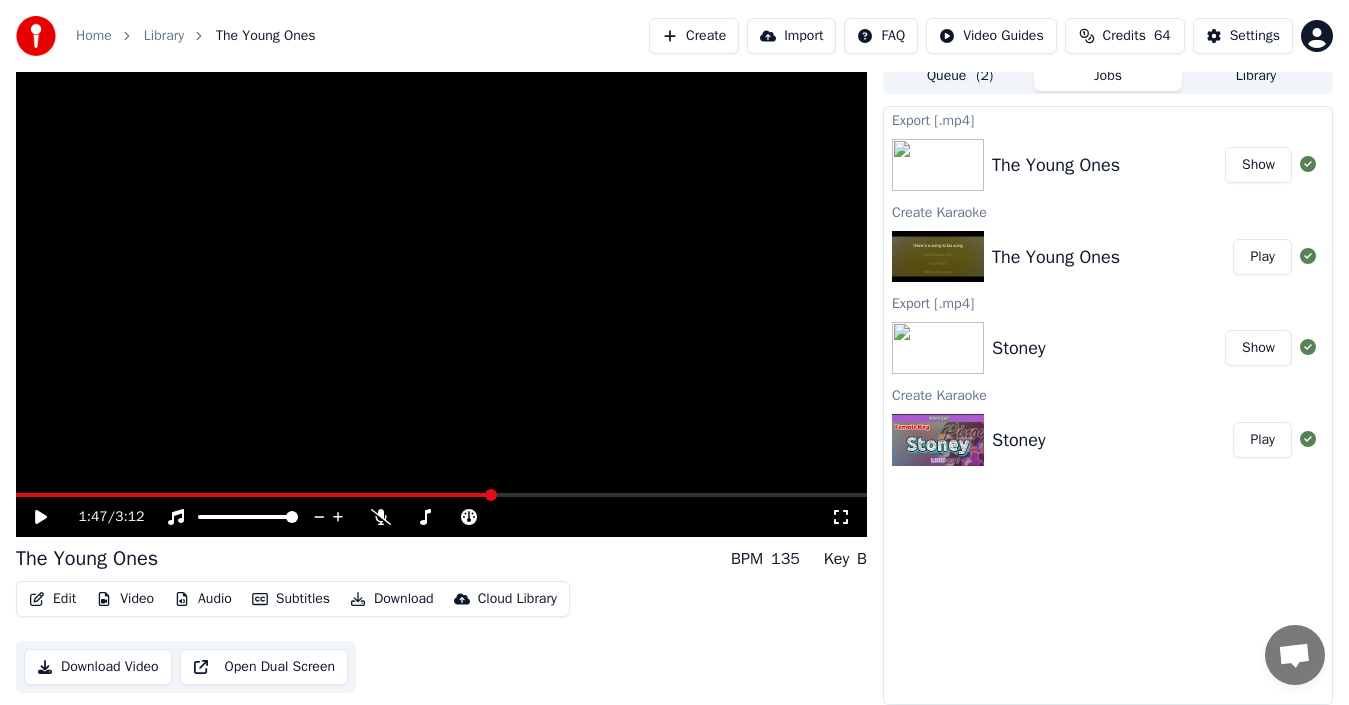 click on "Create" at bounding box center (694, 36) 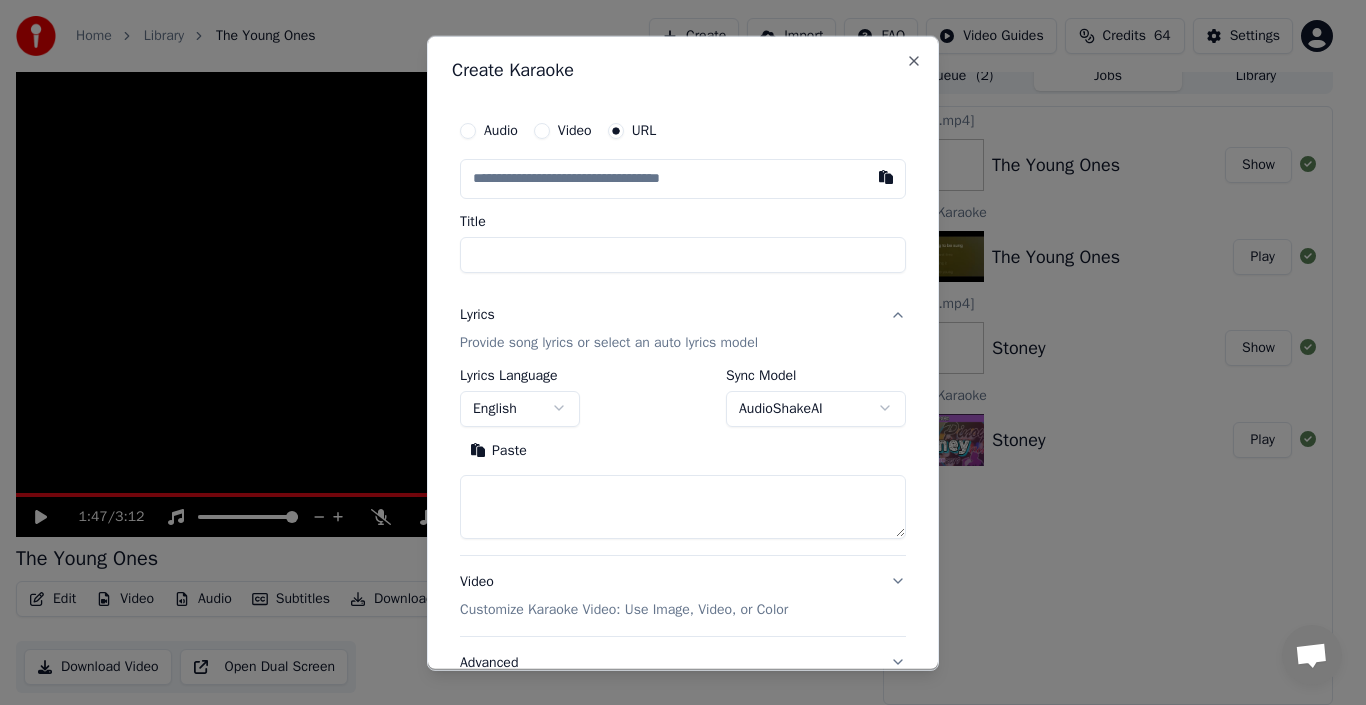 click at bounding box center [683, 178] 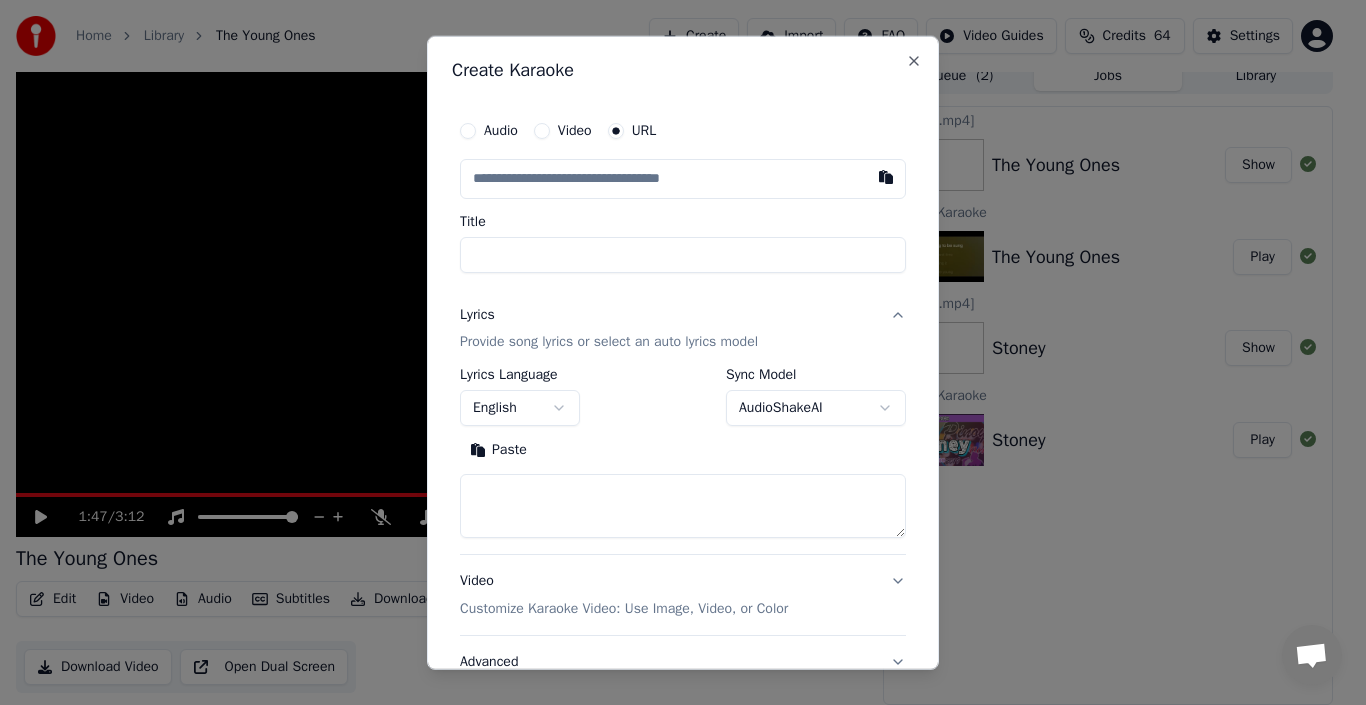 type on "**********" 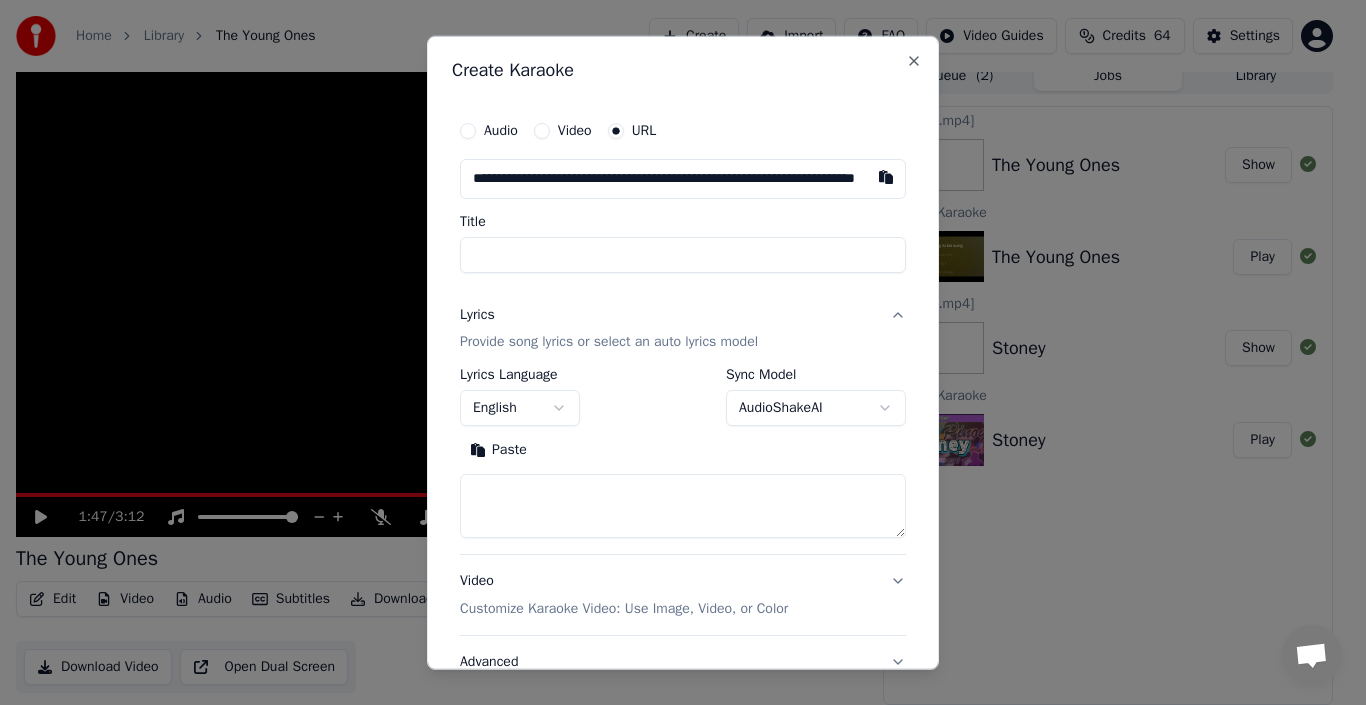scroll, scrollTop: 0, scrollLeft: 129, axis: horizontal 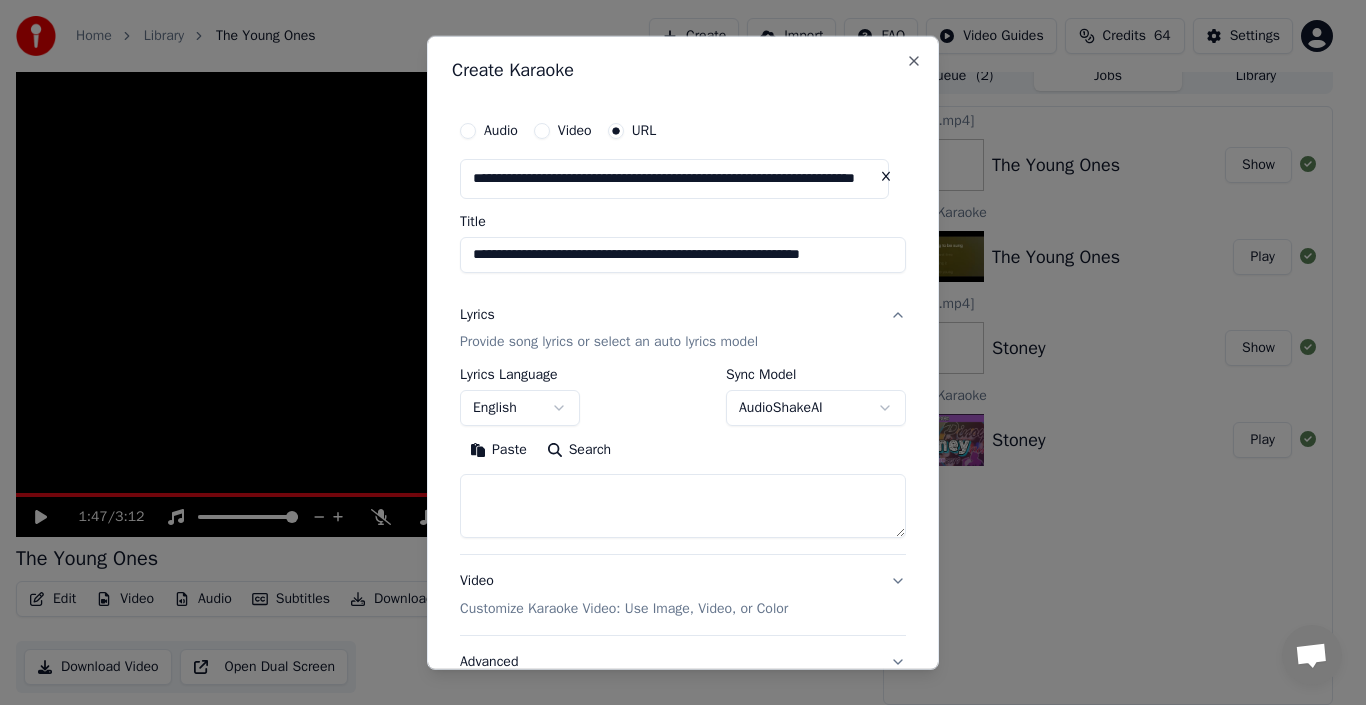 type on "**********" 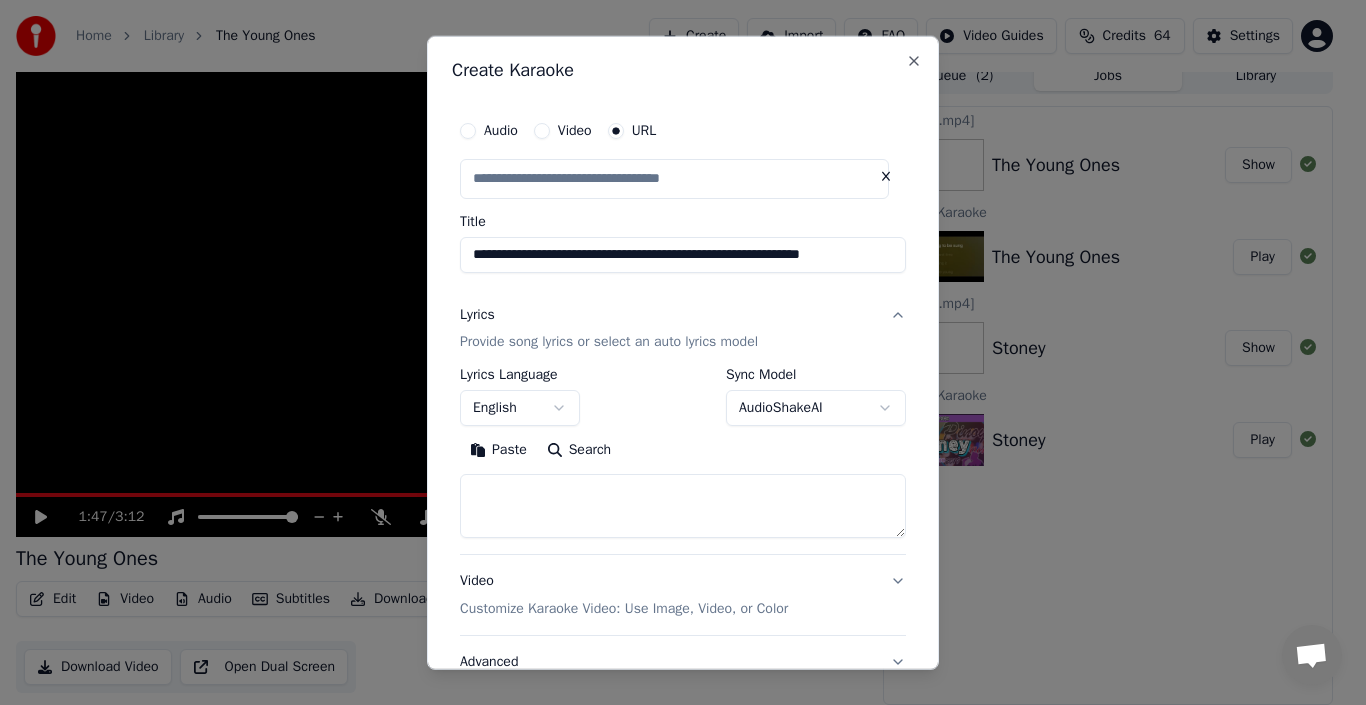 click on "**********" at bounding box center (683, 254) 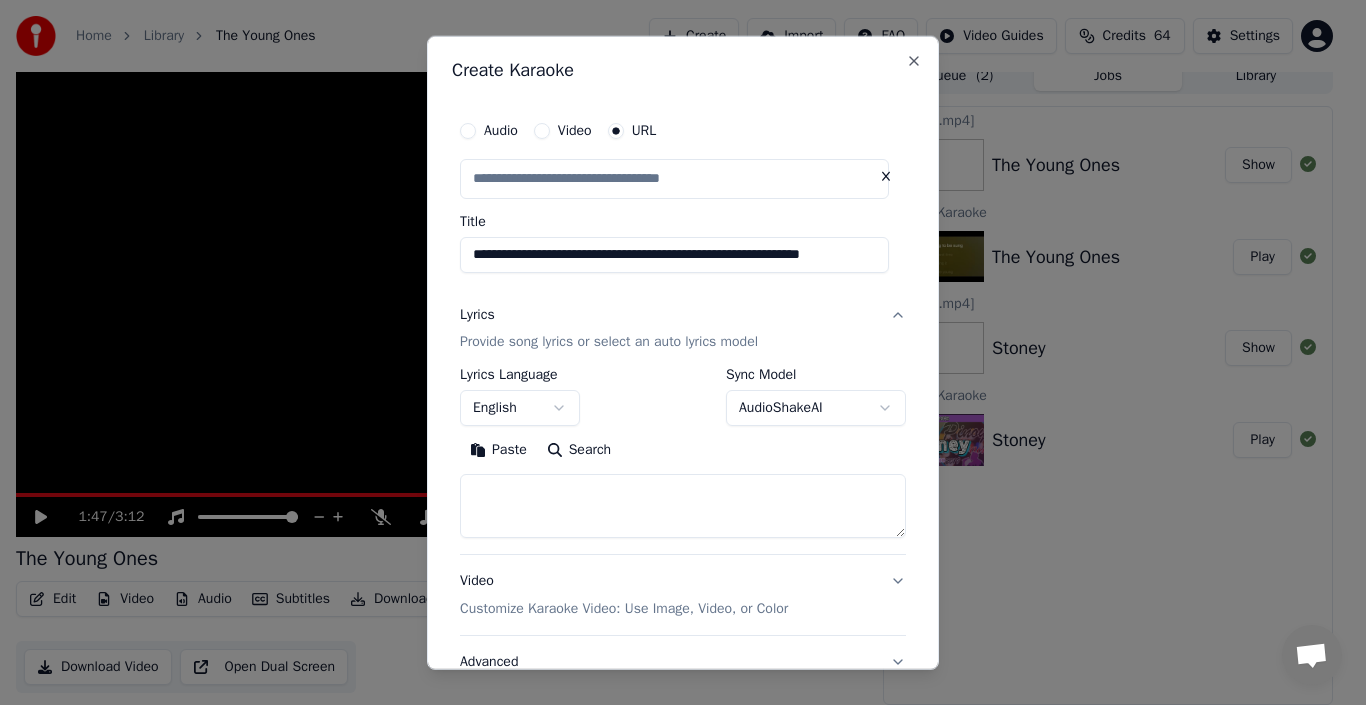 type on "**********" 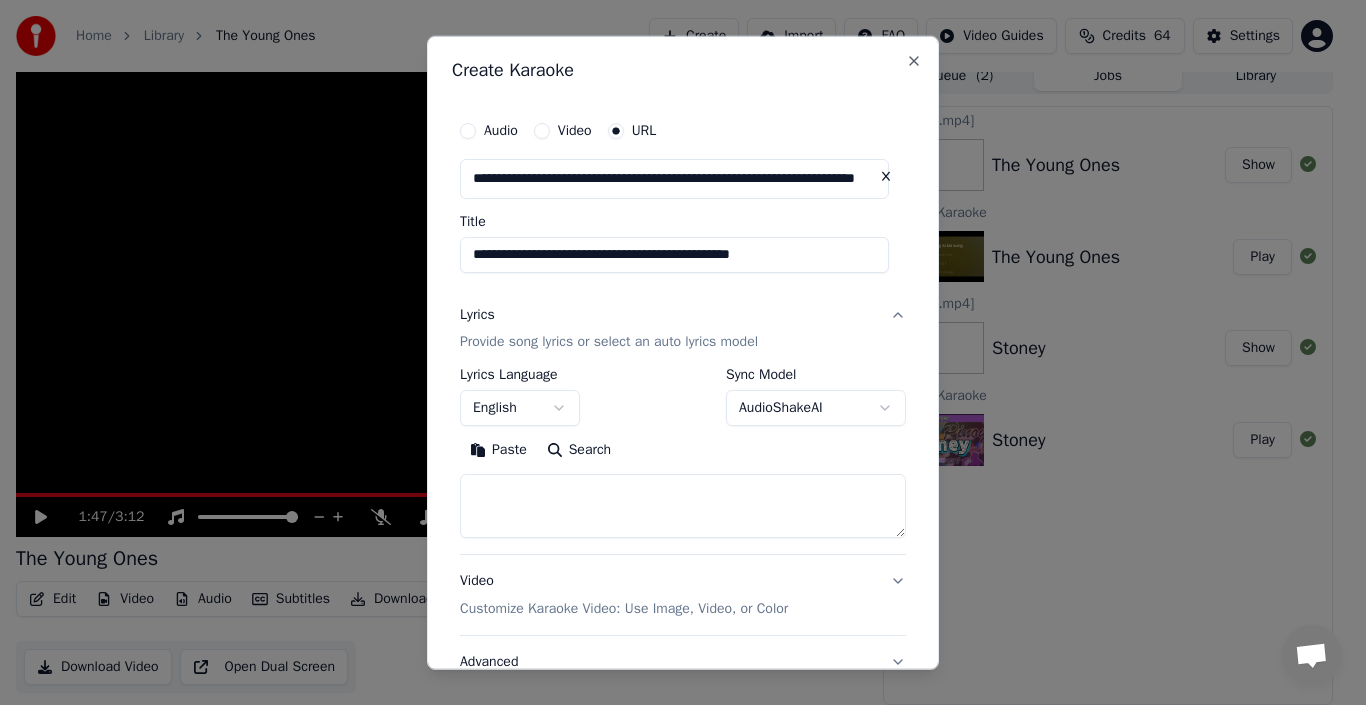 scroll, scrollTop: 0, scrollLeft: 0, axis: both 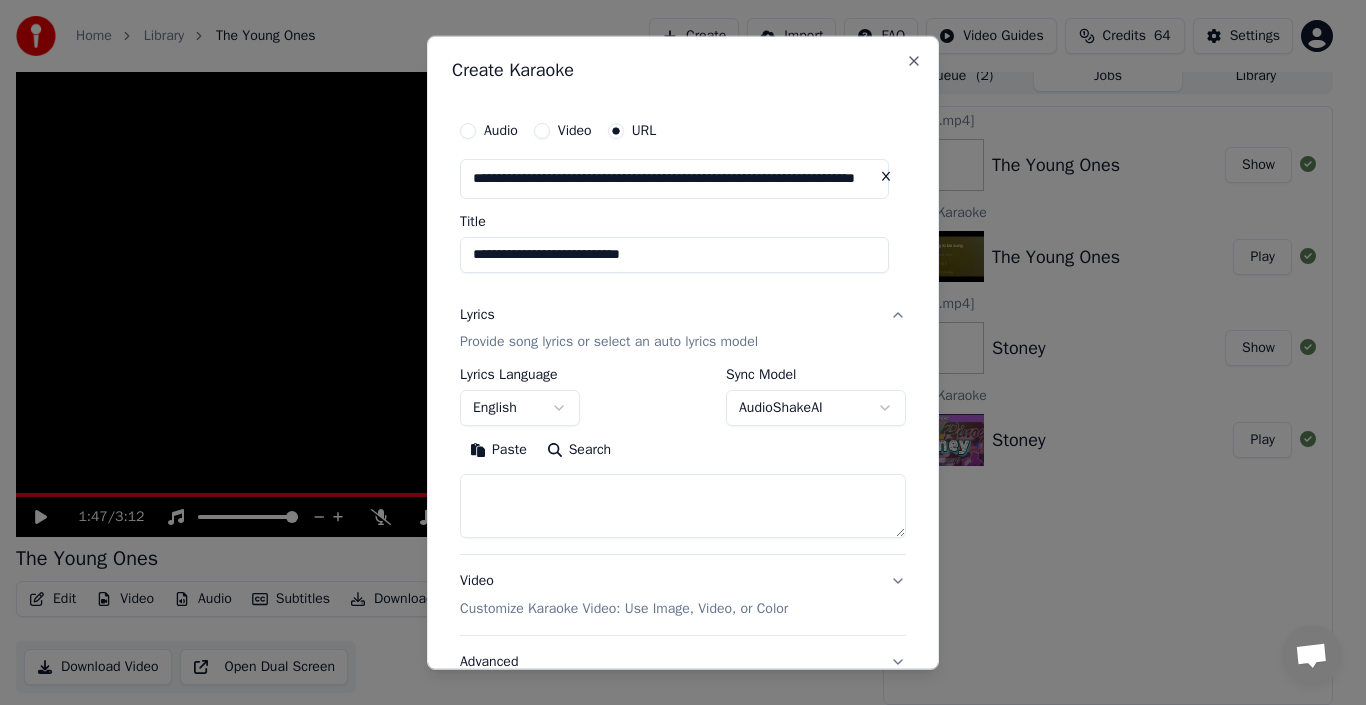 type on "**********" 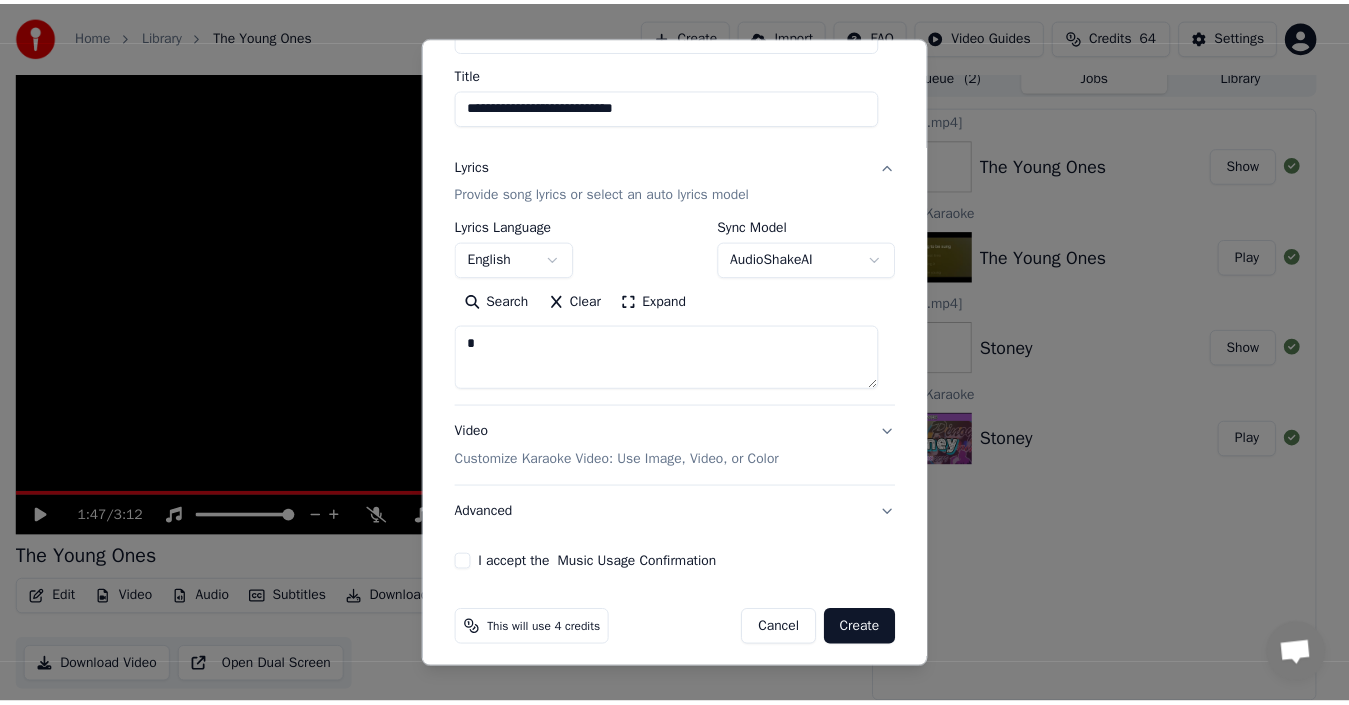 scroll, scrollTop: 159, scrollLeft: 0, axis: vertical 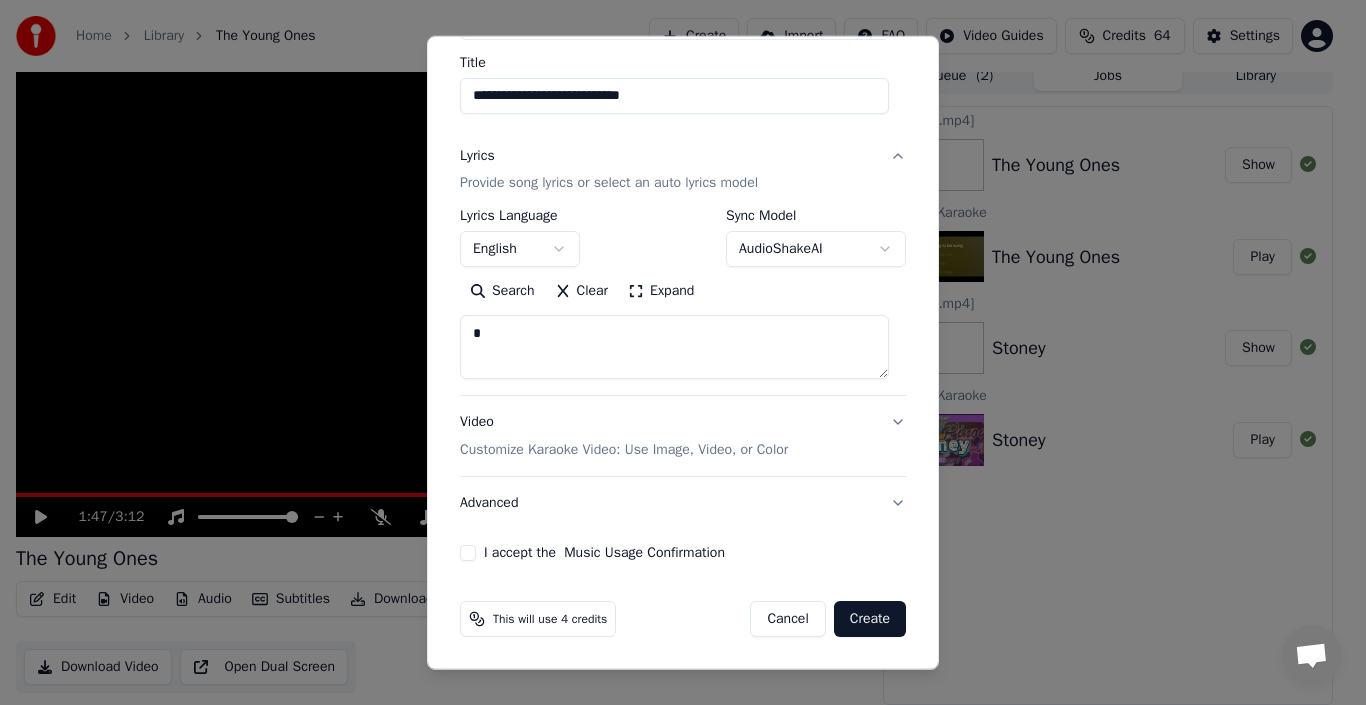 type on "*" 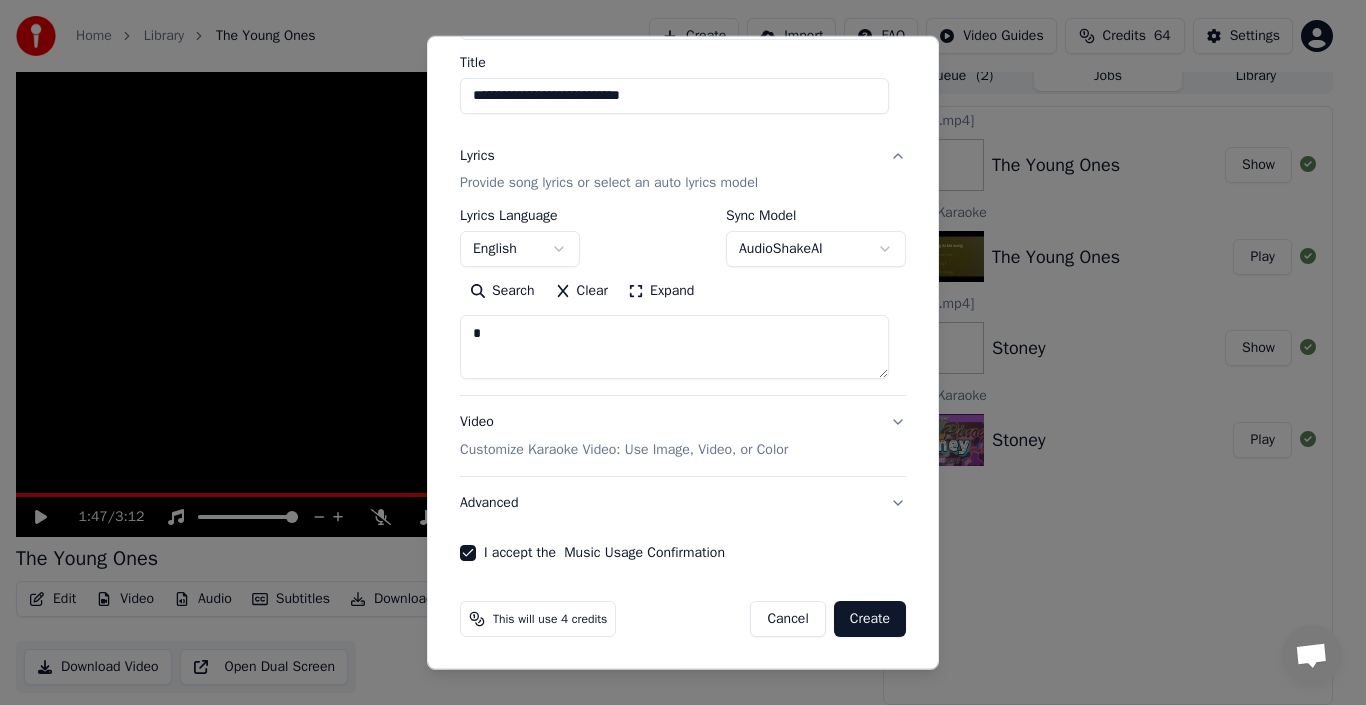 click on "Create" at bounding box center [870, 619] 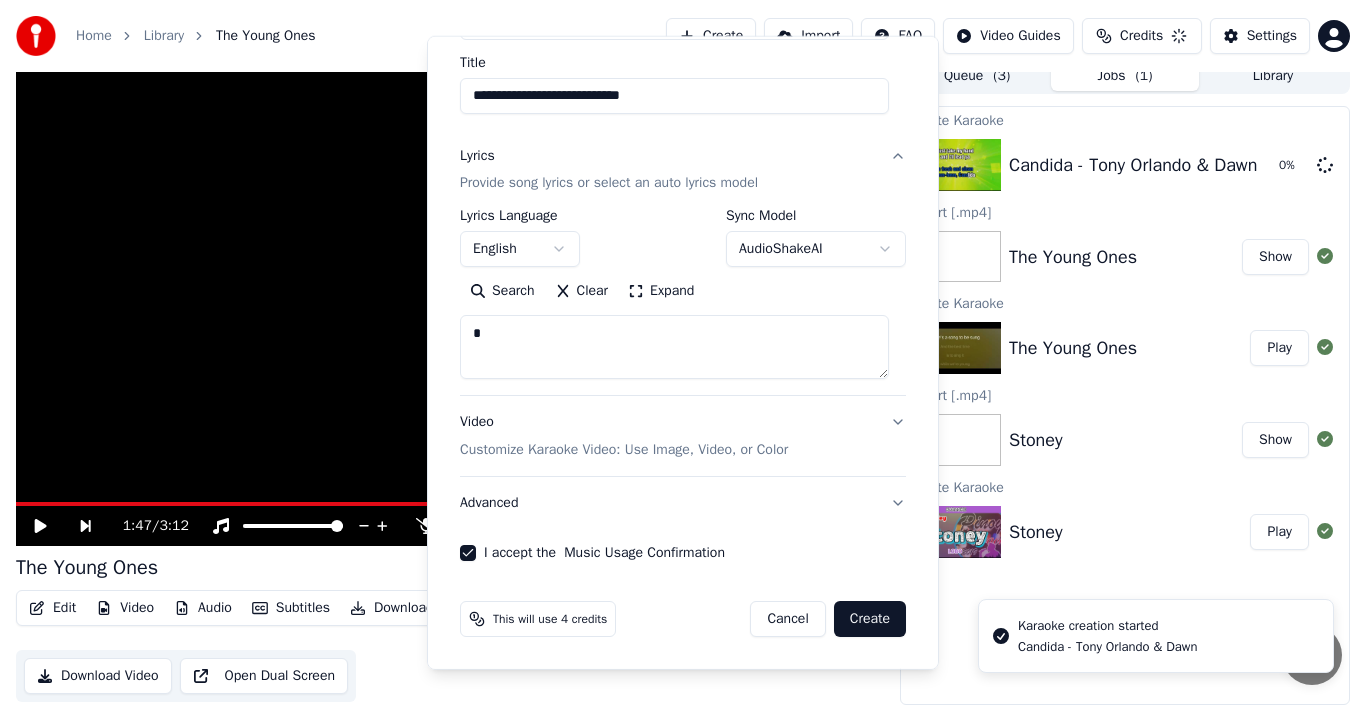 type 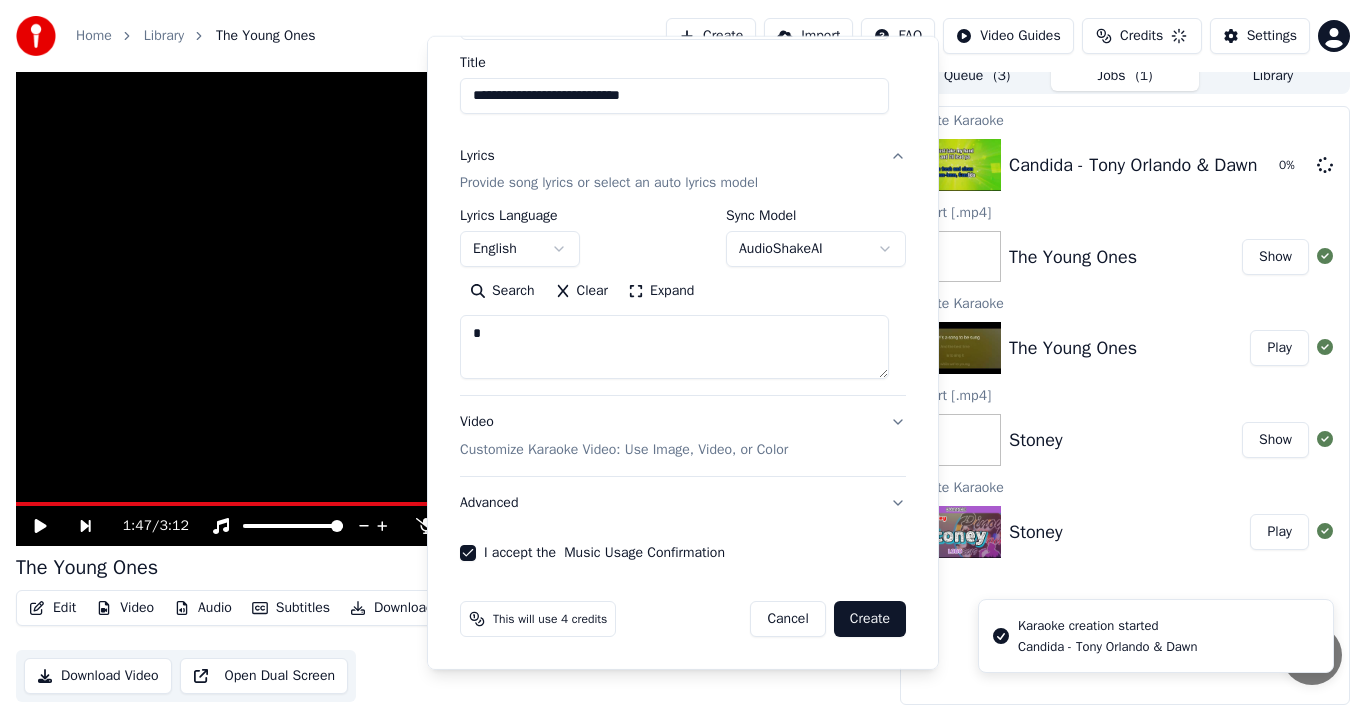 type 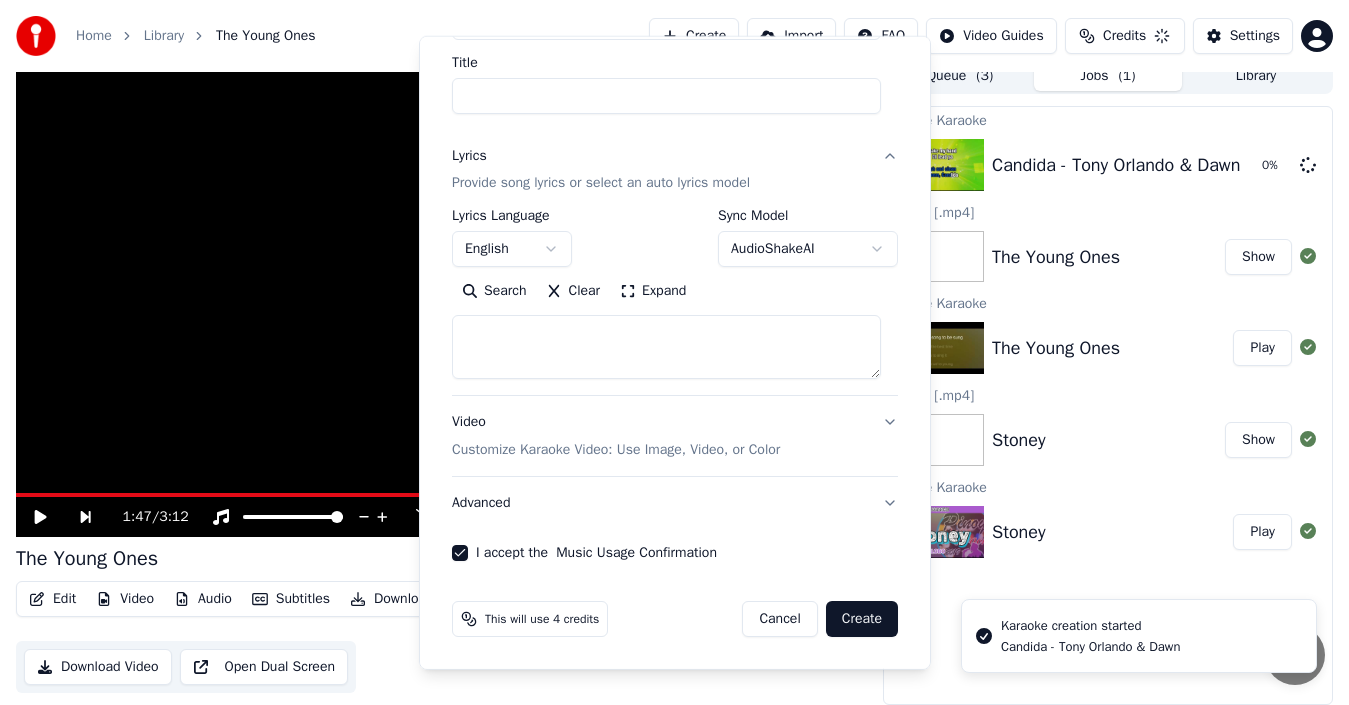 select 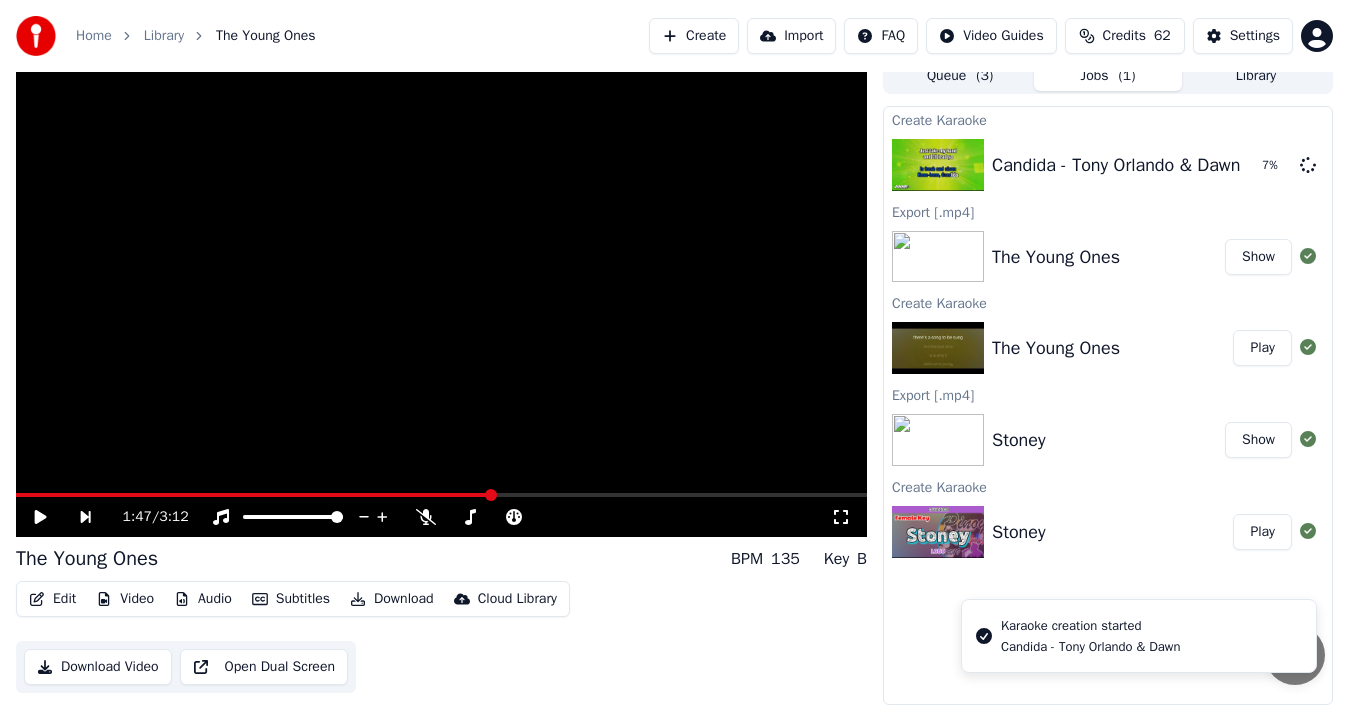 drag, startPoint x: 1054, startPoint y: 591, endPoint x: 1049, endPoint y: 616, distance: 25.495098 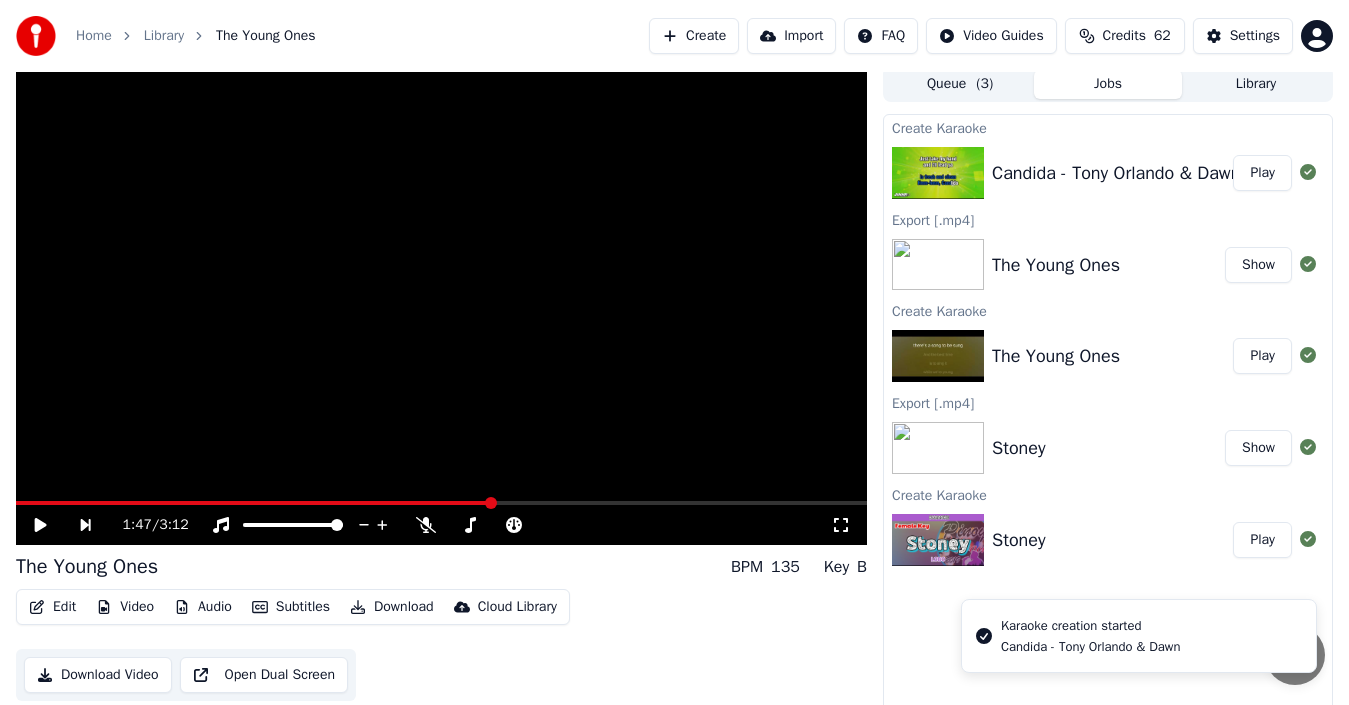 scroll, scrollTop: 0, scrollLeft: 0, axis: both 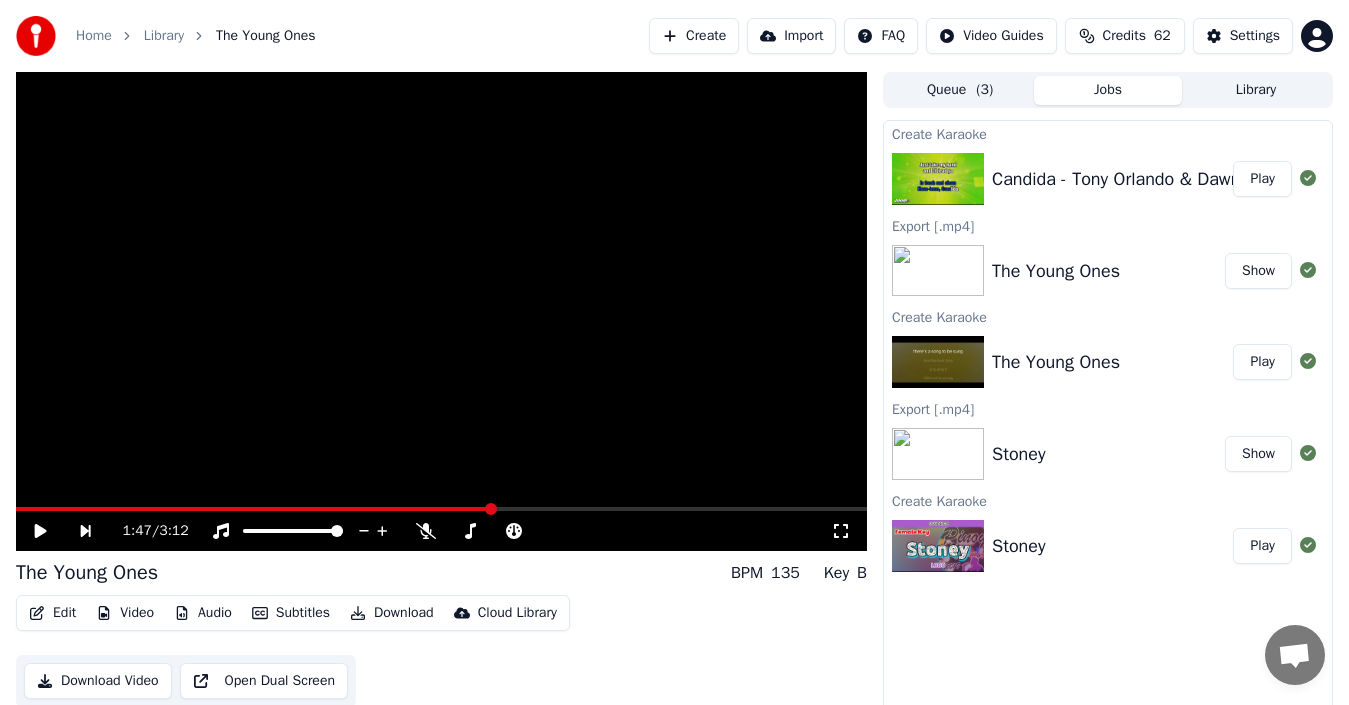 click on "Play" at bounding box center [1262, 179] 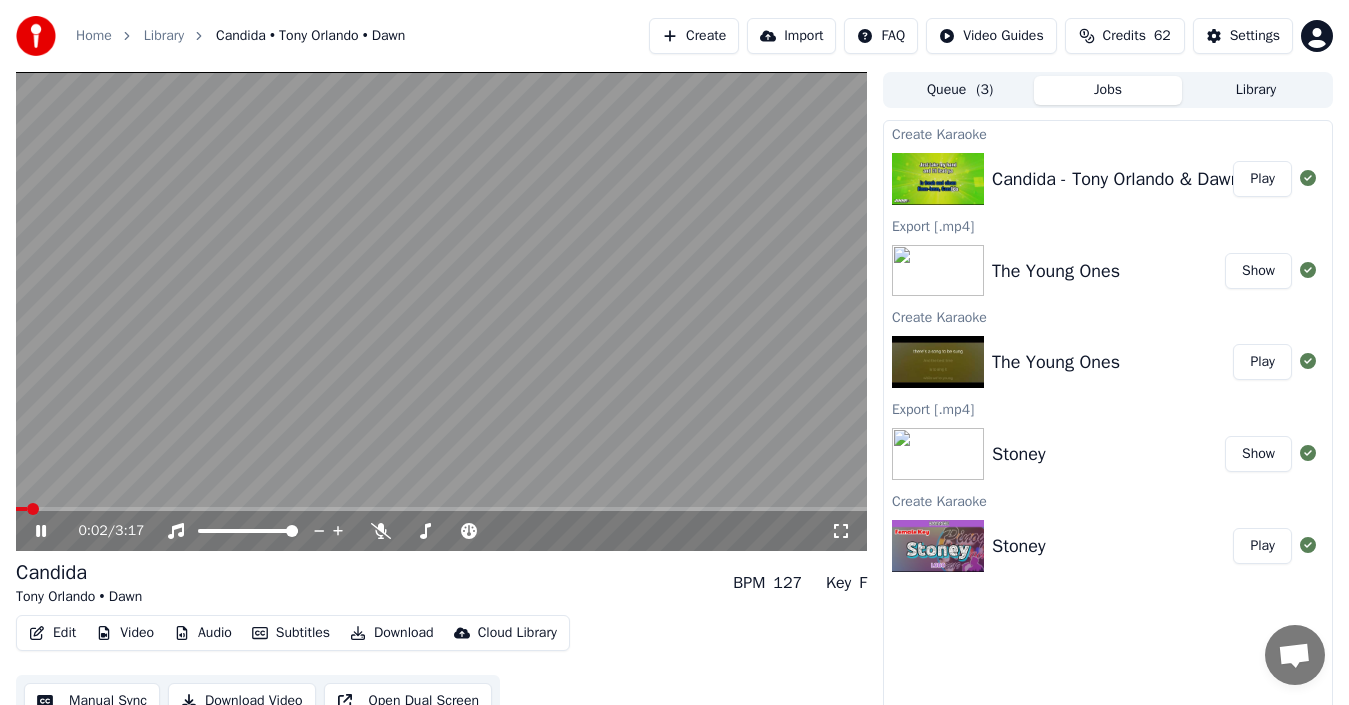 click on "Subtitles" at bounding box center (291, 633) 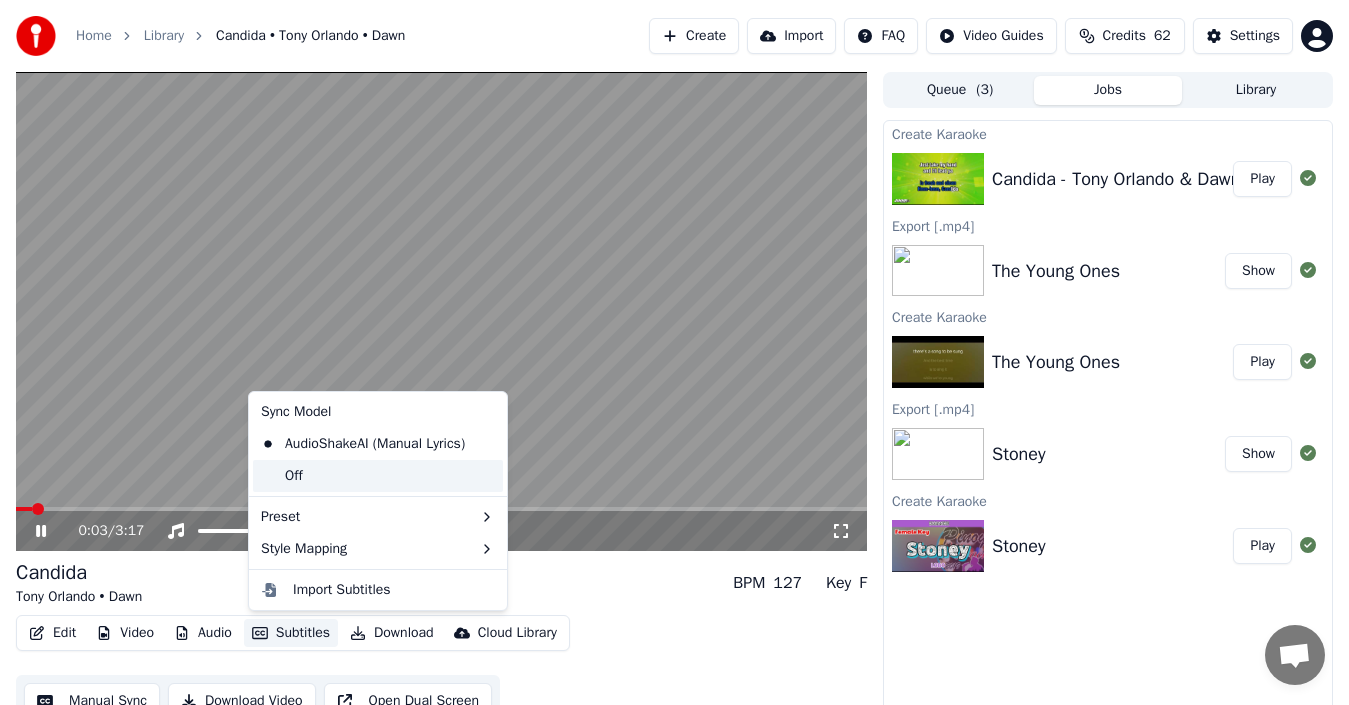 click on "Off" at bounding box center (378, 476) 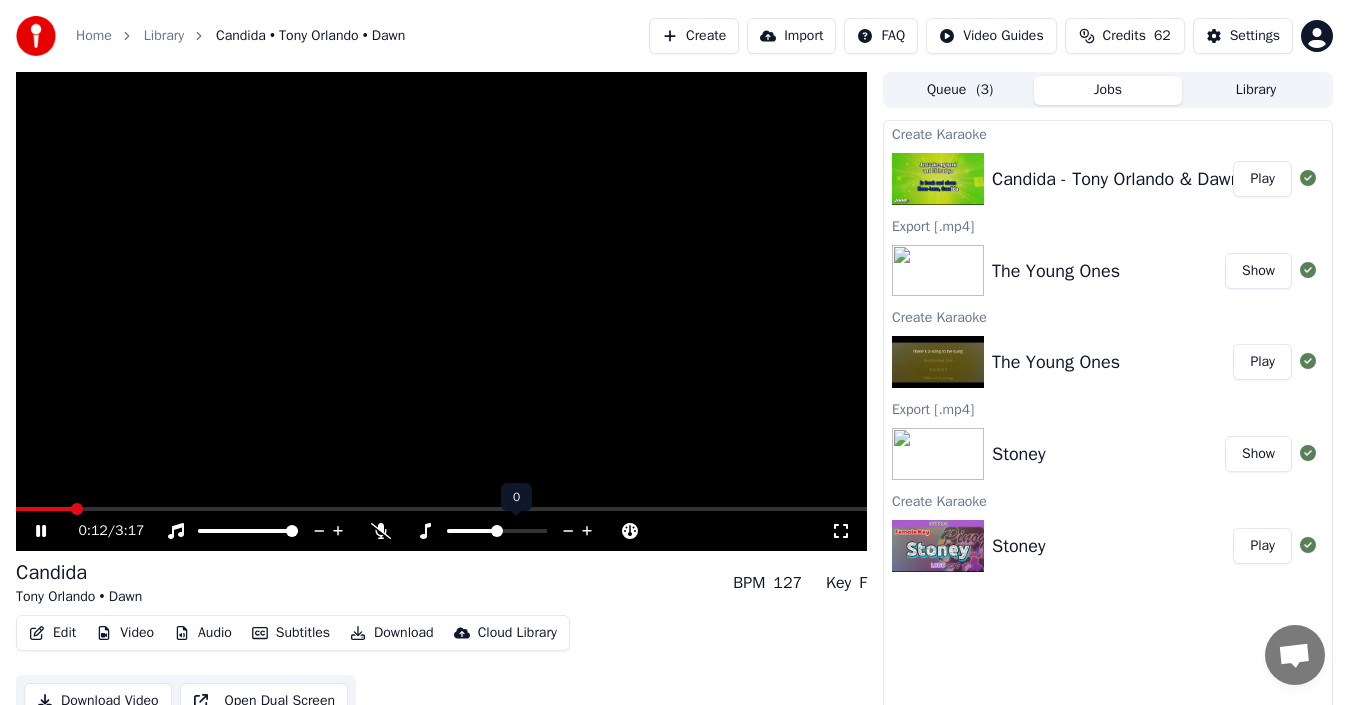 click 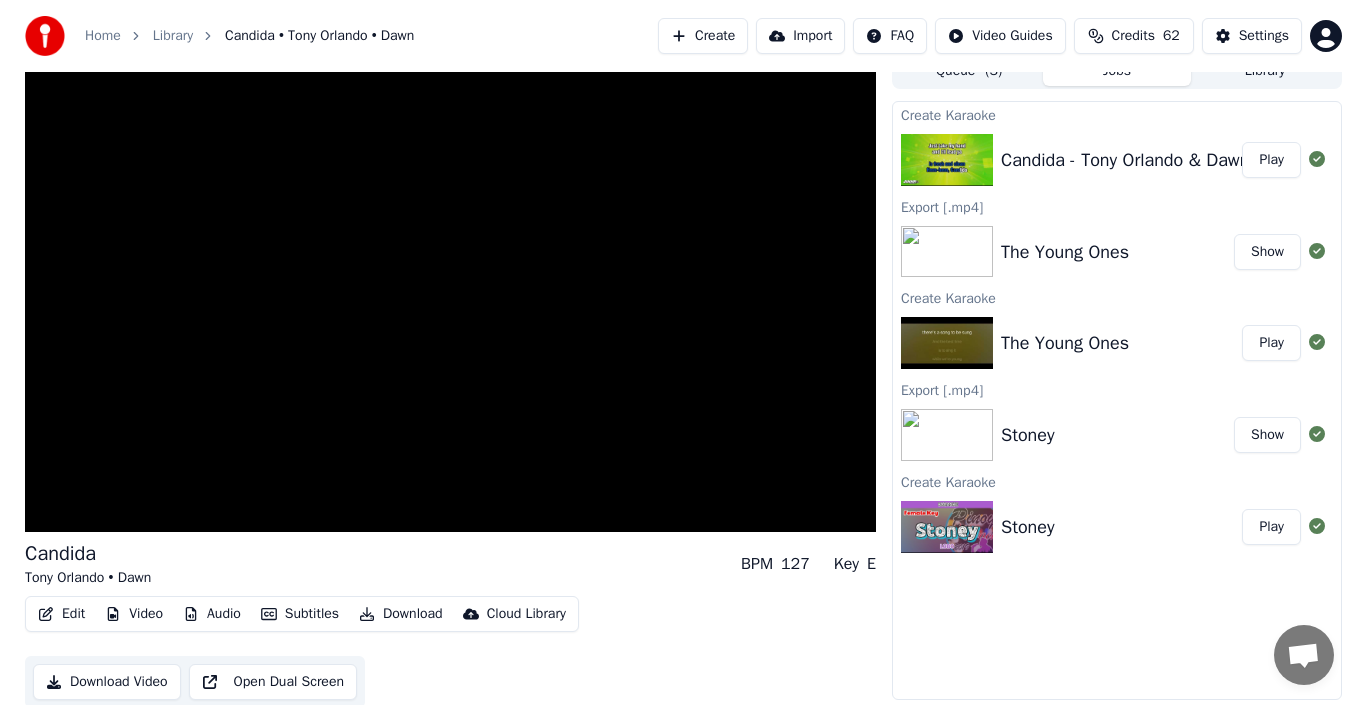 scroll, scrollTop: 22, scrollLeft: 0, axis: vertical 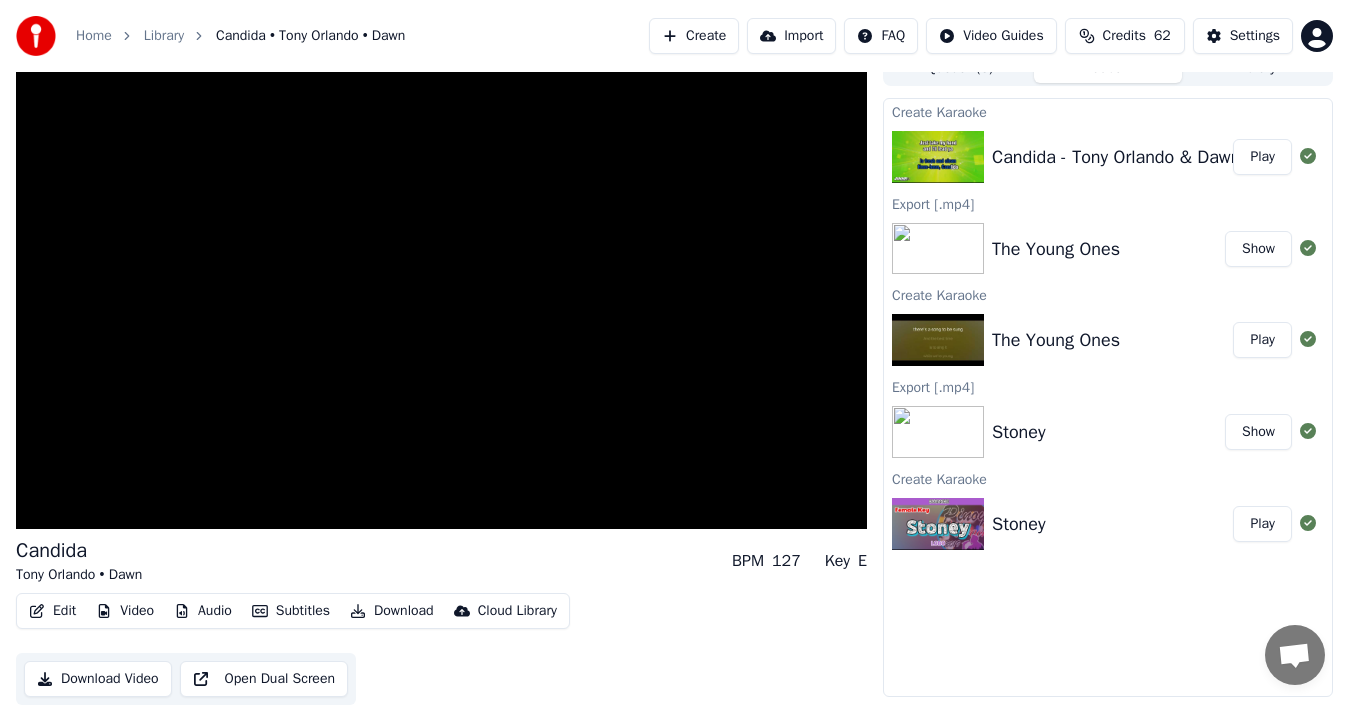 click on "Download Video" at bounding box center [98, 679] 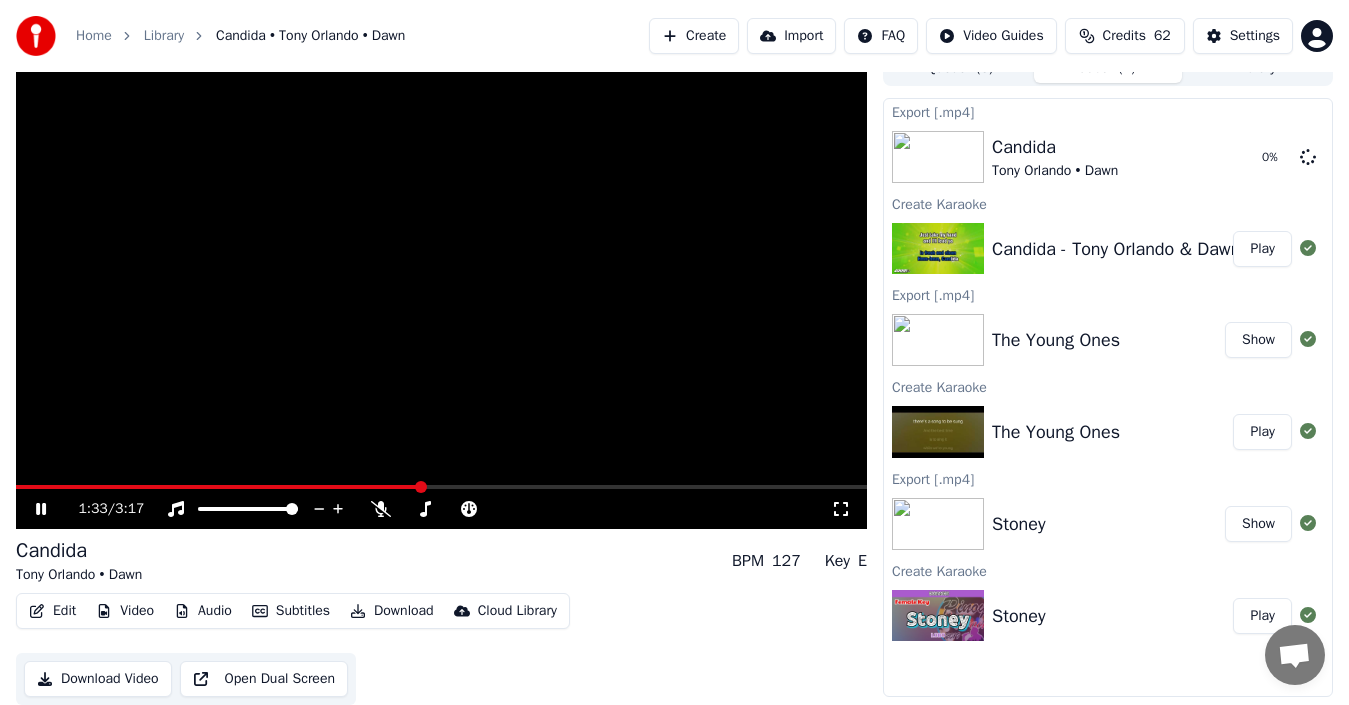 click 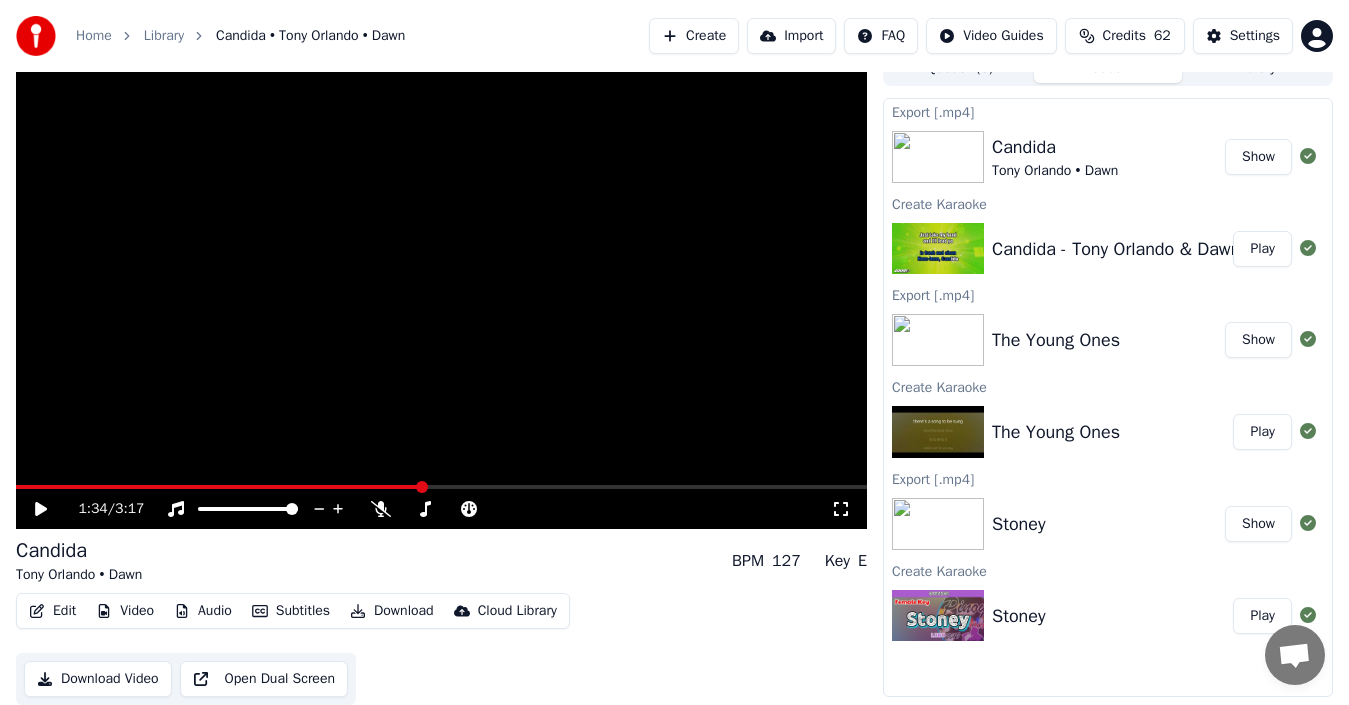 click on "Create" at bounding box center [694, 36] 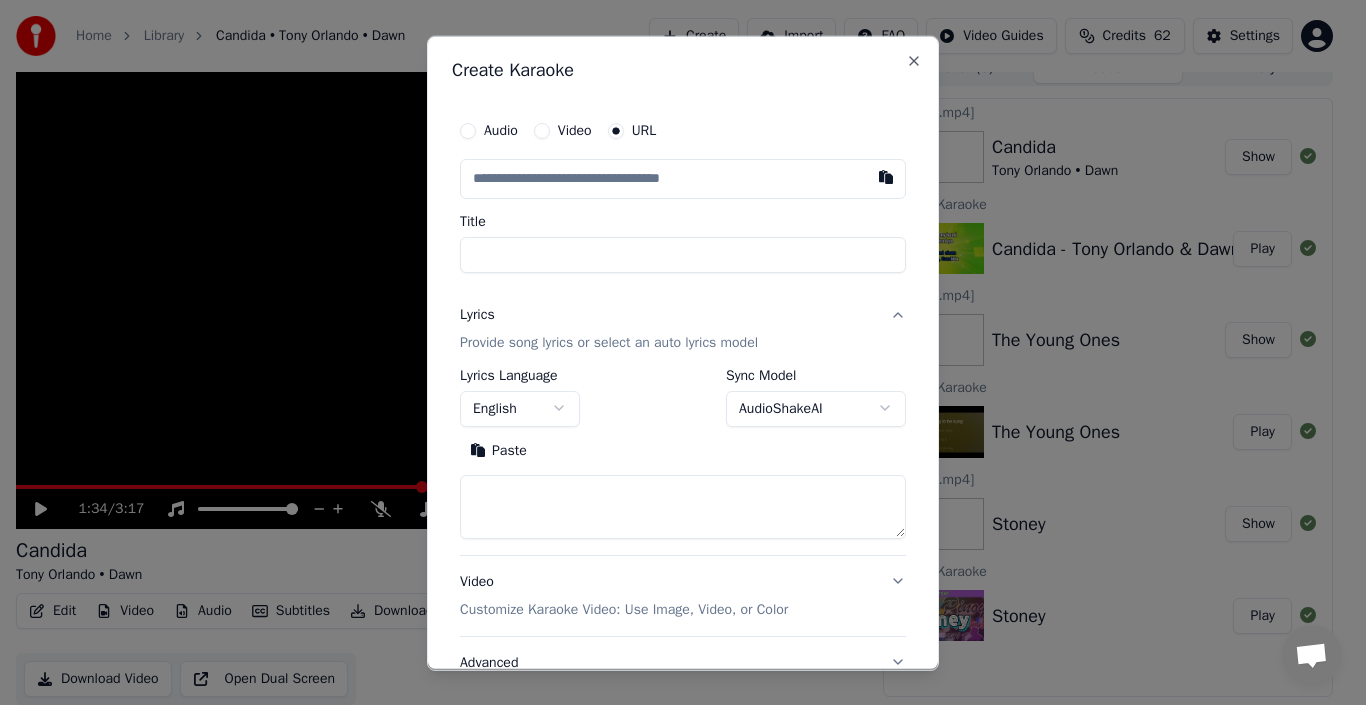 type on "**********" 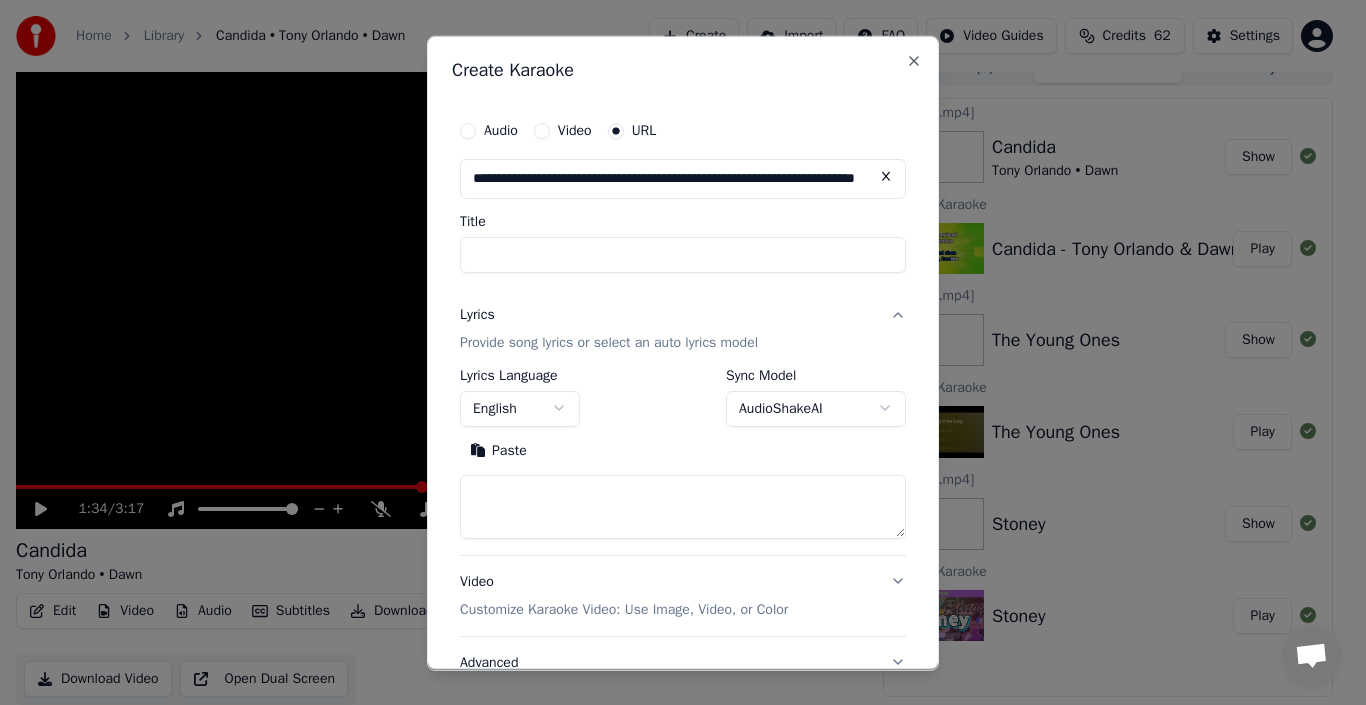 scroll, scrollTop: 0, scrollLeft: 129, axis: horizontal 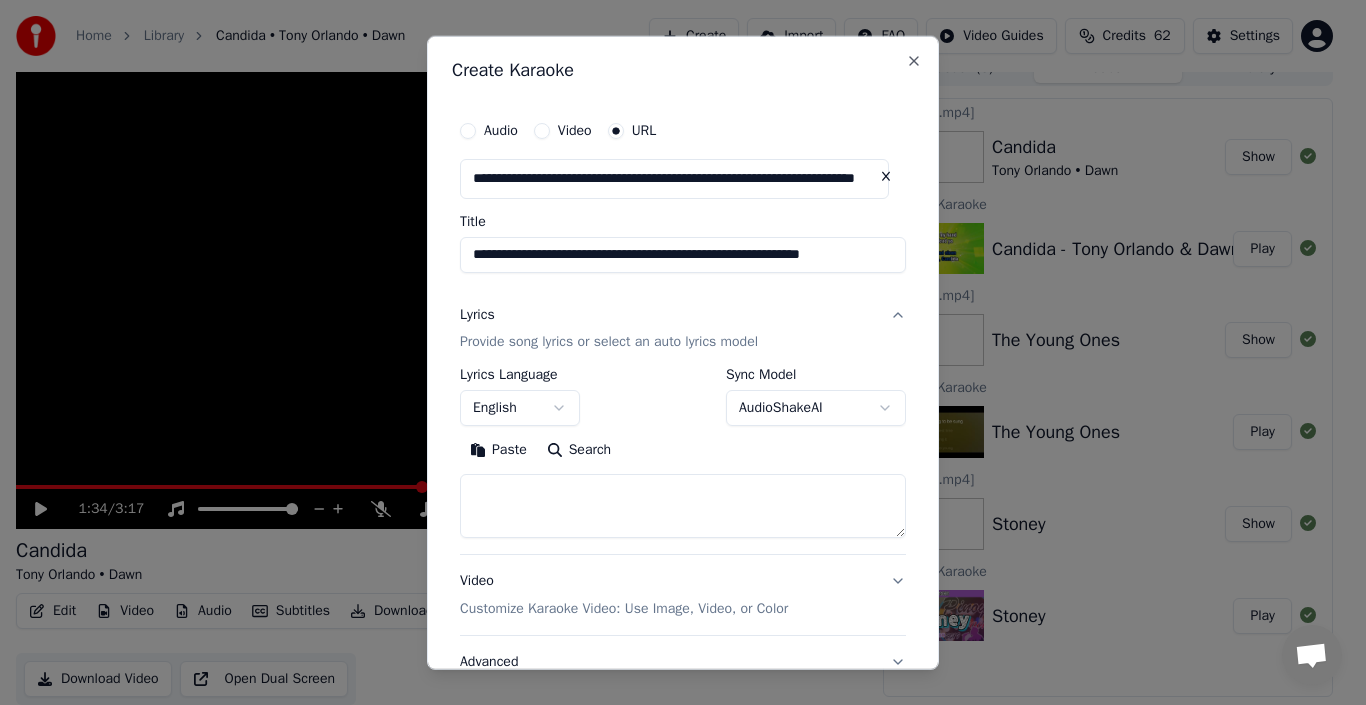 type on "**********" 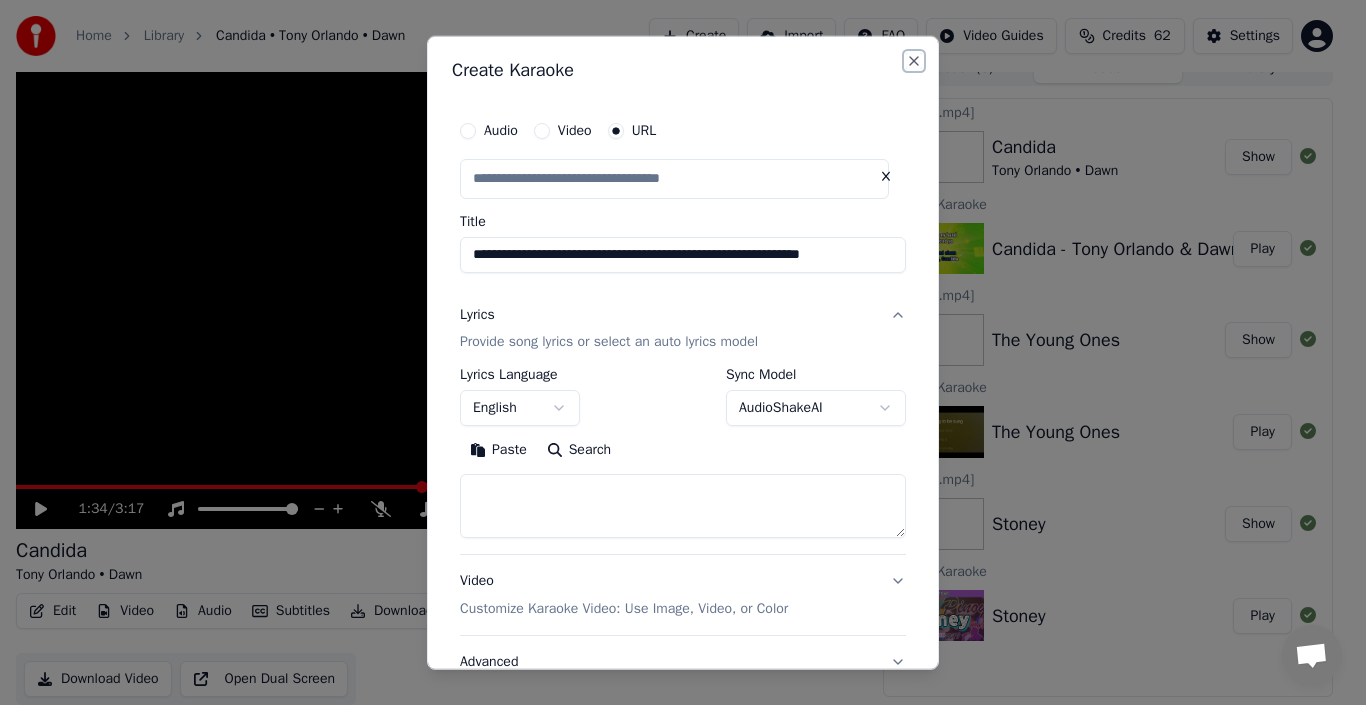 scroll, scrollTop: 0, scrollLeft: 0, axis: both 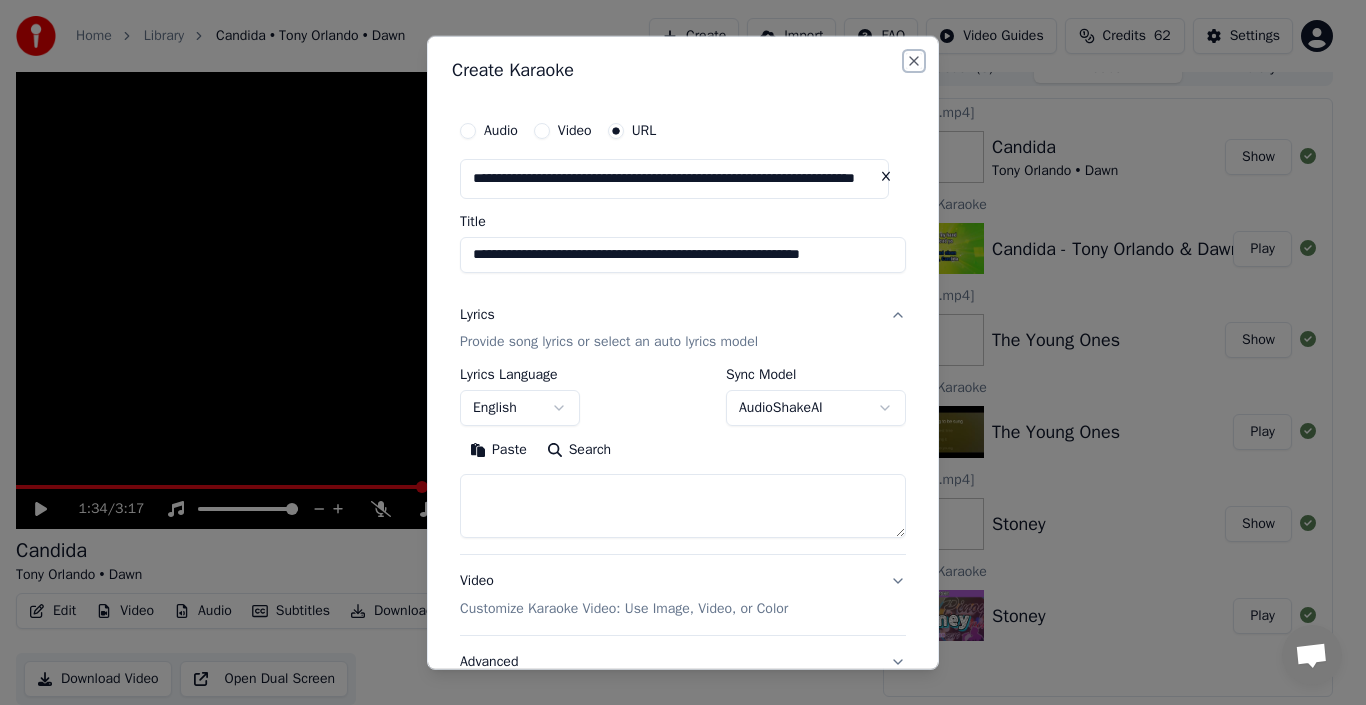 type 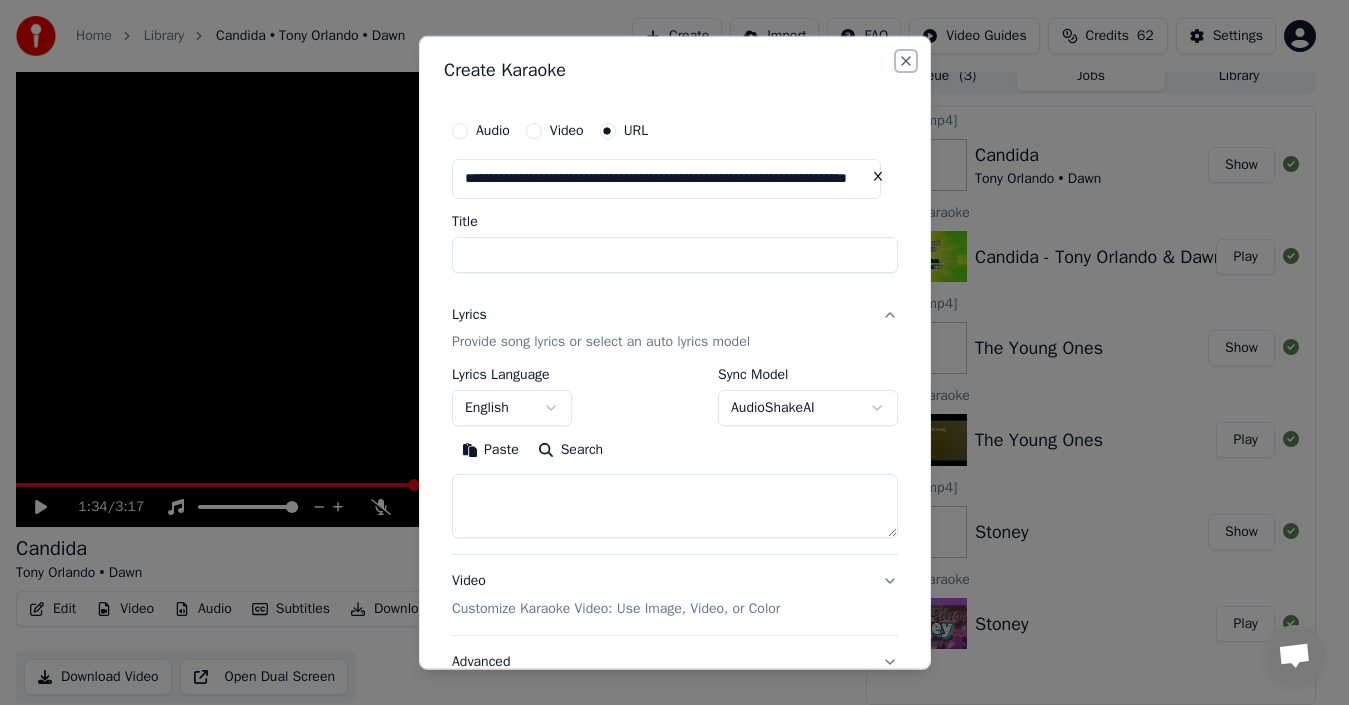 select 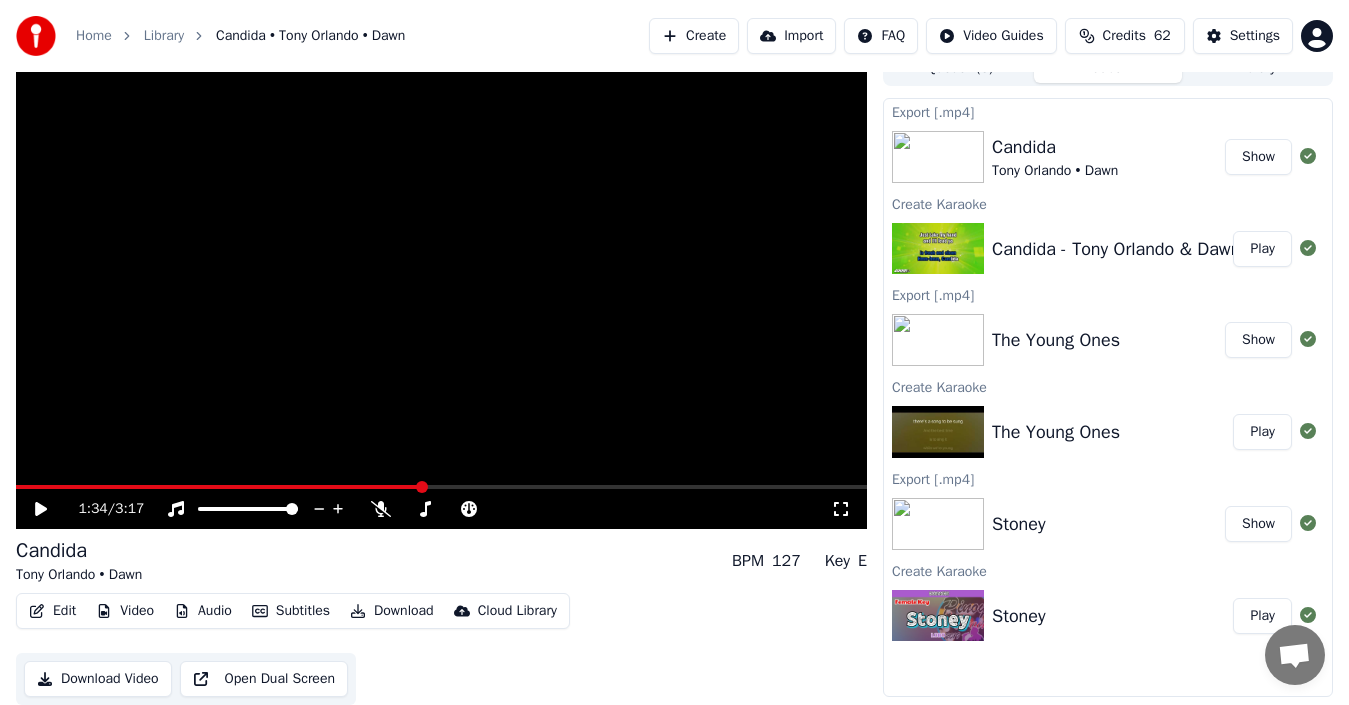 click on "Create" at bounding box center (694, 36) 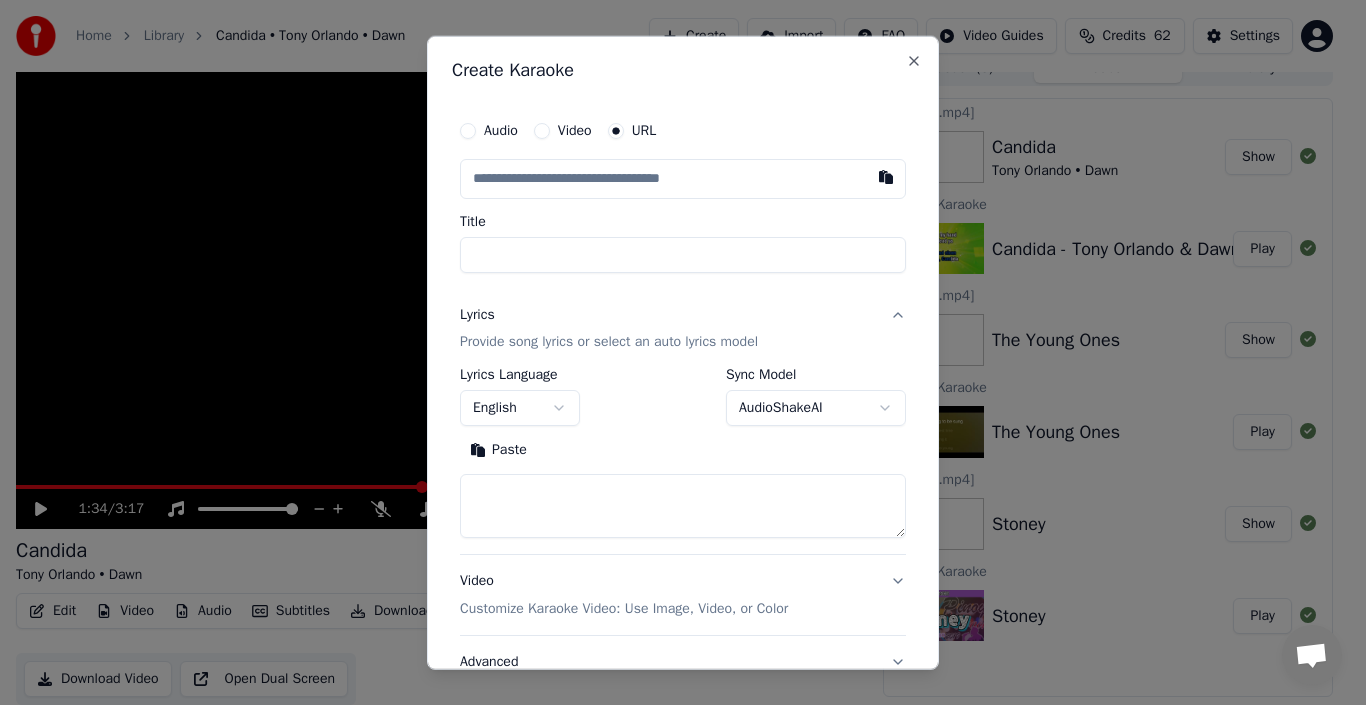 type on "**********" 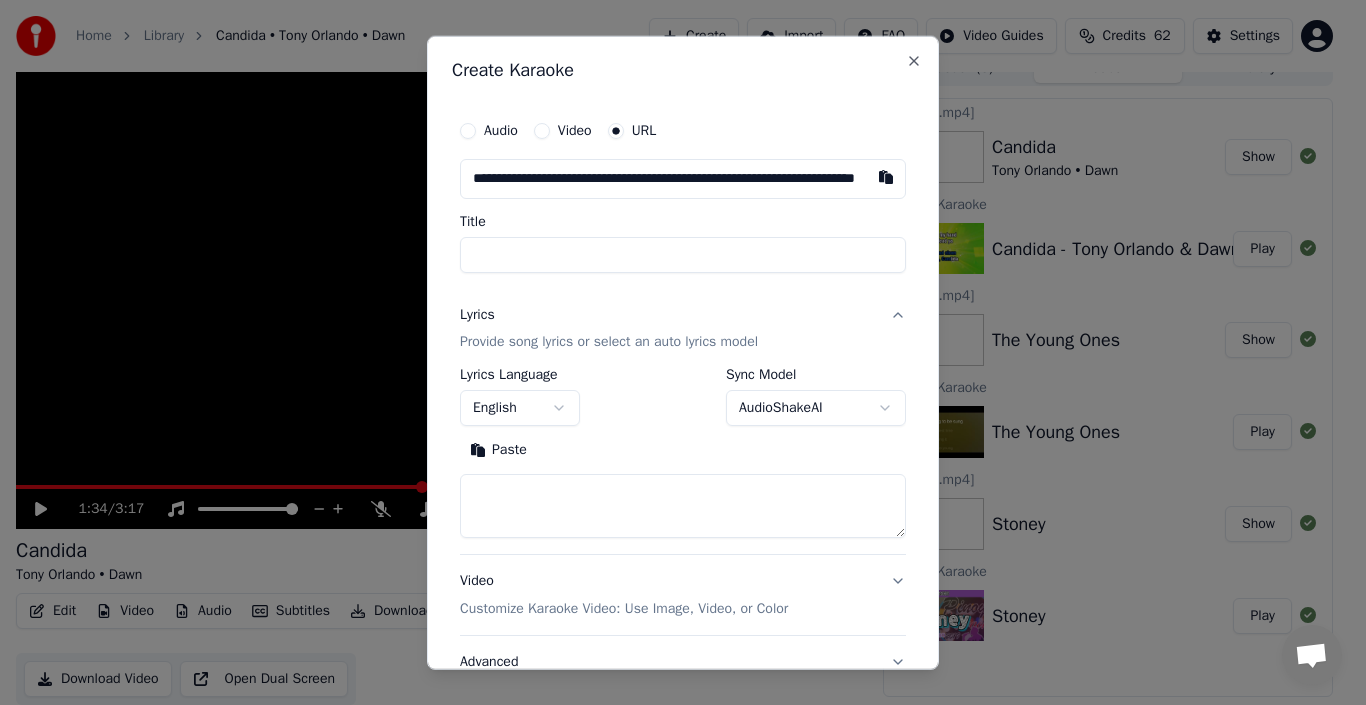 scroll, scrollTop: 0, scrollLeft: 129, axis: horizontal 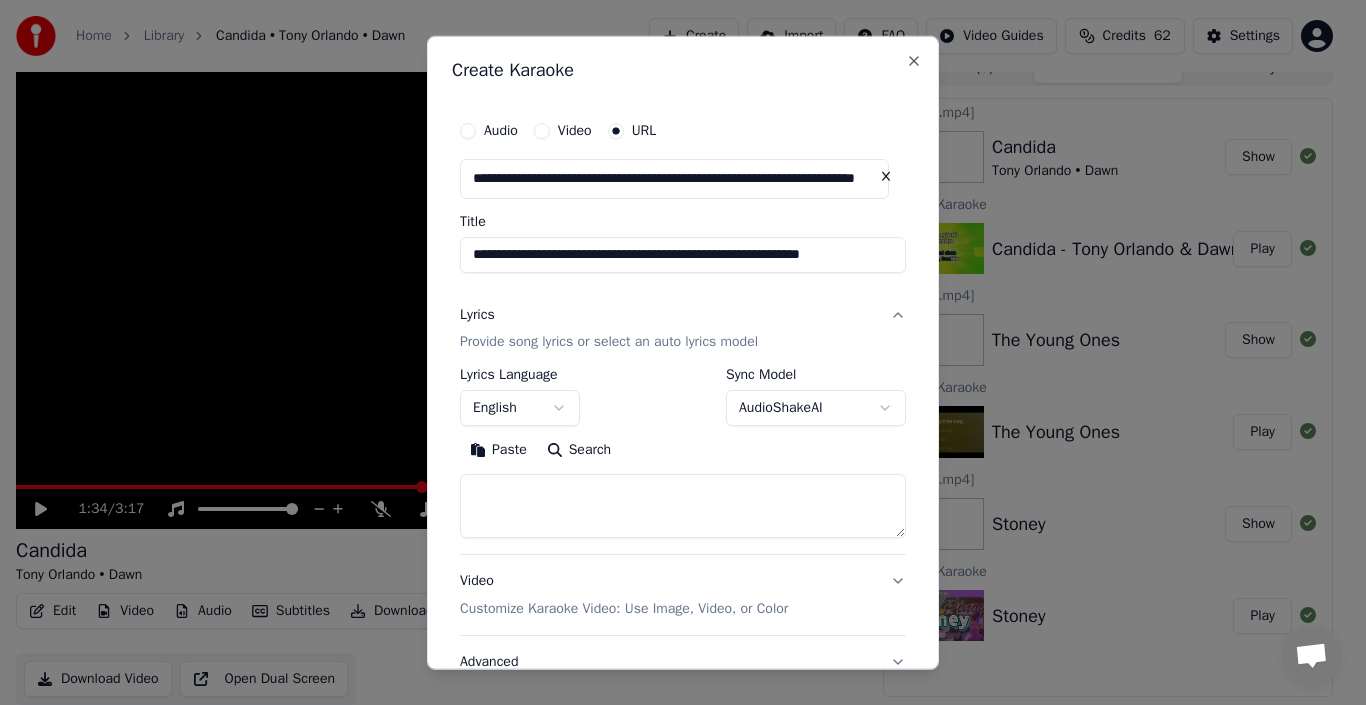type on "**********" 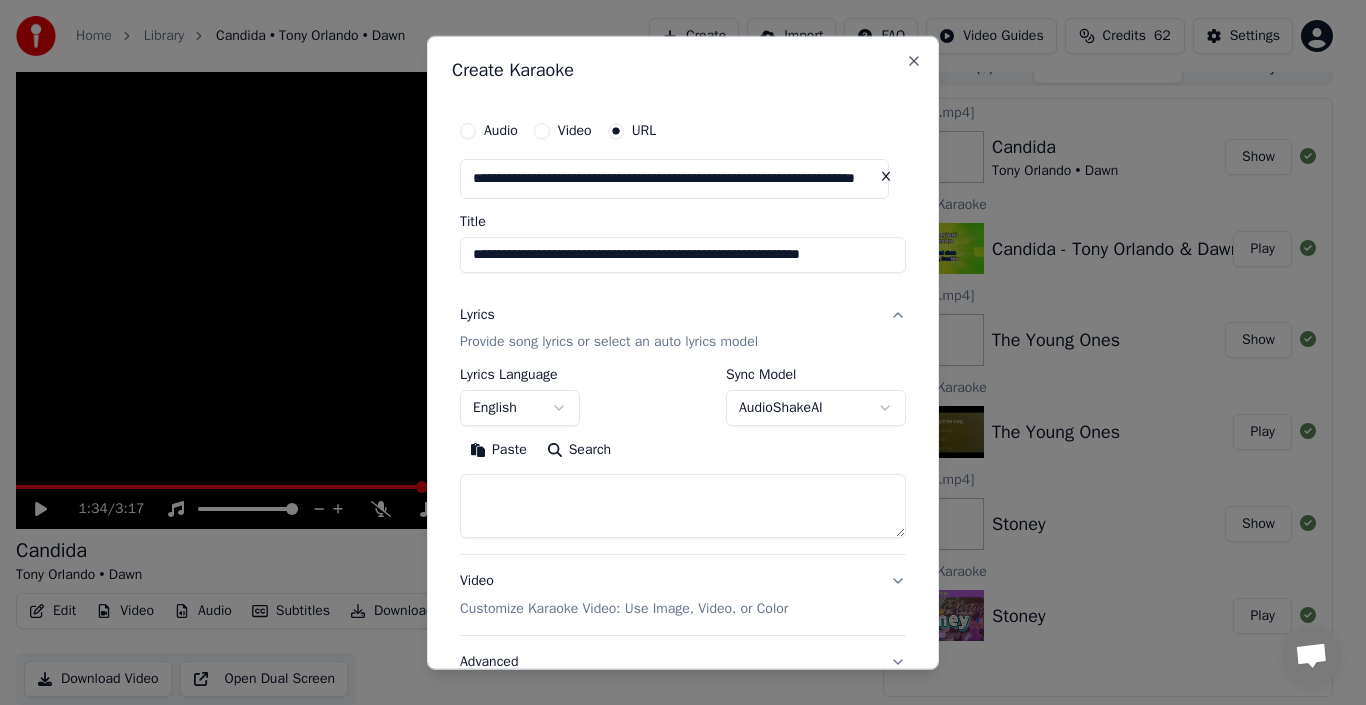 type on "**********" 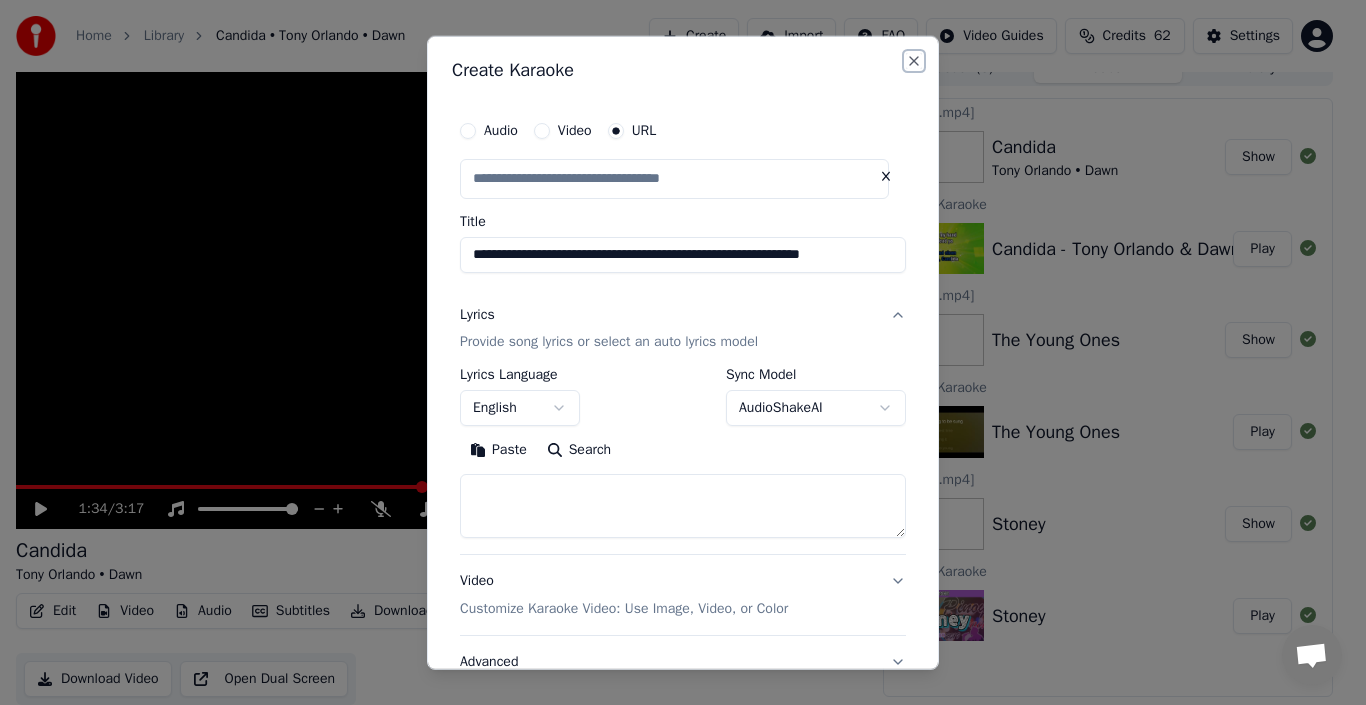 scroll, scrollTop: 0, scrollLeft: 0, axis: both 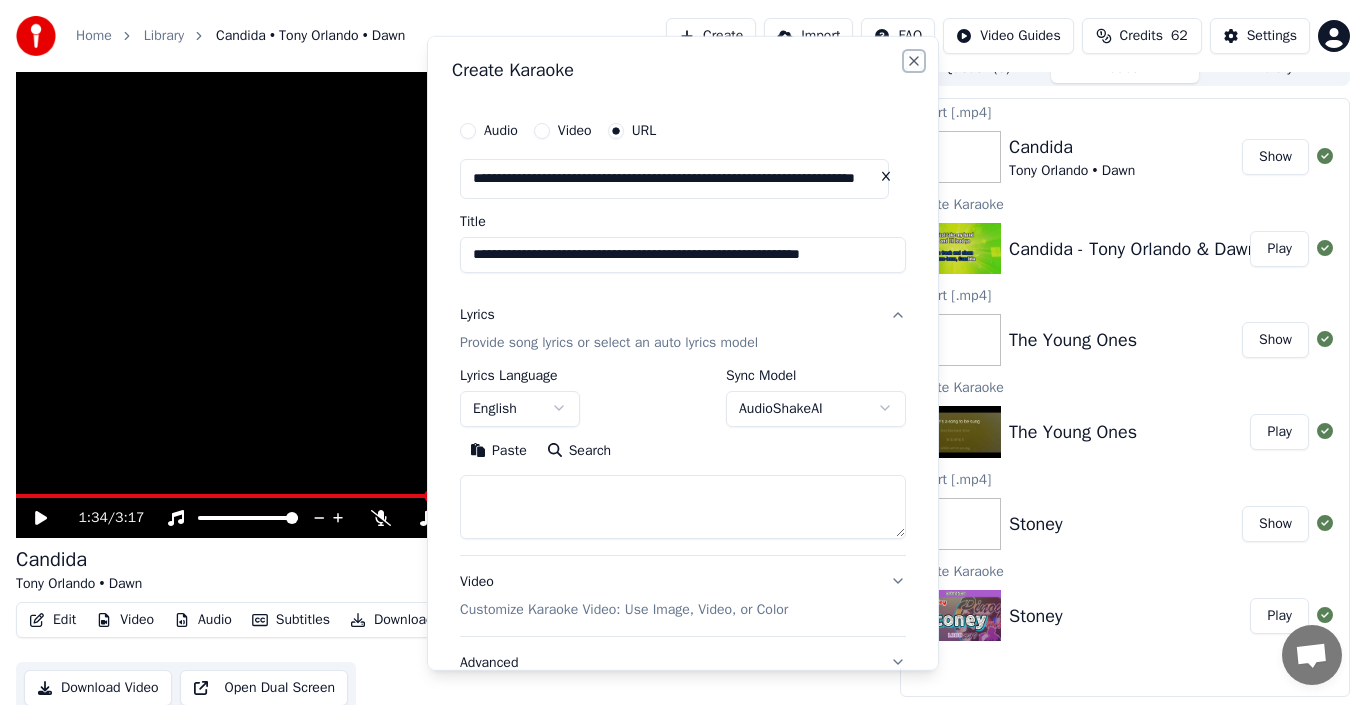 type 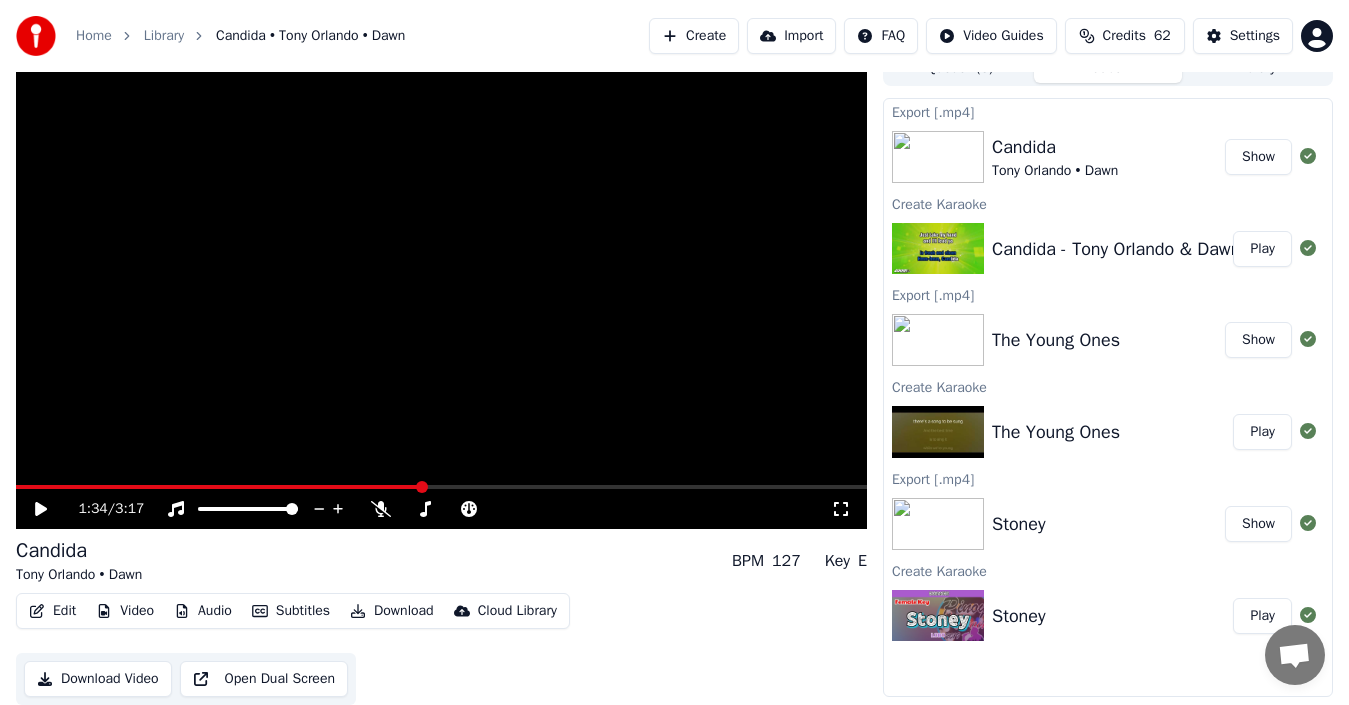 click on "Create" at bounding box center [694, 36] 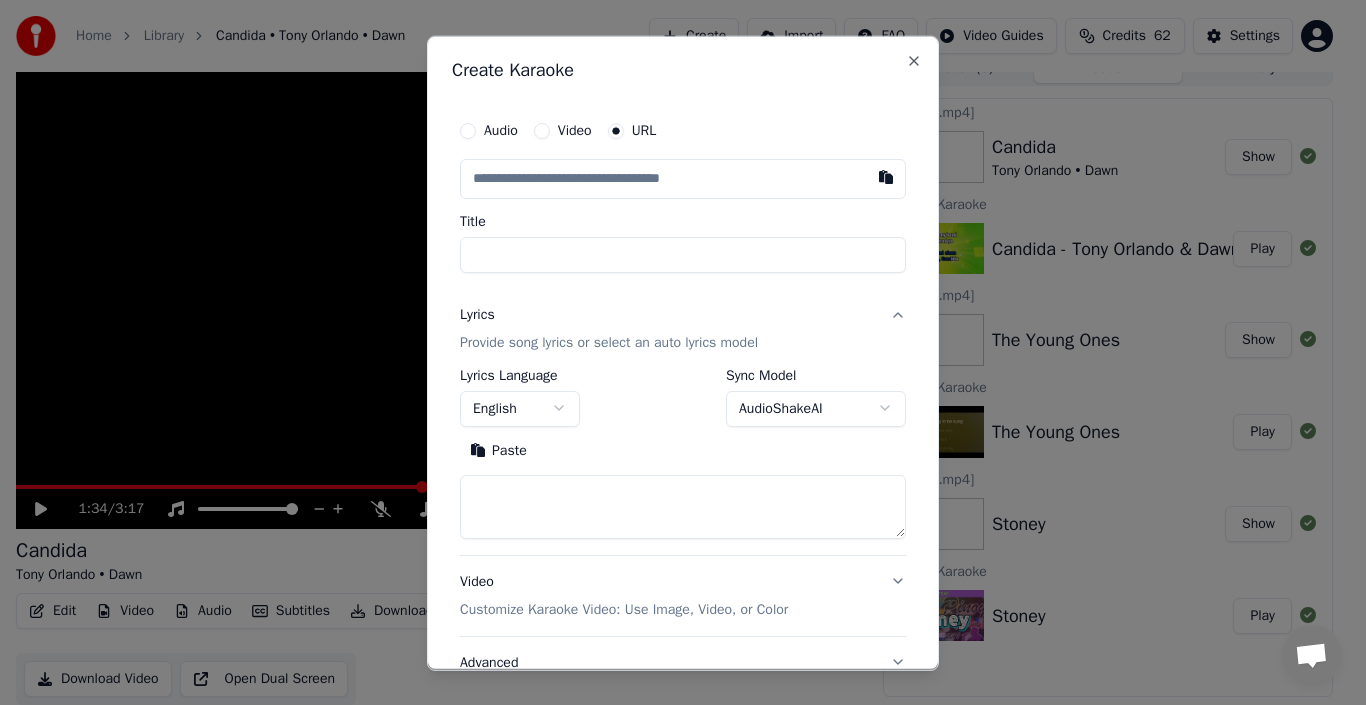 type on "**********" 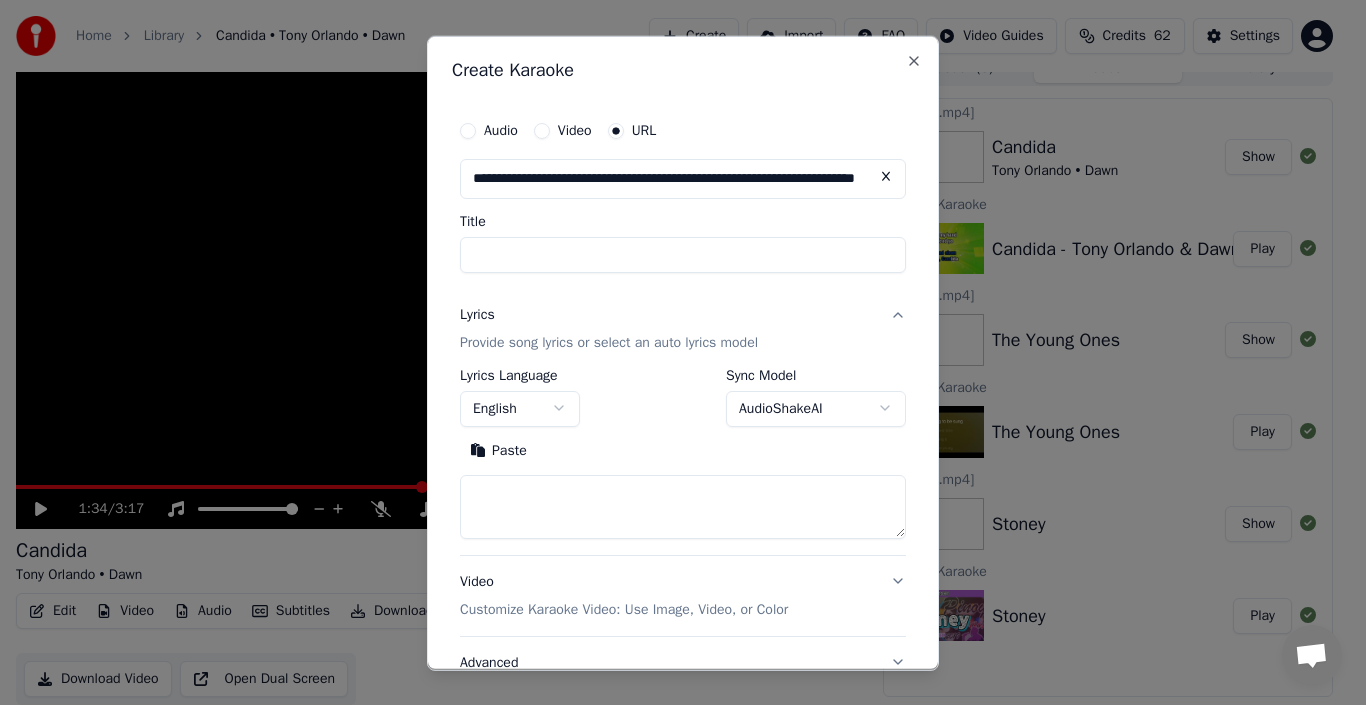 scroll, scrollTop: 0, scrollLeft: 129, axis: horizontal 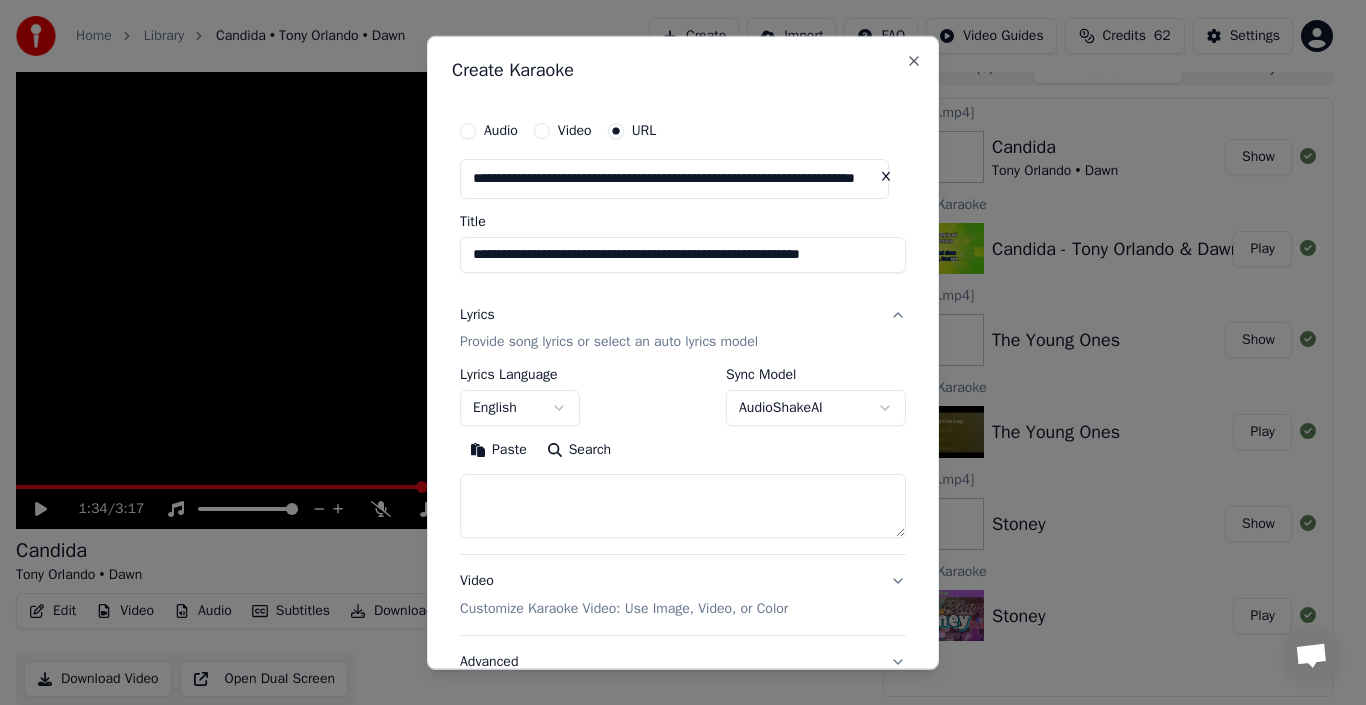 type on "**********" 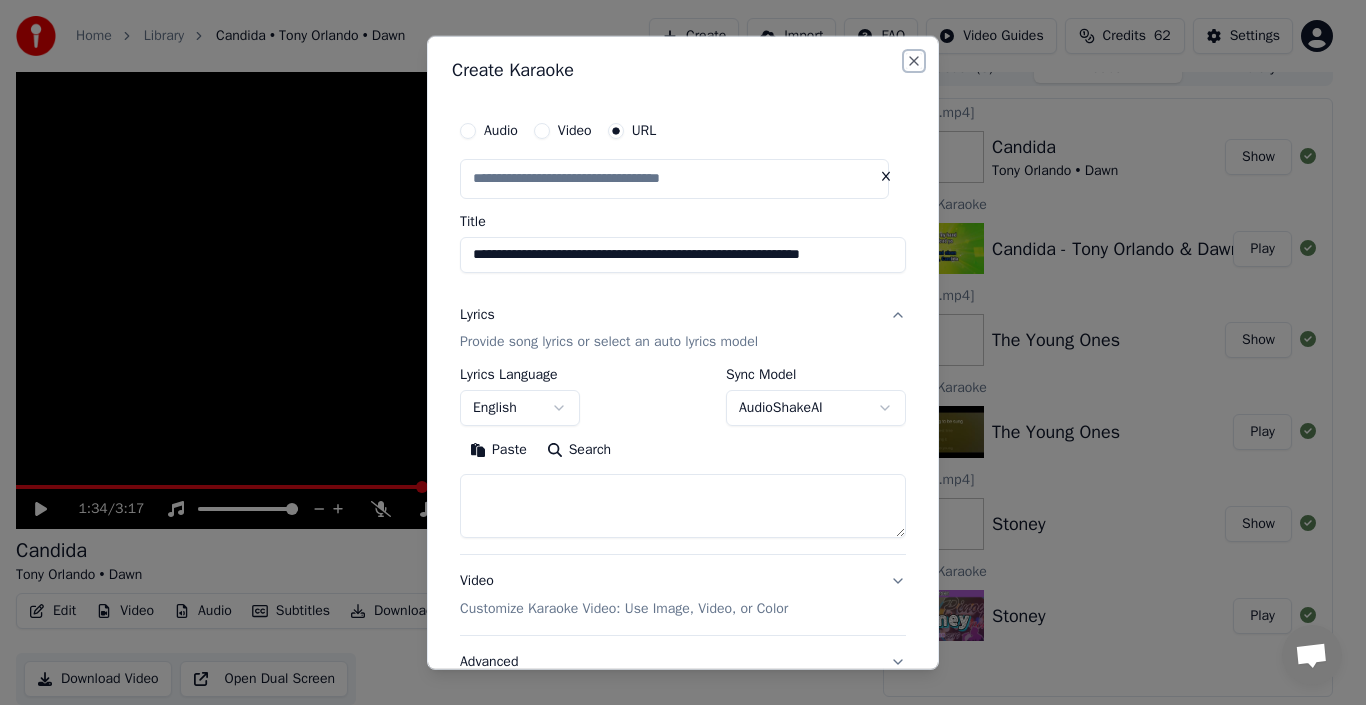scroll, scrollTop: 0, scrollLeft: 0, axis: both 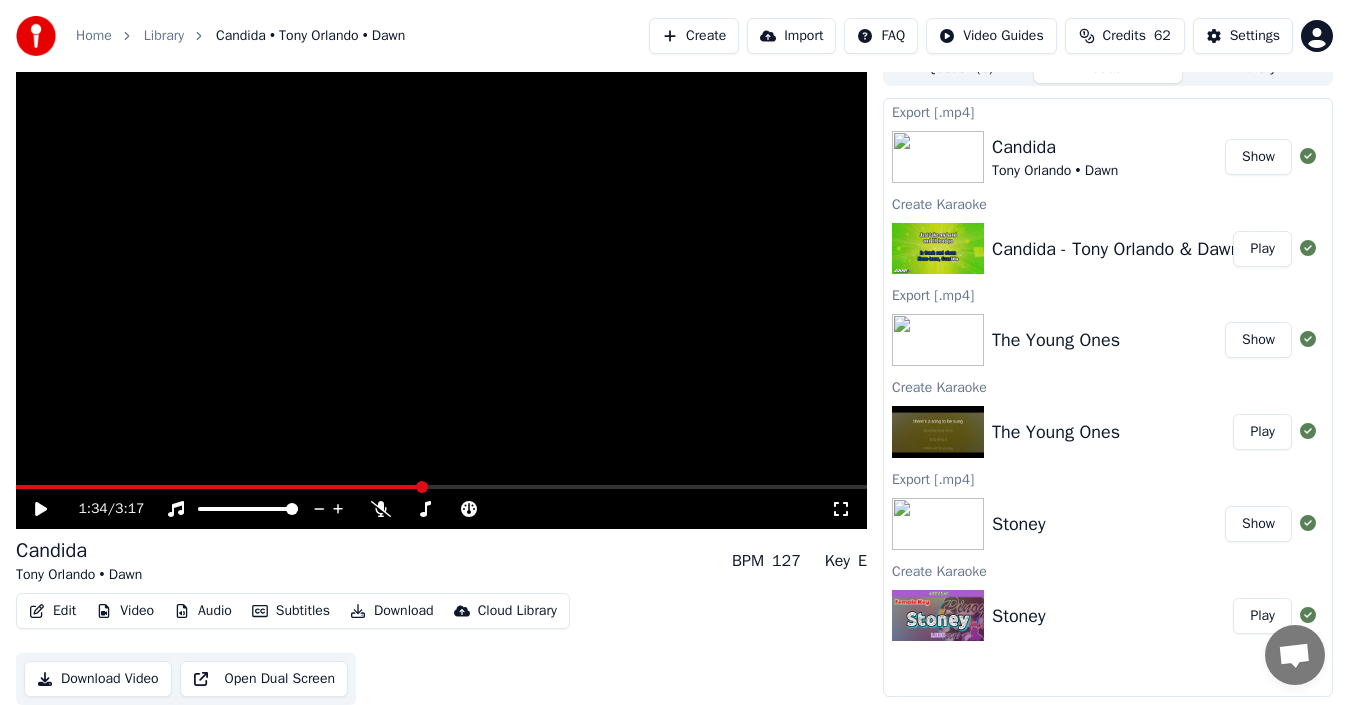 click on "Create" at bounding box center [694, 36] 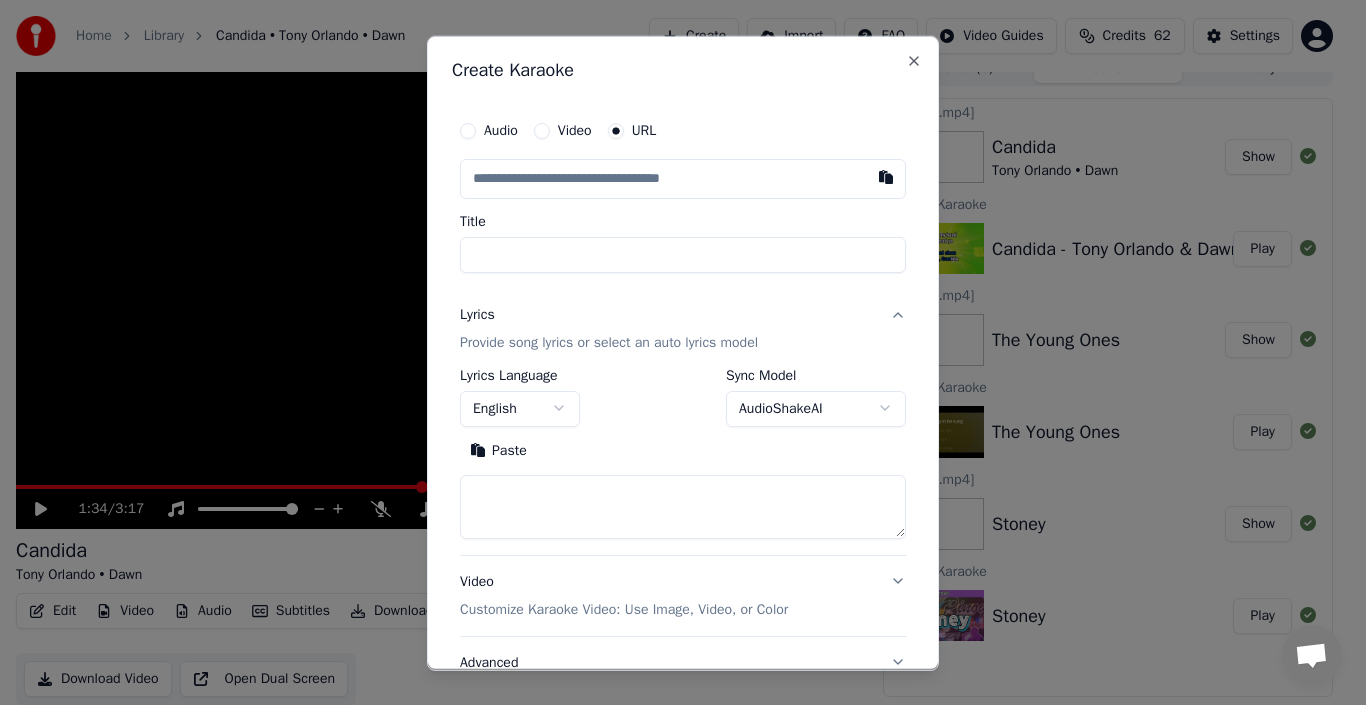 type on "**********" 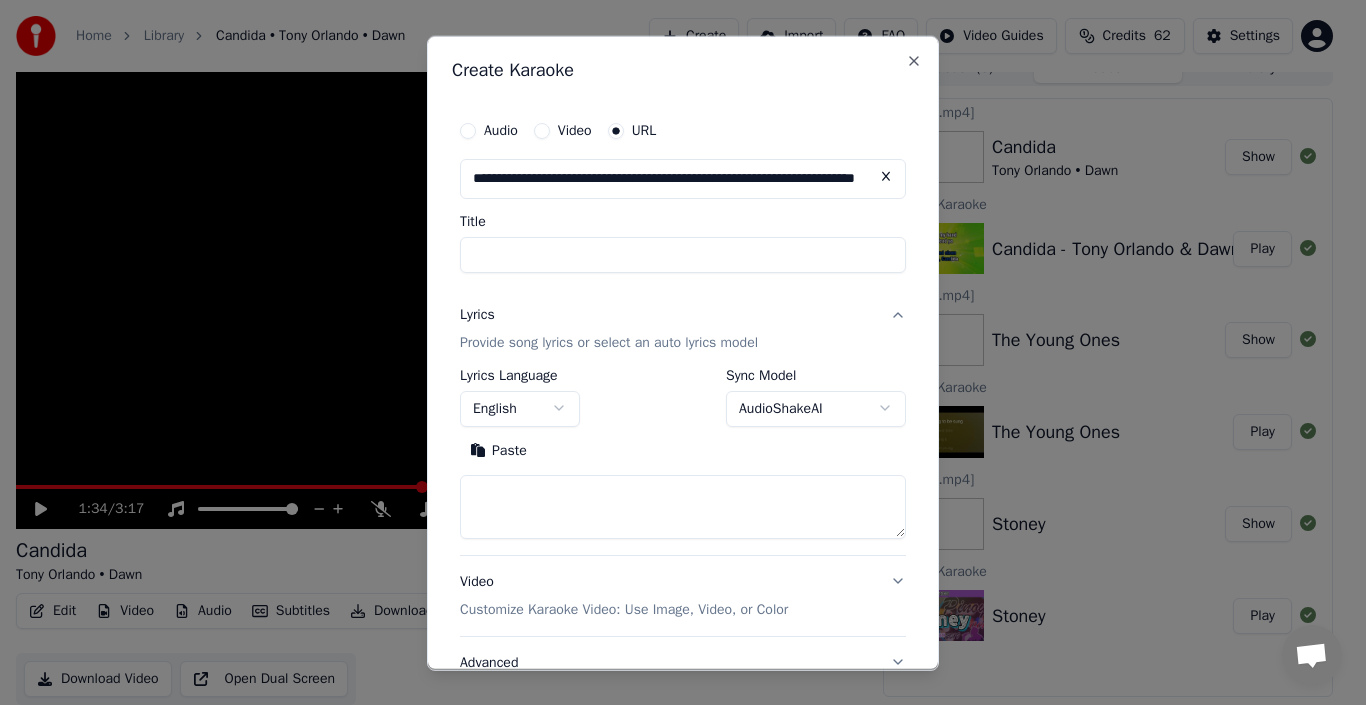 scroll, scrollTop: 0, scrollLeft: 138, axis: horizontal 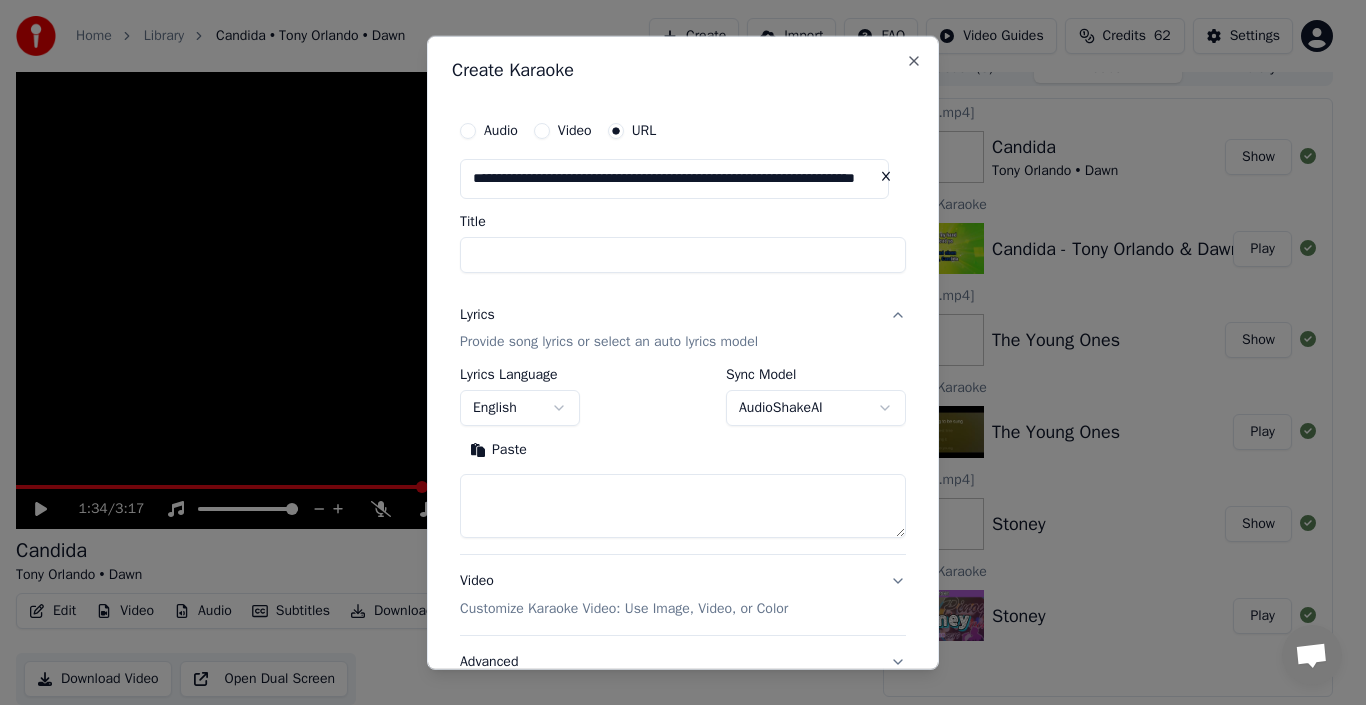 type on "**********" 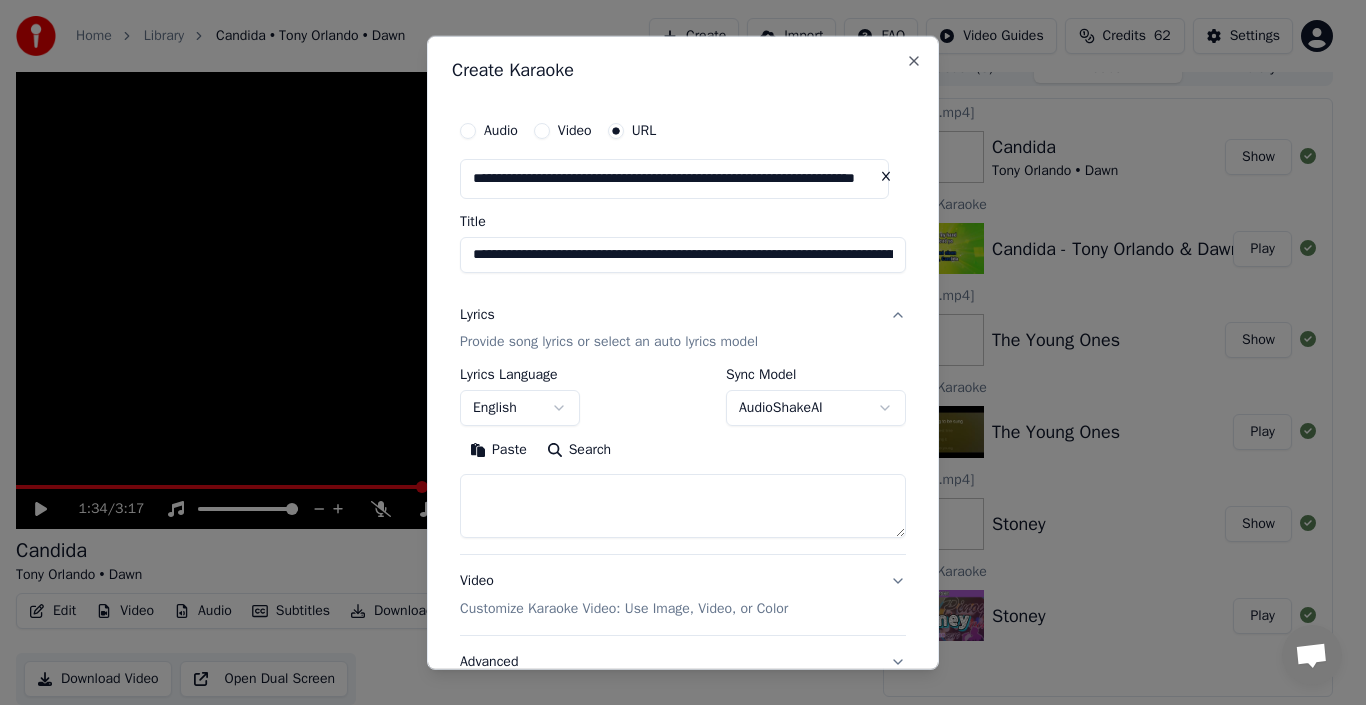 type on "**********" 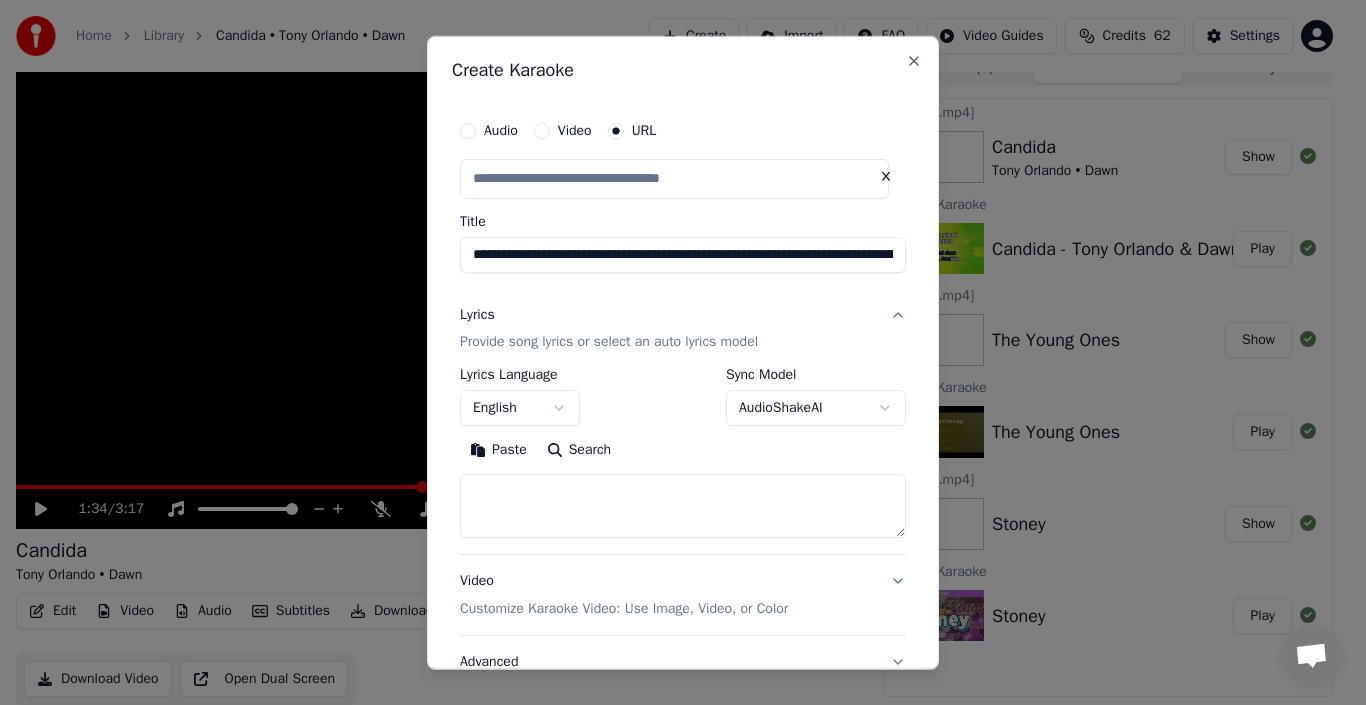 click on "**********" at bounding box center [683, 254] 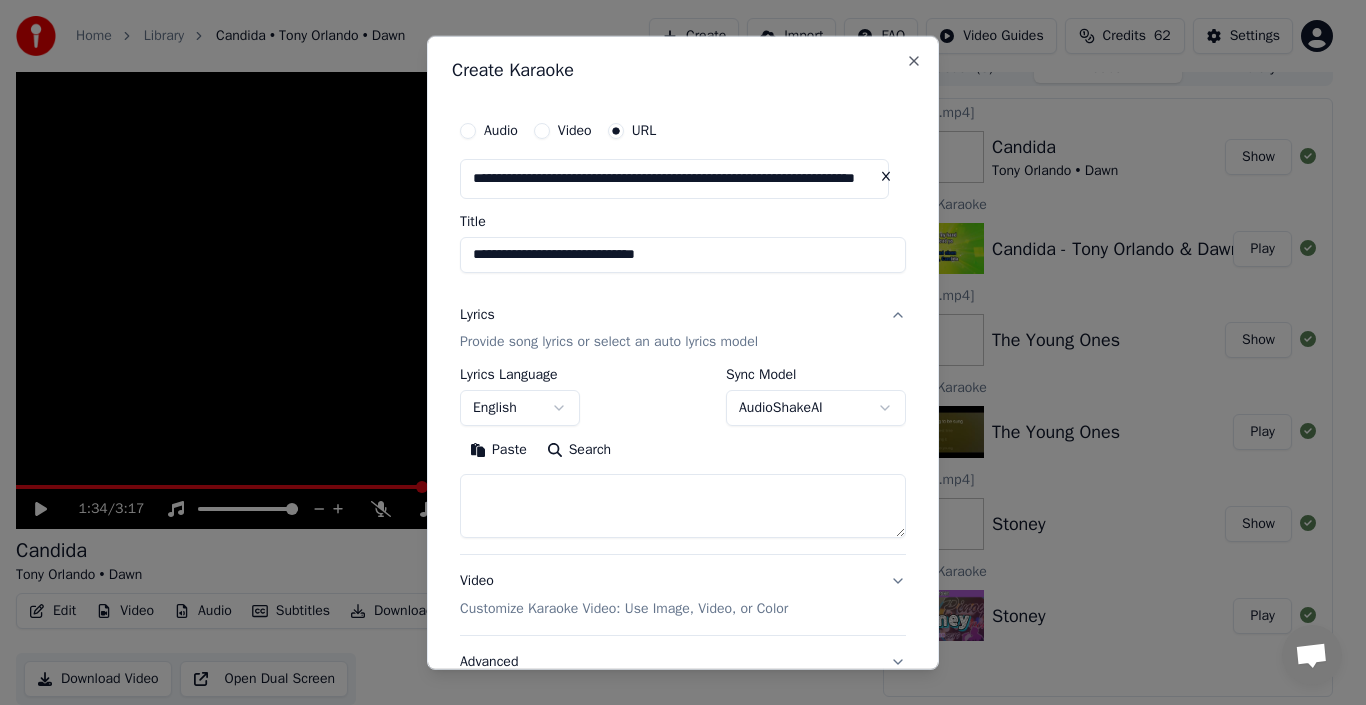 click on "**********" at bounding box center (683, 254) 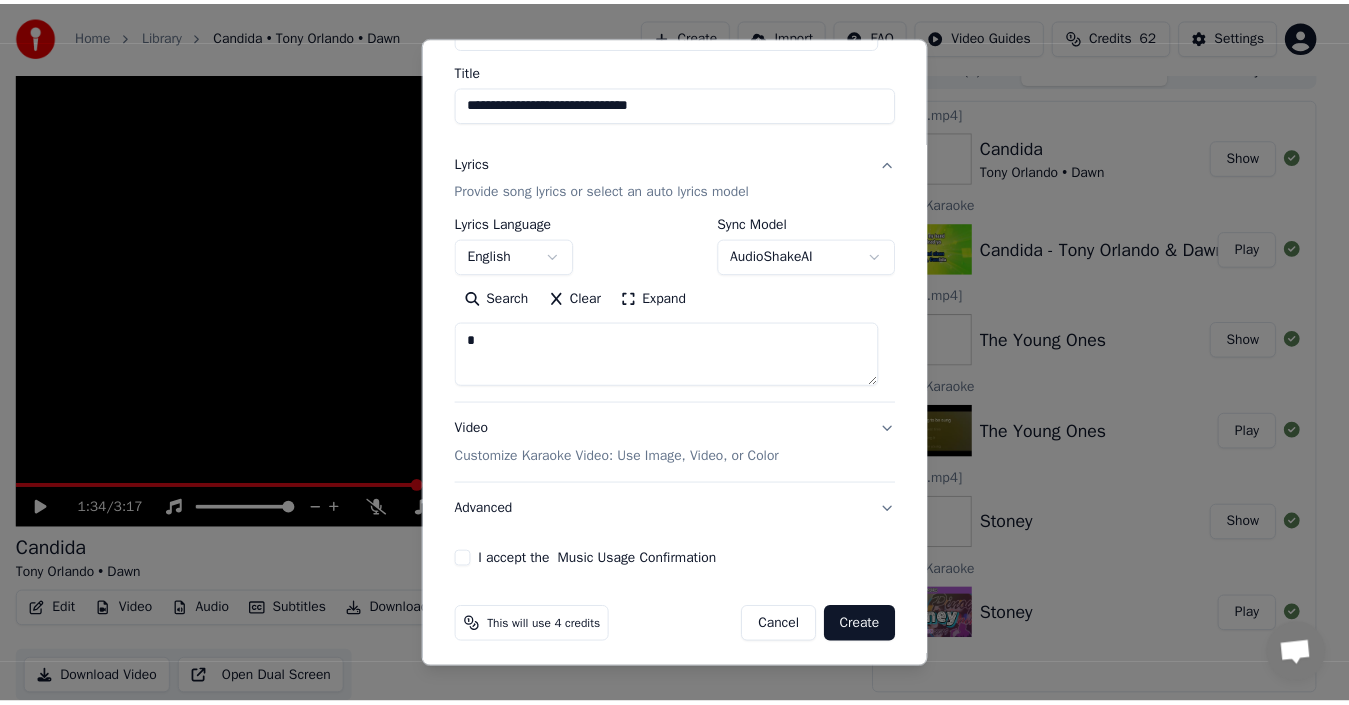 scroll, scrollTop: 159, scrollLeft: 0, axis: vertical 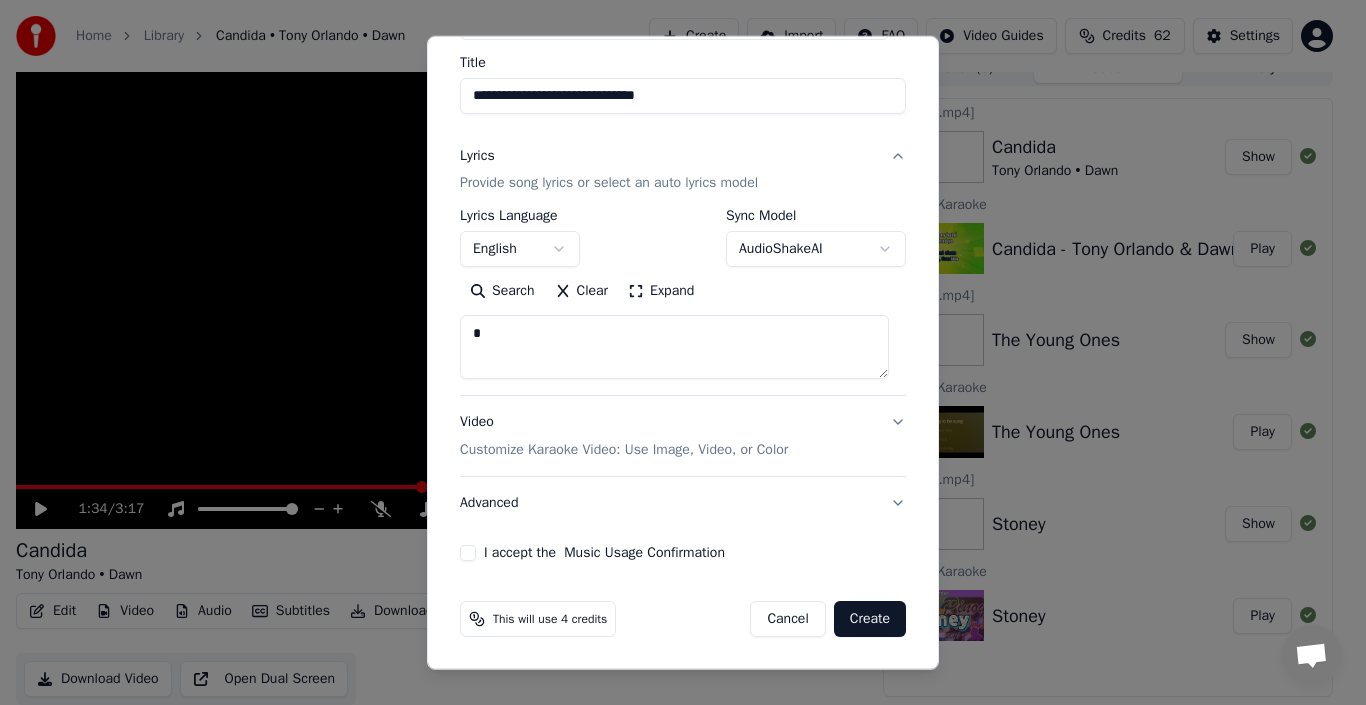 type on "*" 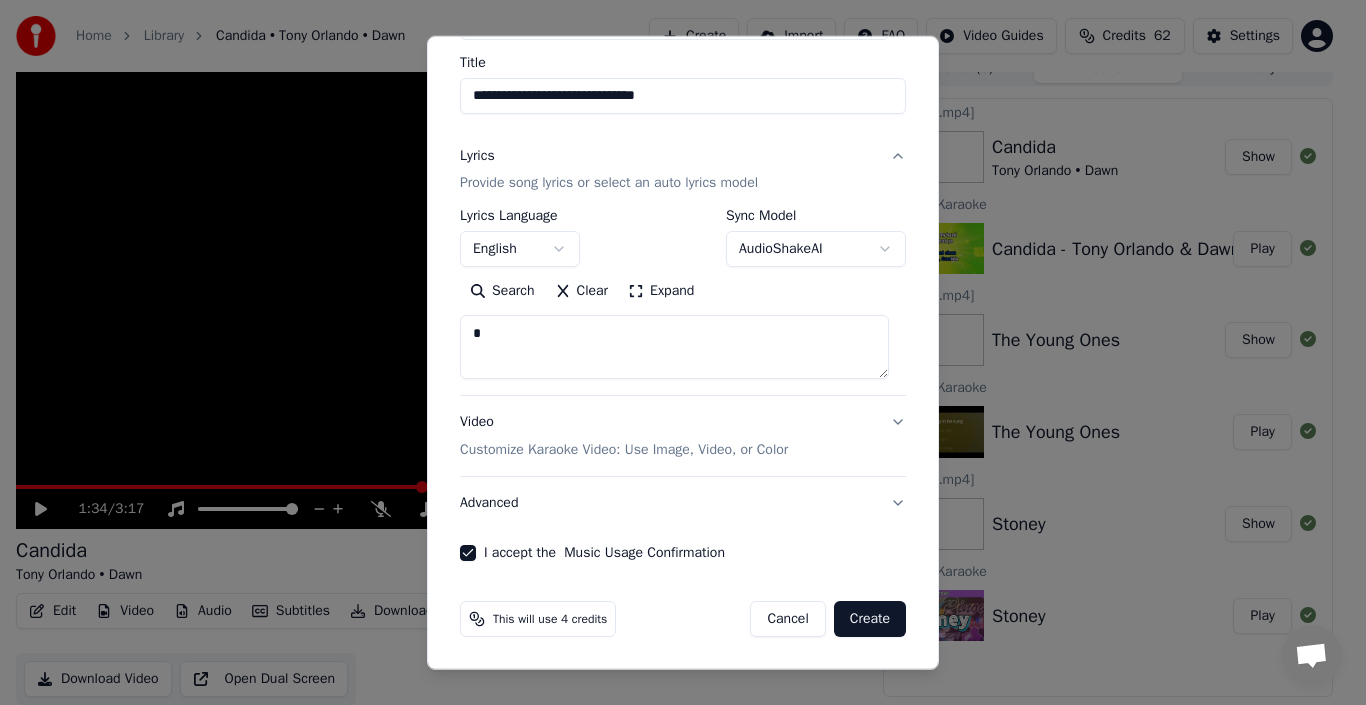 click on "Create" at bounding box center (870, 619) 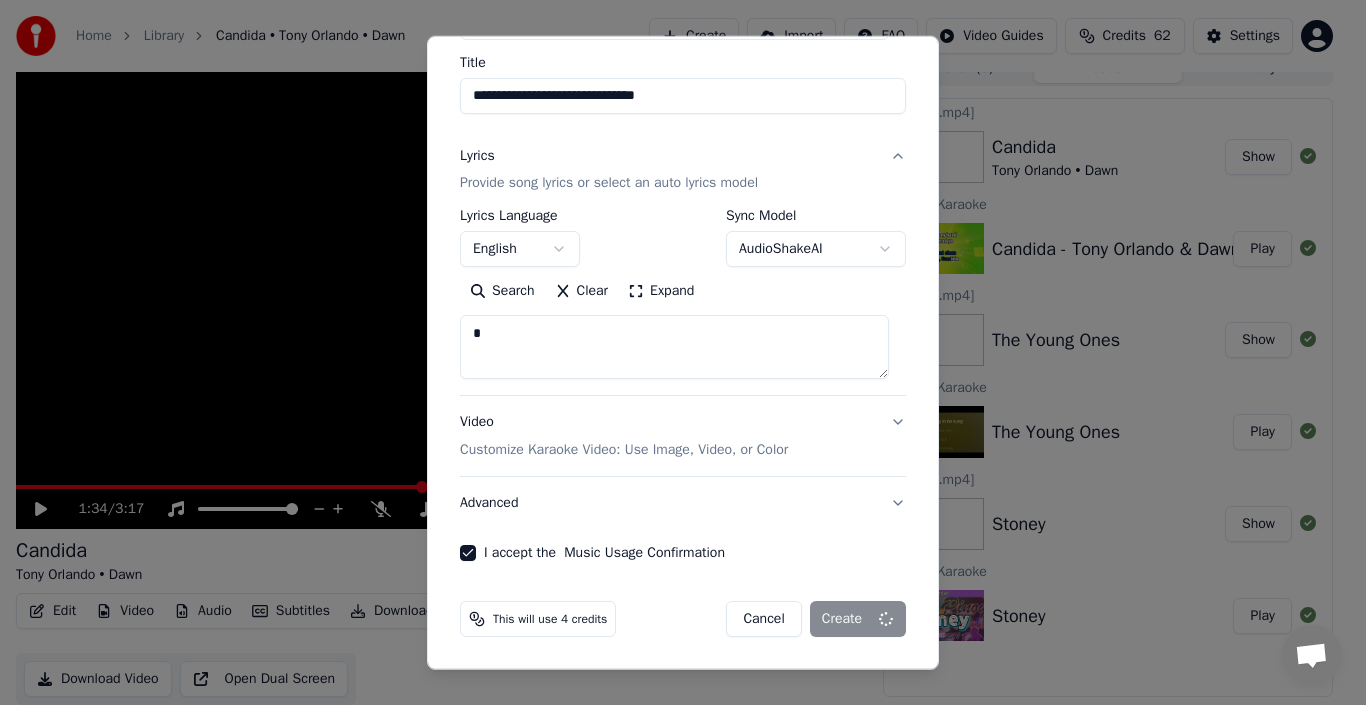 select 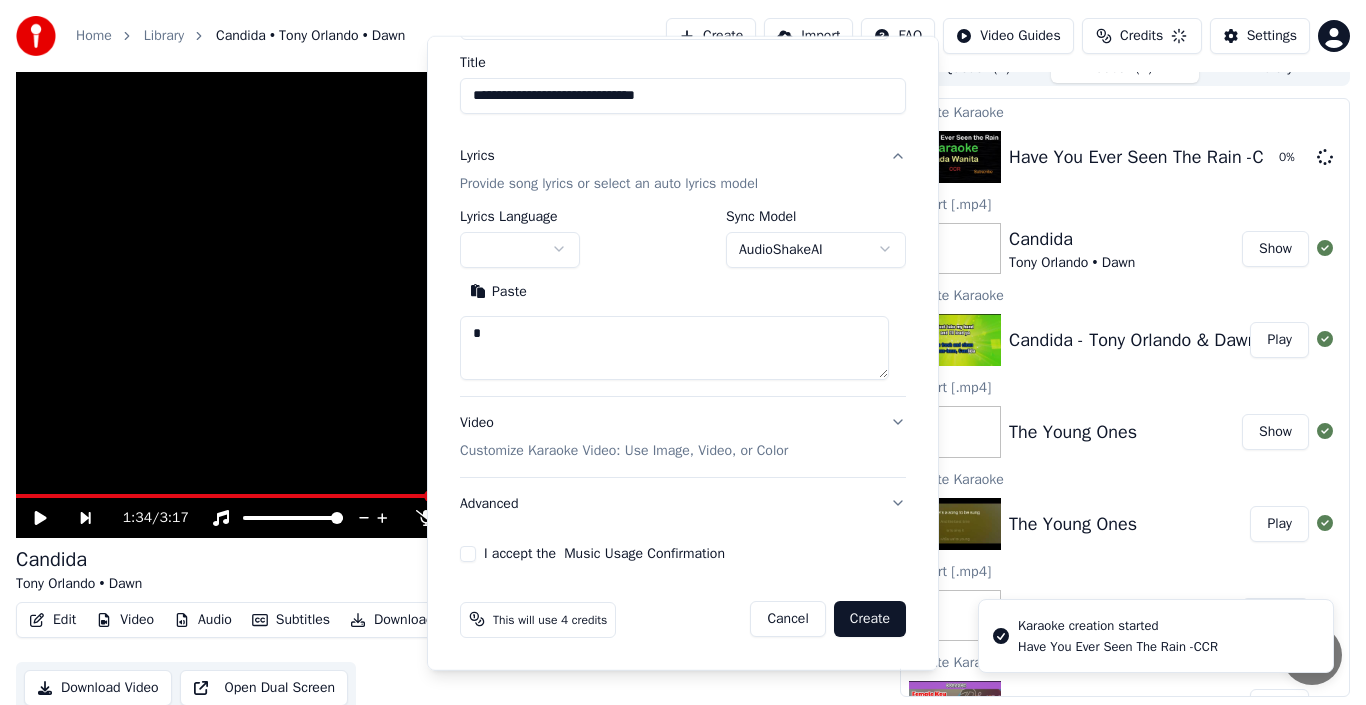 type 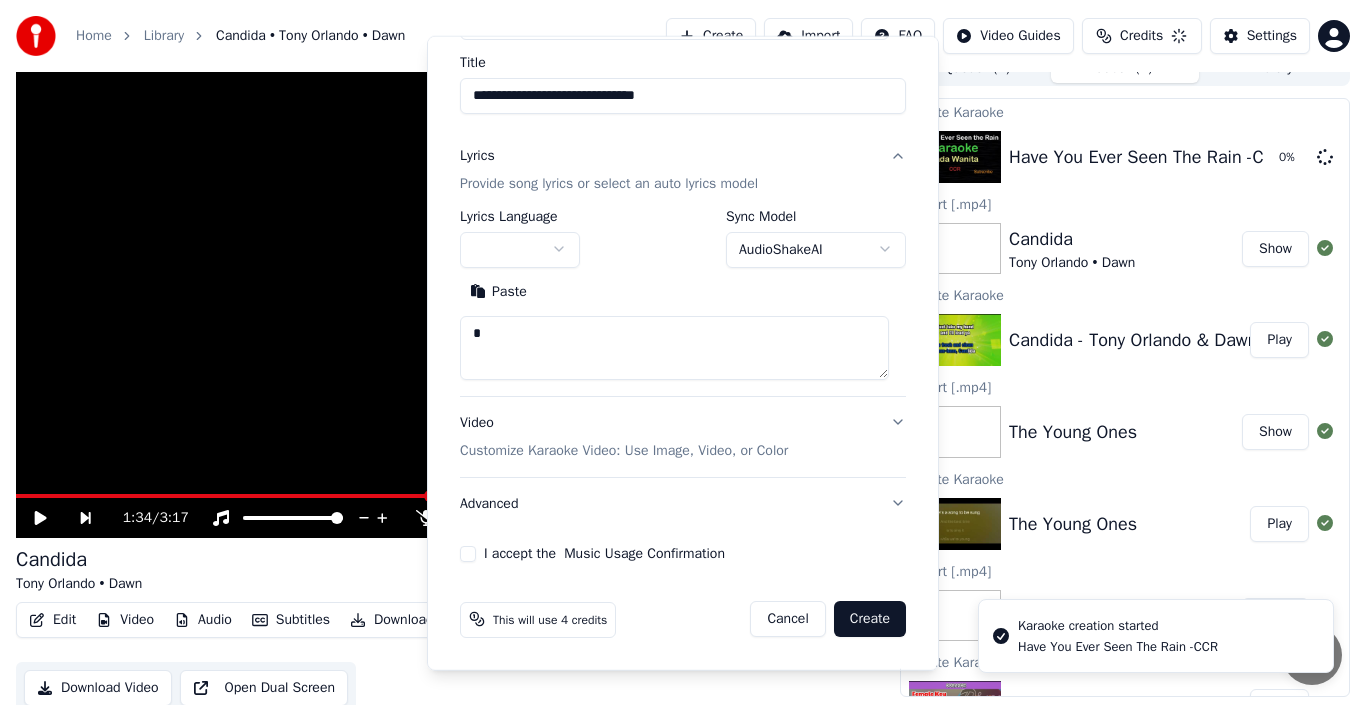 type 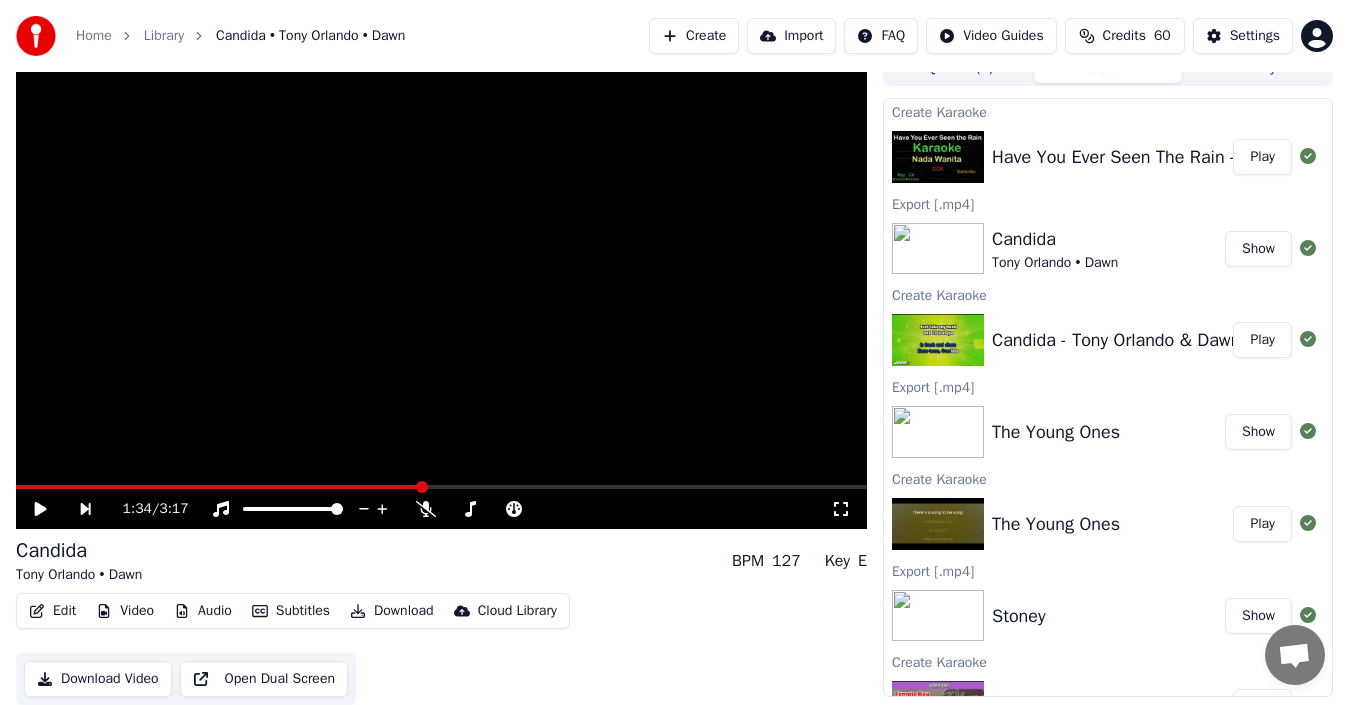 click on "Play" at bounding box center (1262, 157) 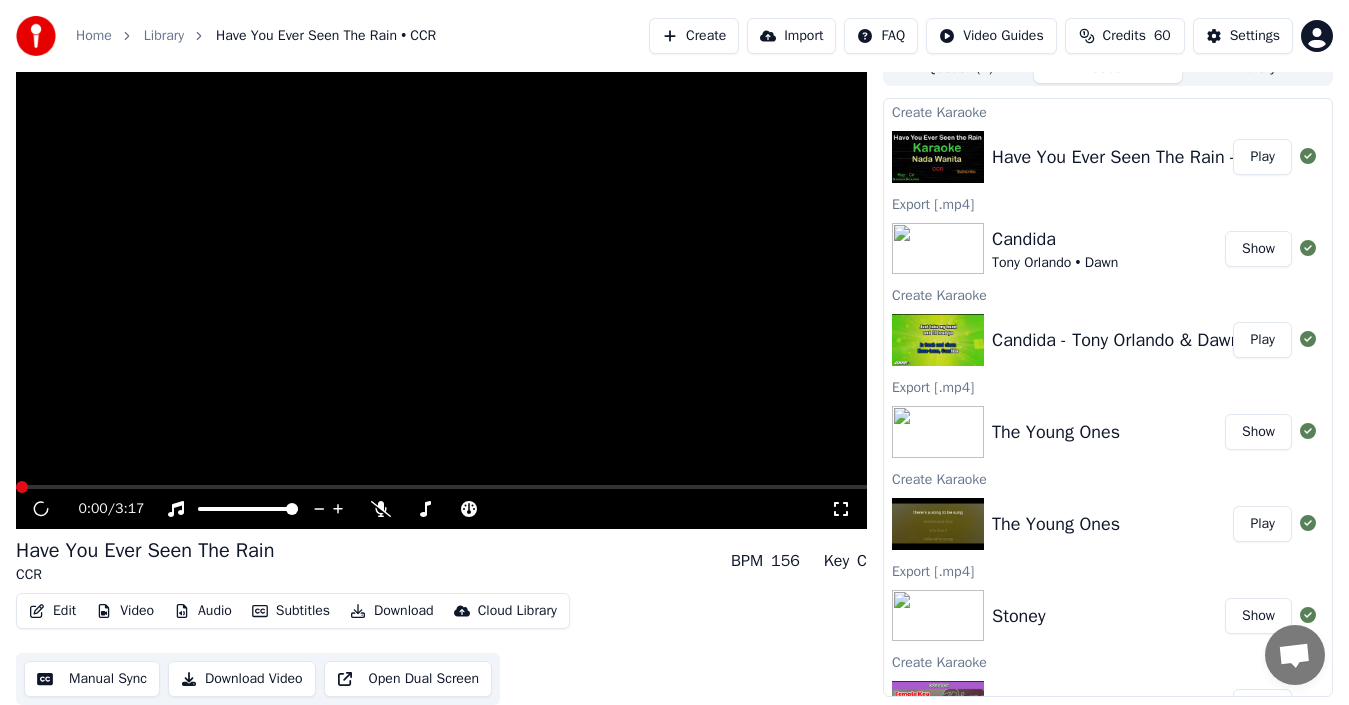 click on "Have You Ever Seen The Rain CCR BPM 156 Key C" at bounding box center (441, 561) 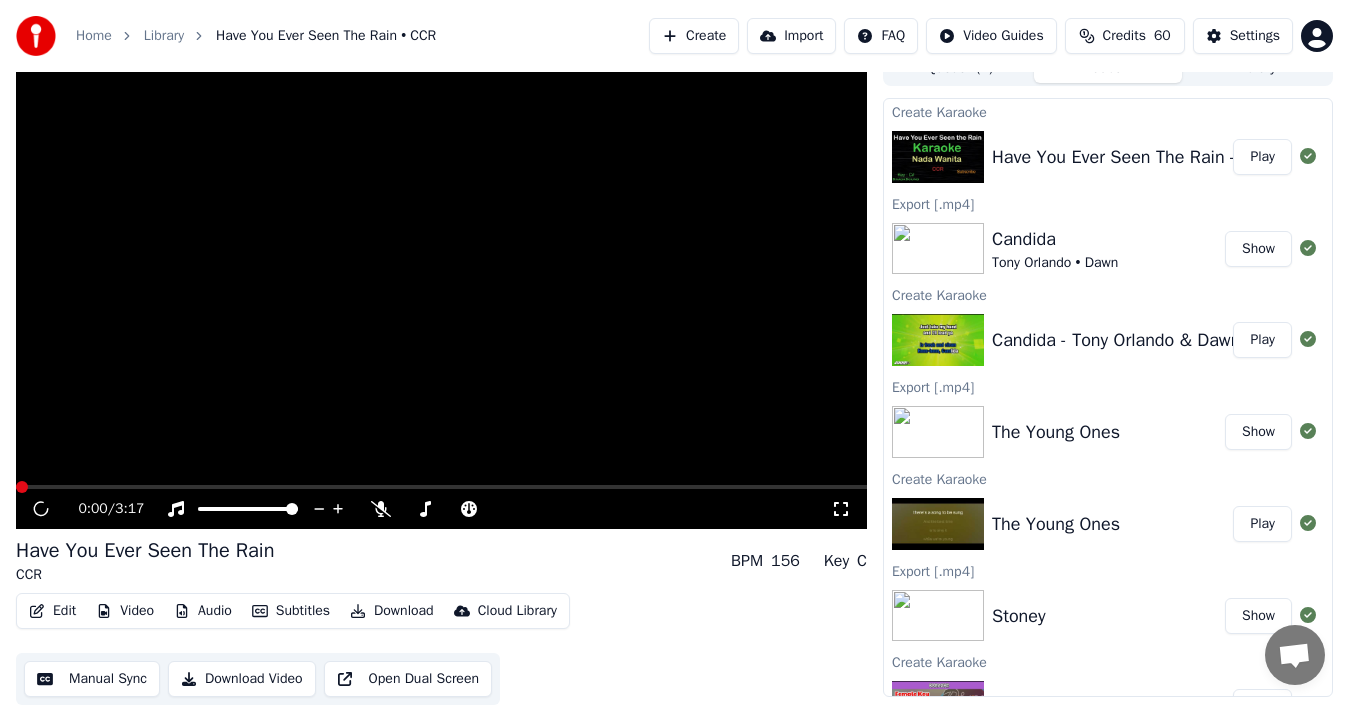 click on "Play" at bounding box center (1262, 157) 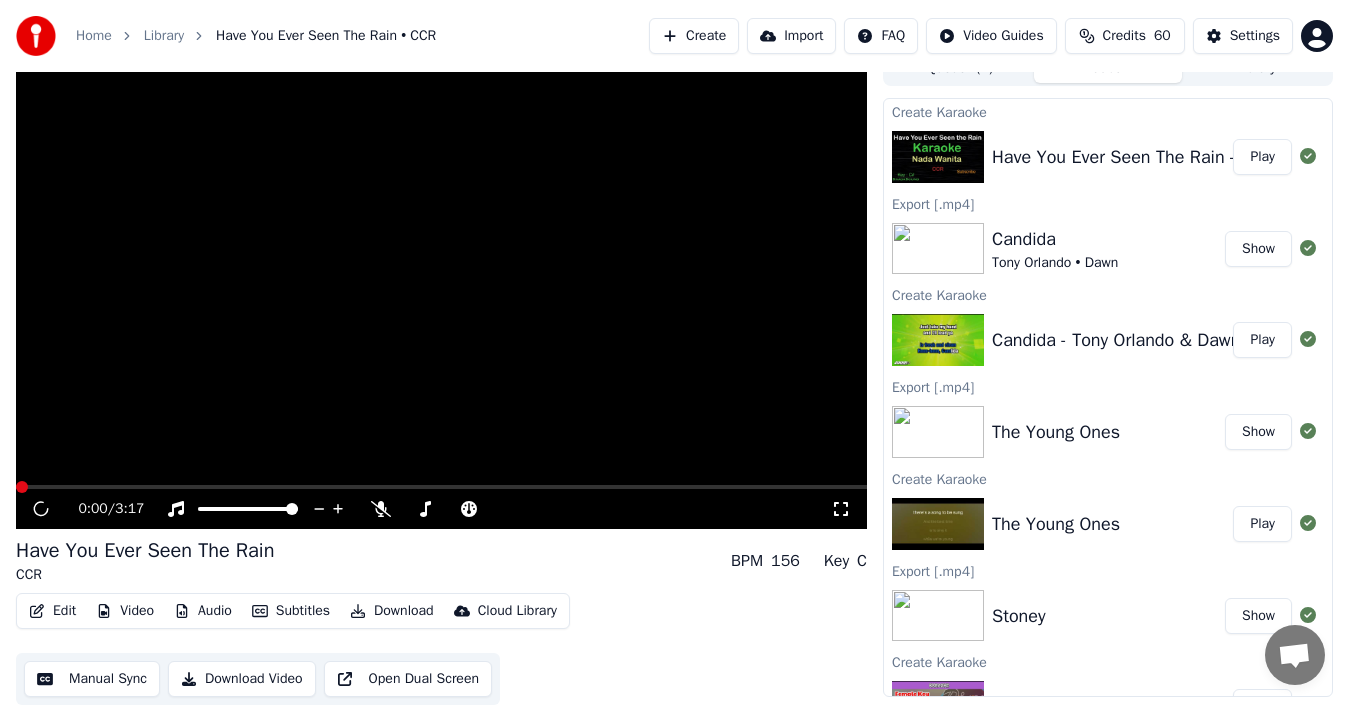 click at bounding box center (441, 289) 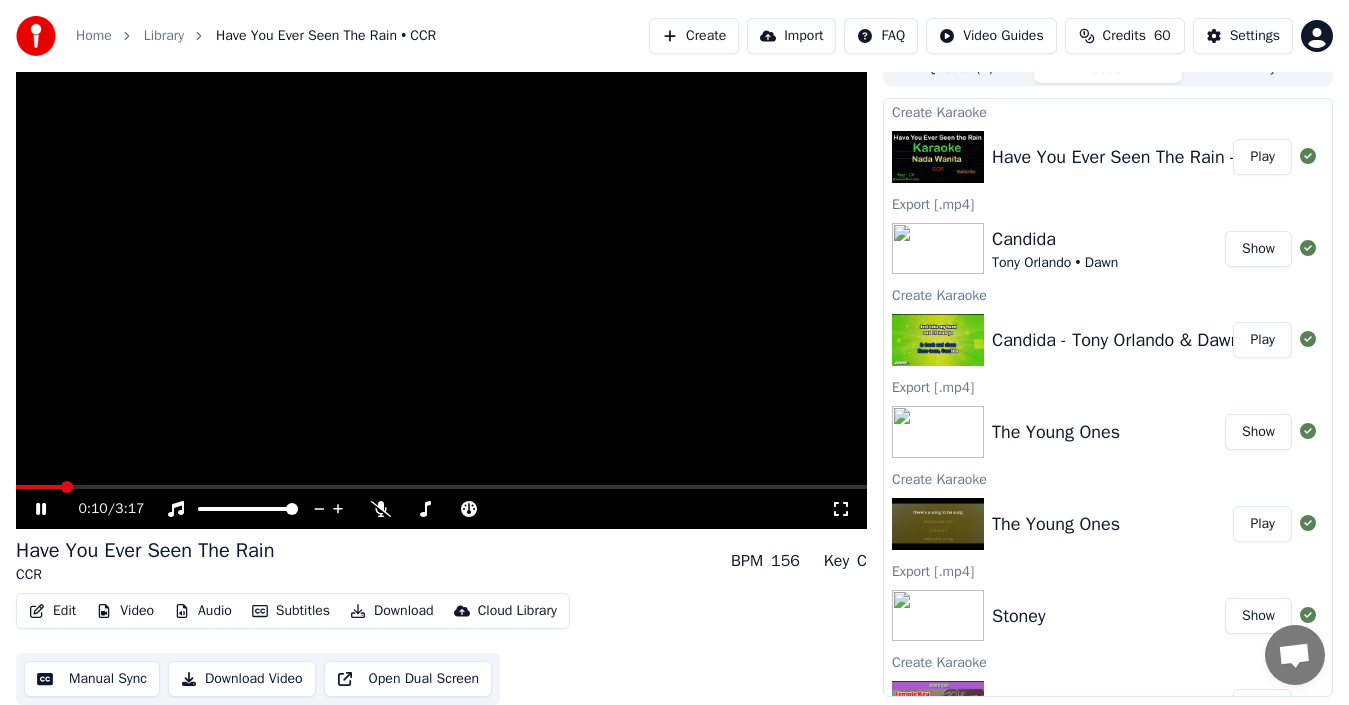 click 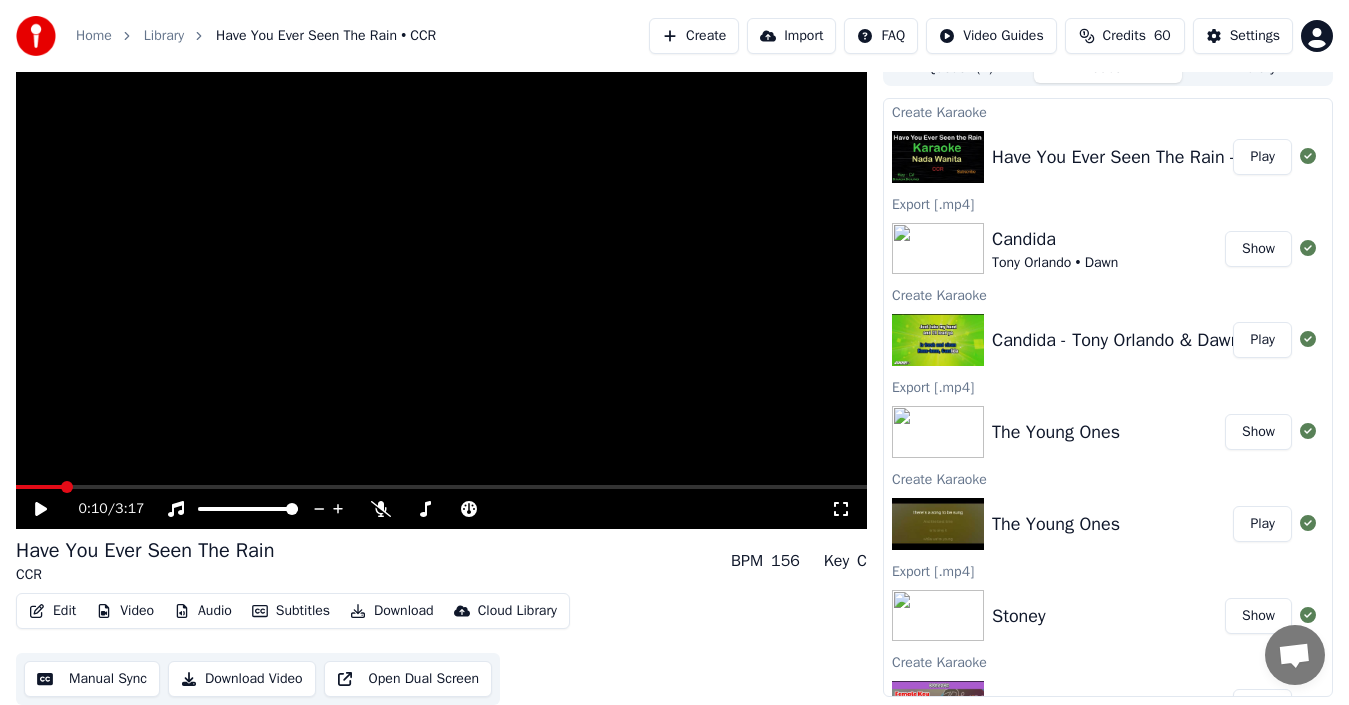 click at bounding box center [938, 340] 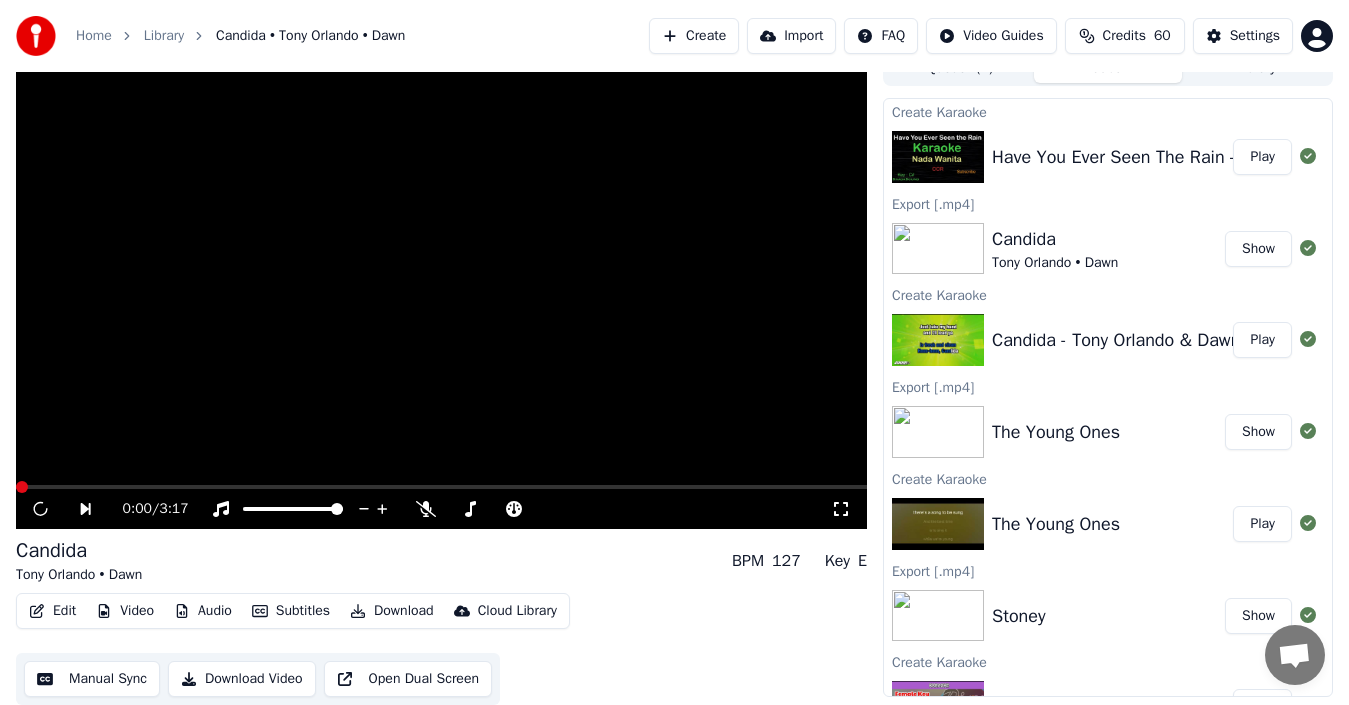 click on "Play" at bounding box center (1262, 340) 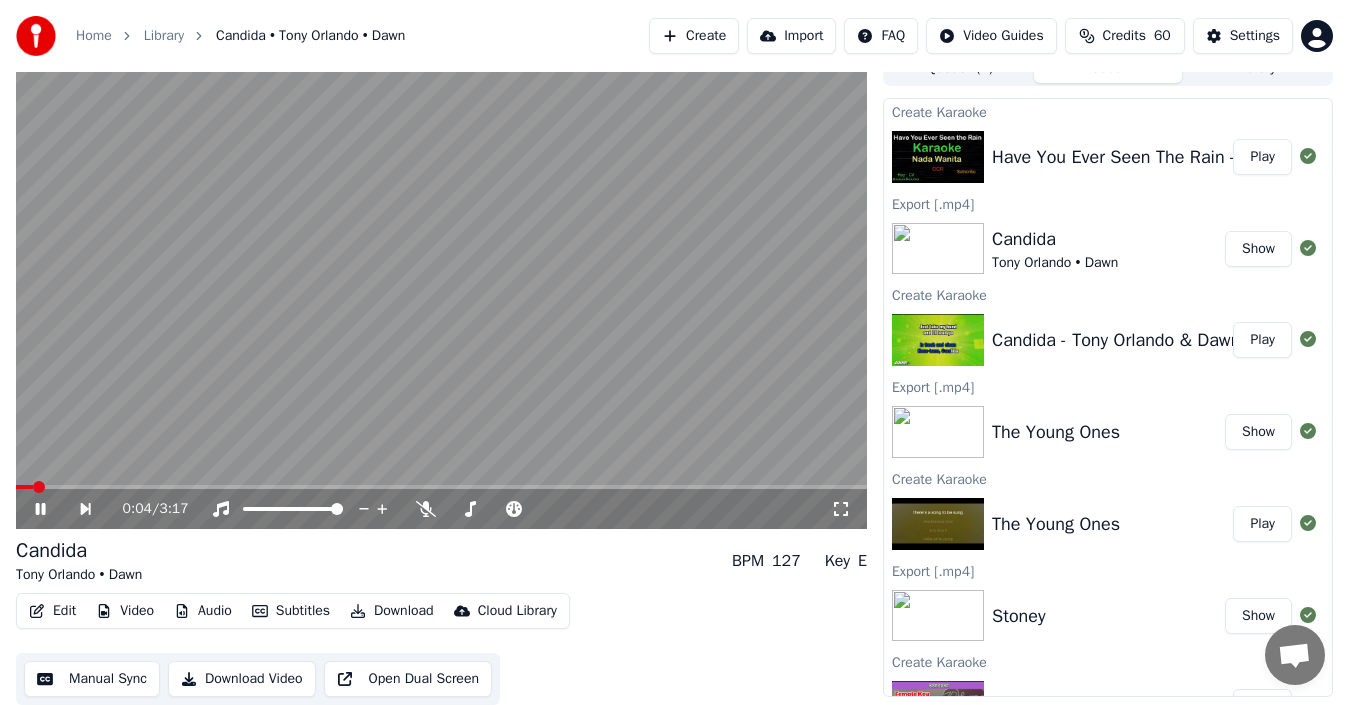 click on "Play" at bounding box center (1262, 157) 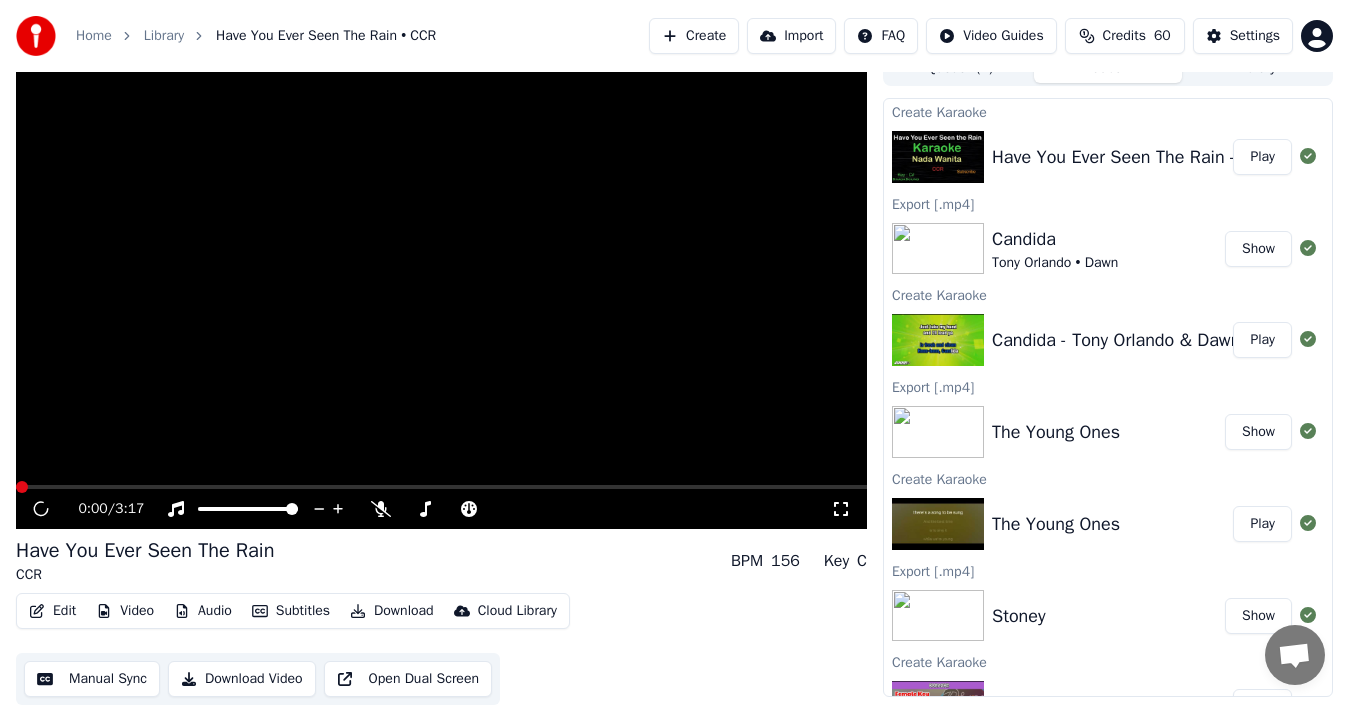 click on "Play" at bounding box center [1262, 157] 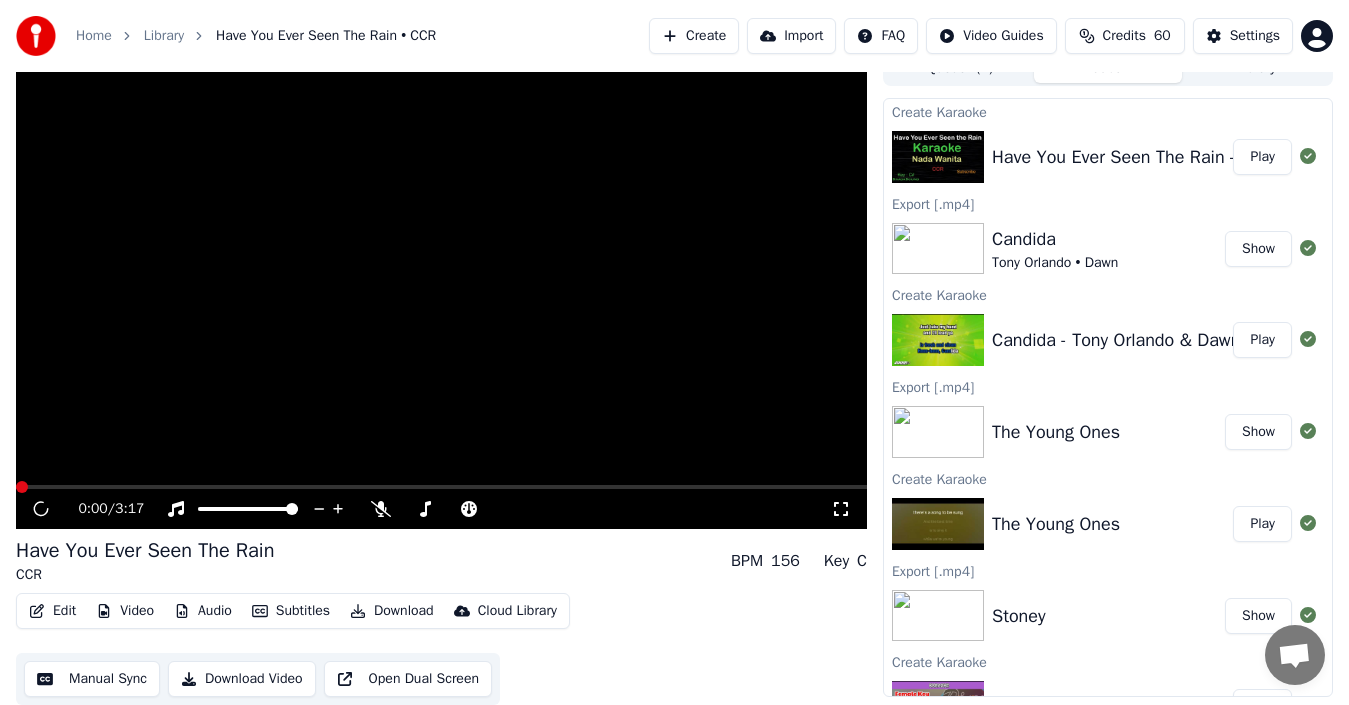 click on "Play" at bounding box center (1262, 157) 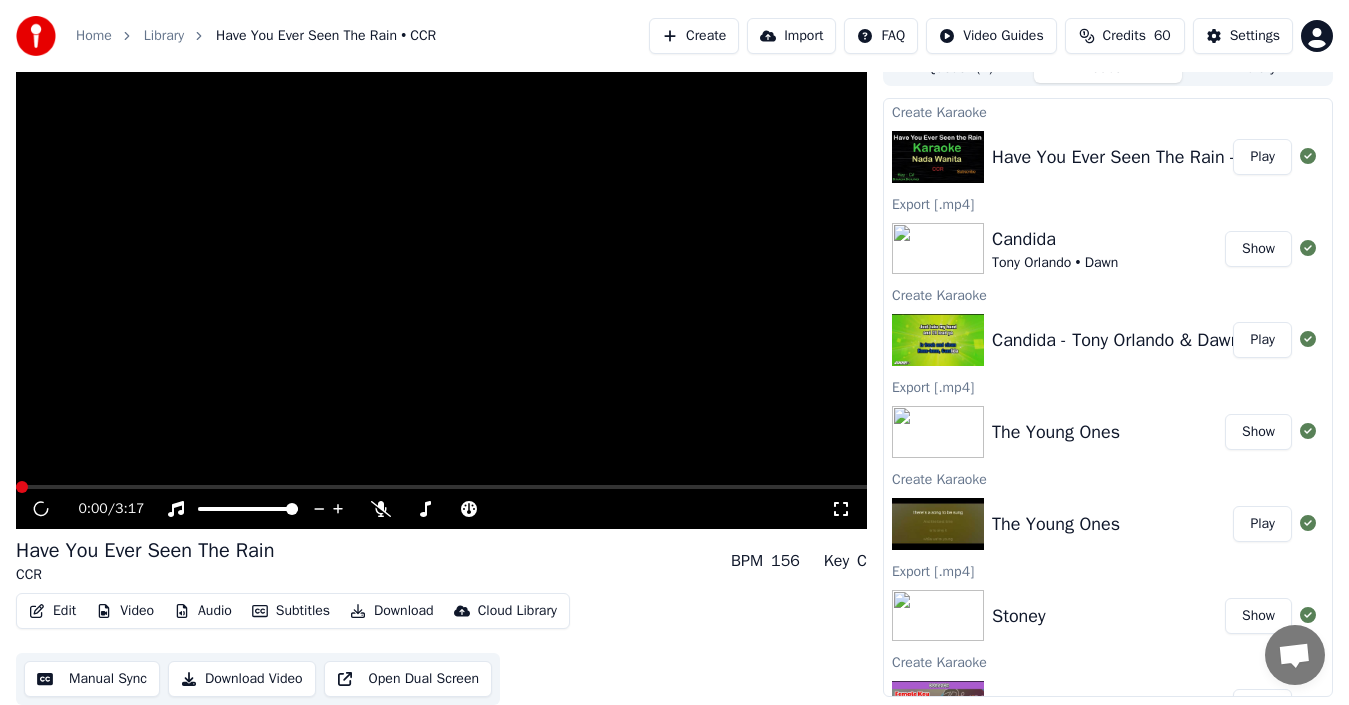 click on "Have You Ever Seen The Rain -CCR Play" at bounding box center [1108, 157] 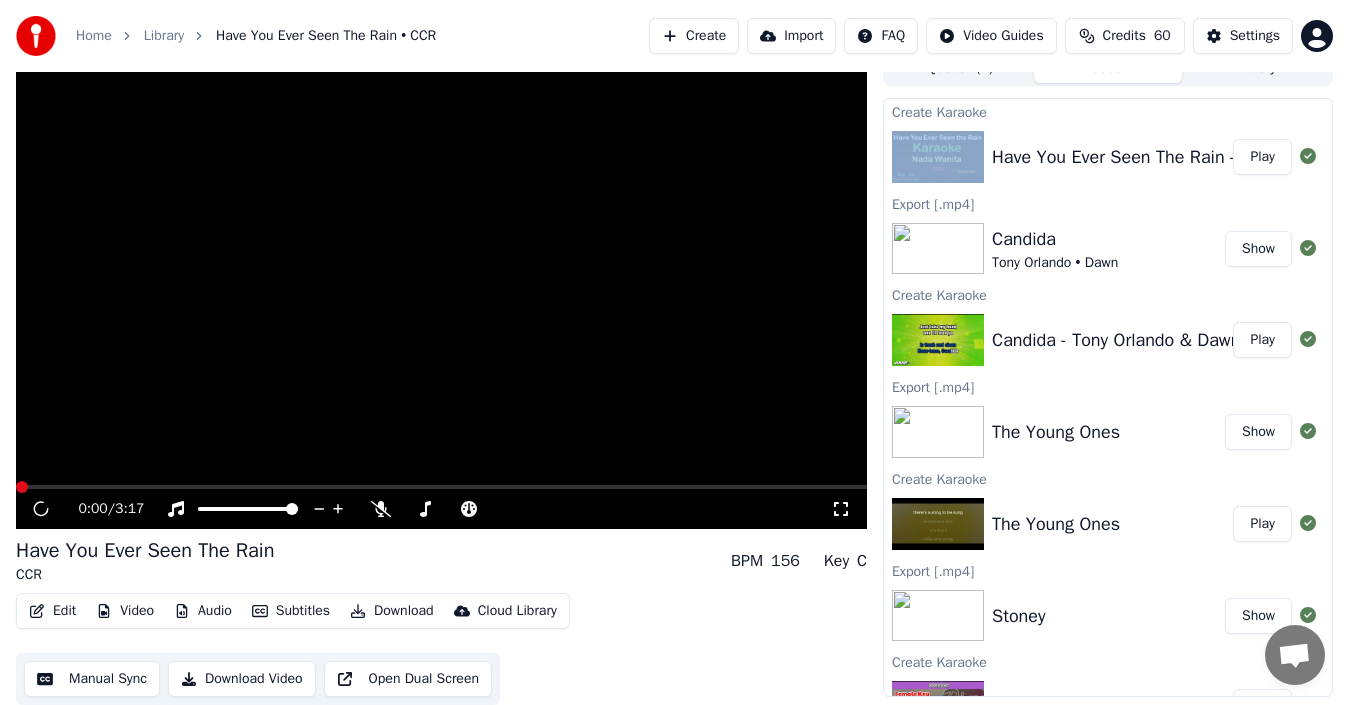 click on "Have You Ever Seen The Rain -CCR Play" at bounding box center (1108, 157) 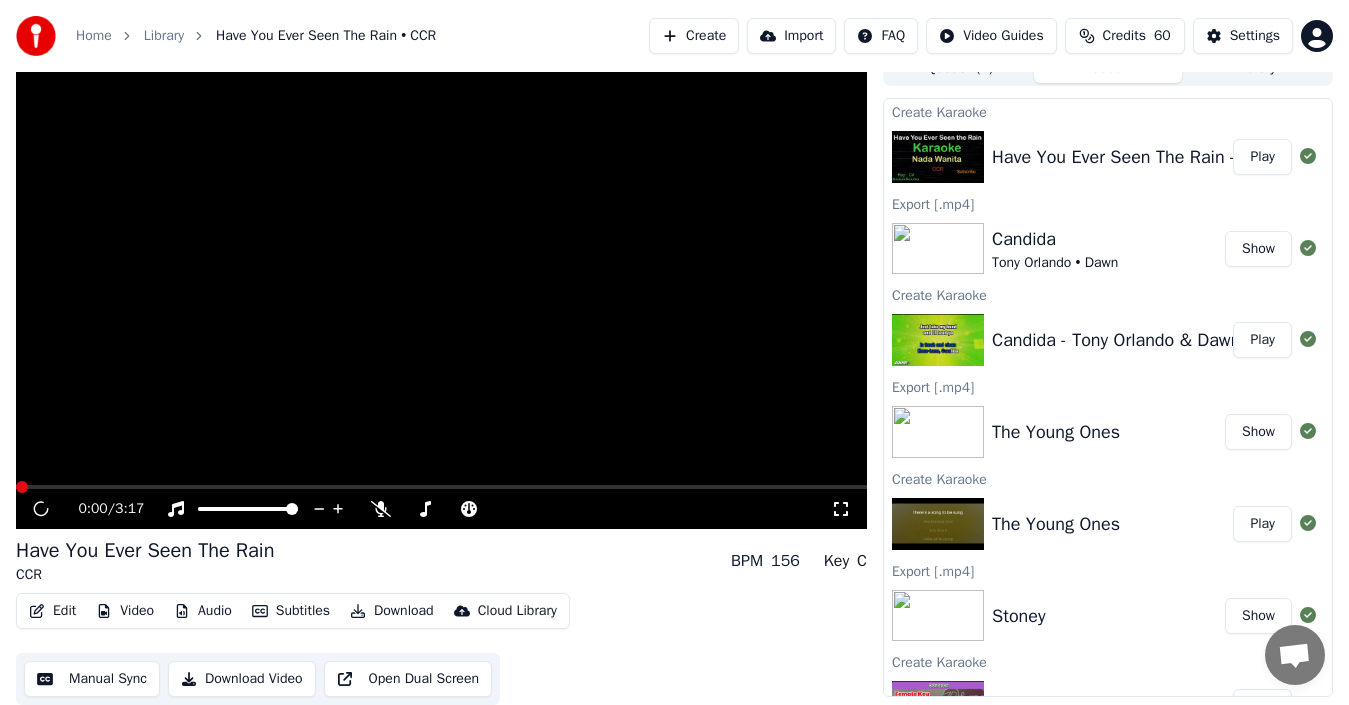click on "Edit Video Audio Subtitles Download Cloud Library Manual Sync Download Video Open Dual Screen" at bounding box center [441, 649] 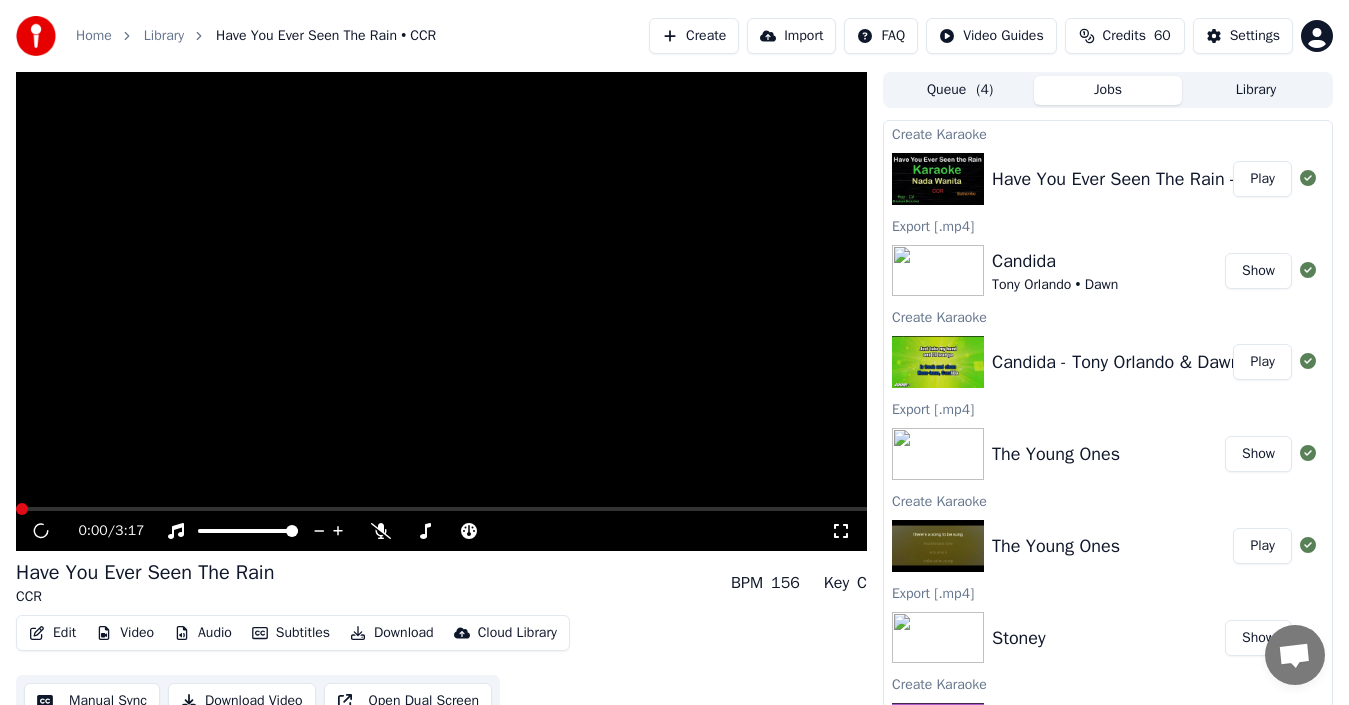 click on "Library" at bounding box center [1256, 90] 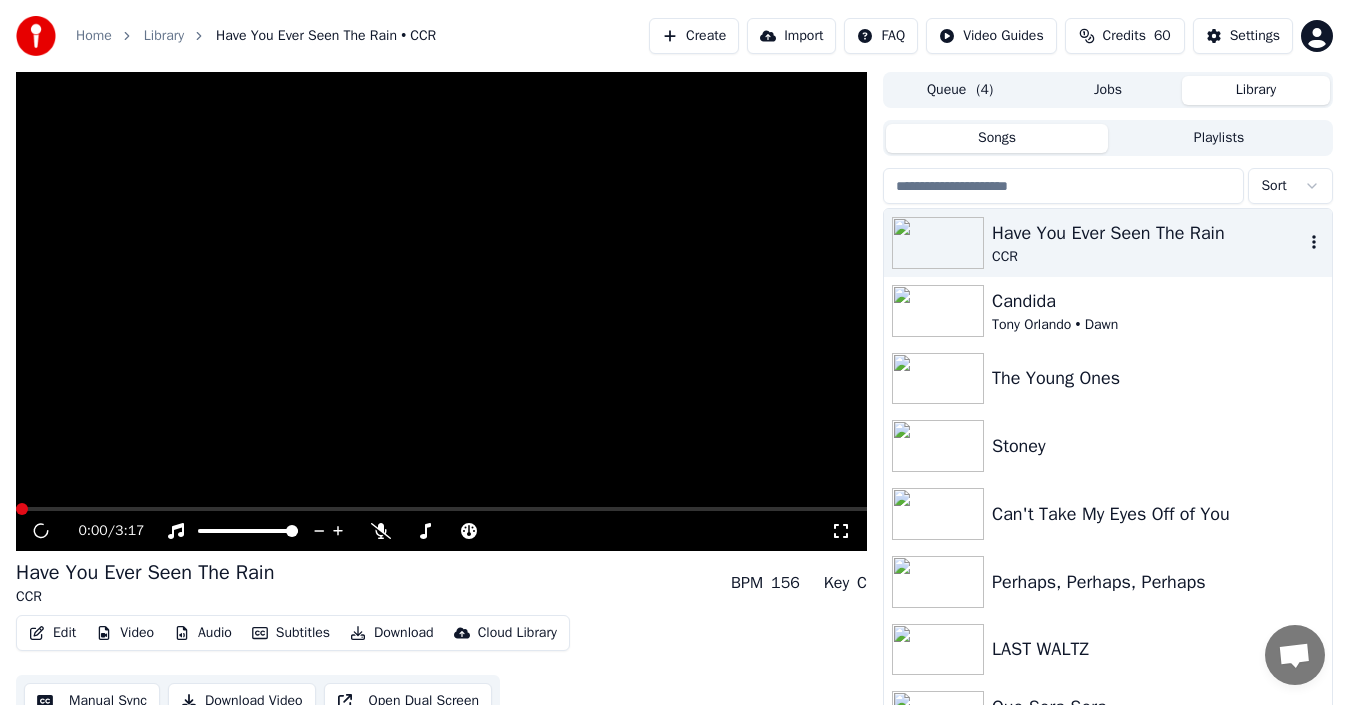 click at bounding box center (938, 243) 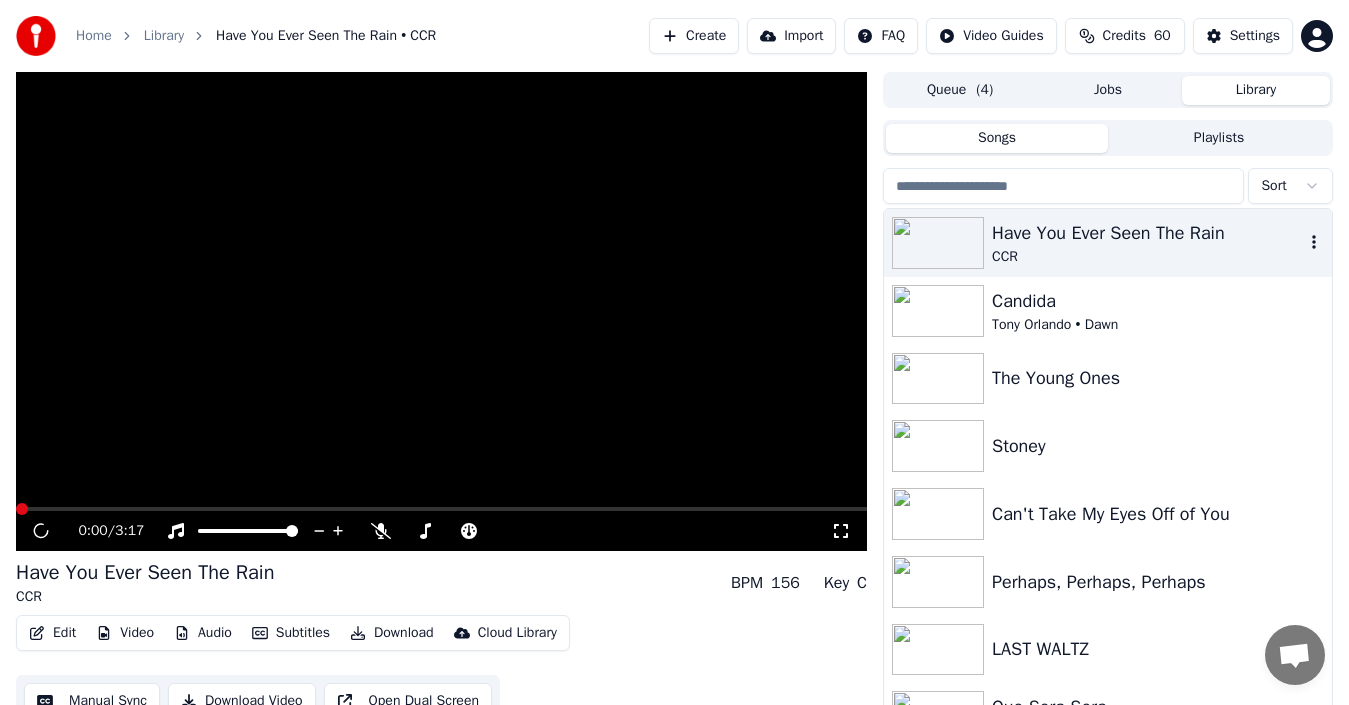 click at bounding box center [938, 243] 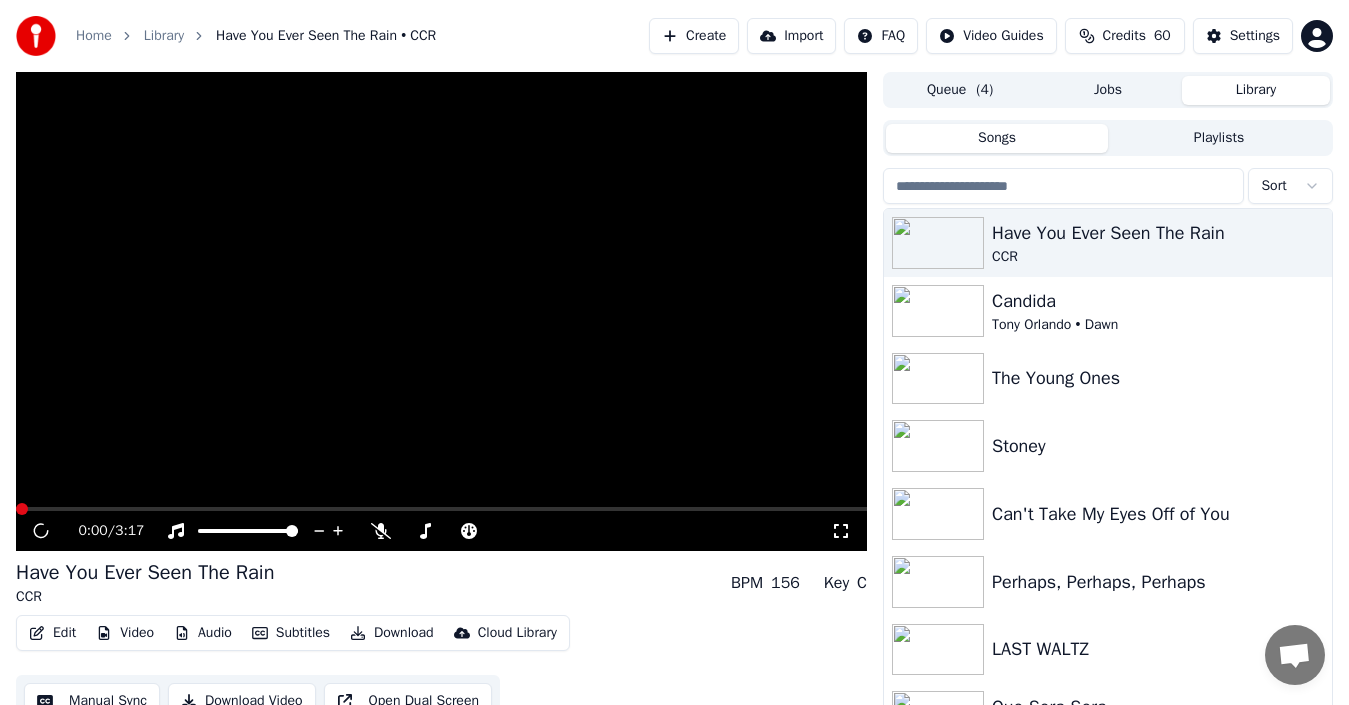 click on "Library" at bounding box center (164, 36) 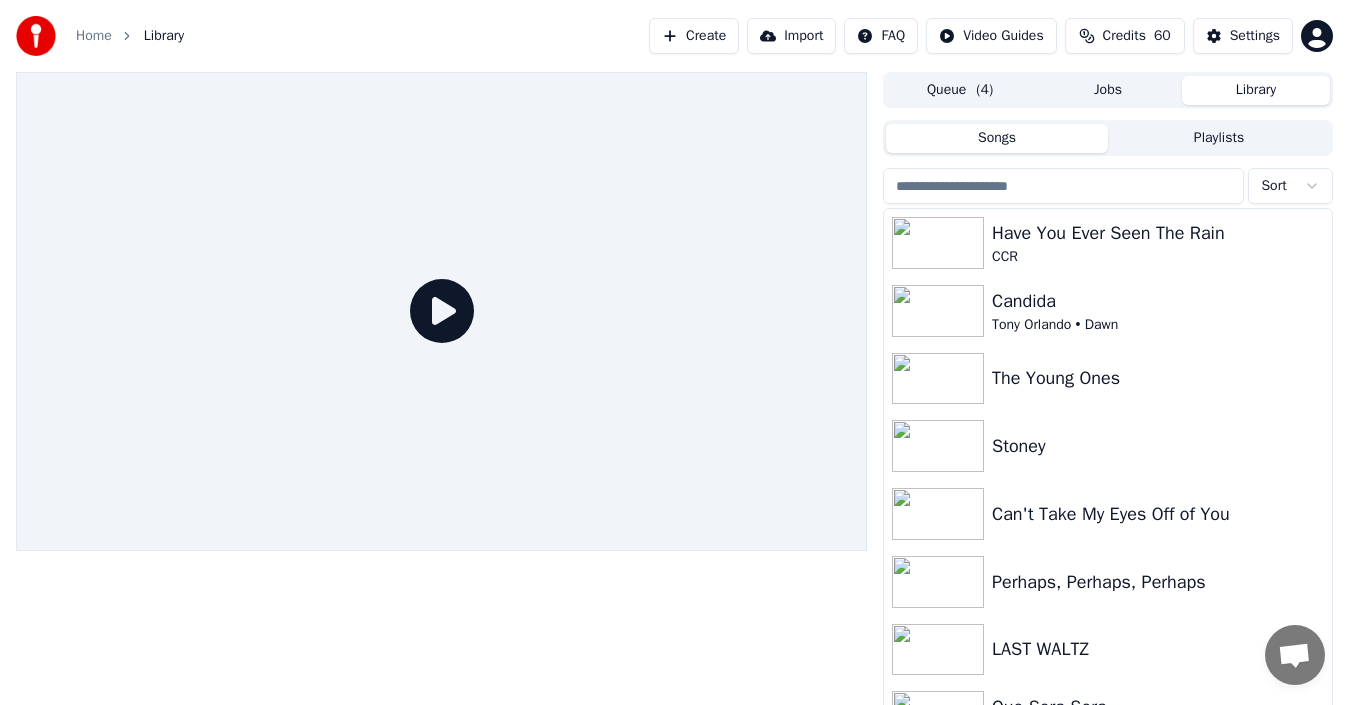 click on "Home" at bounding box center [94, 36] 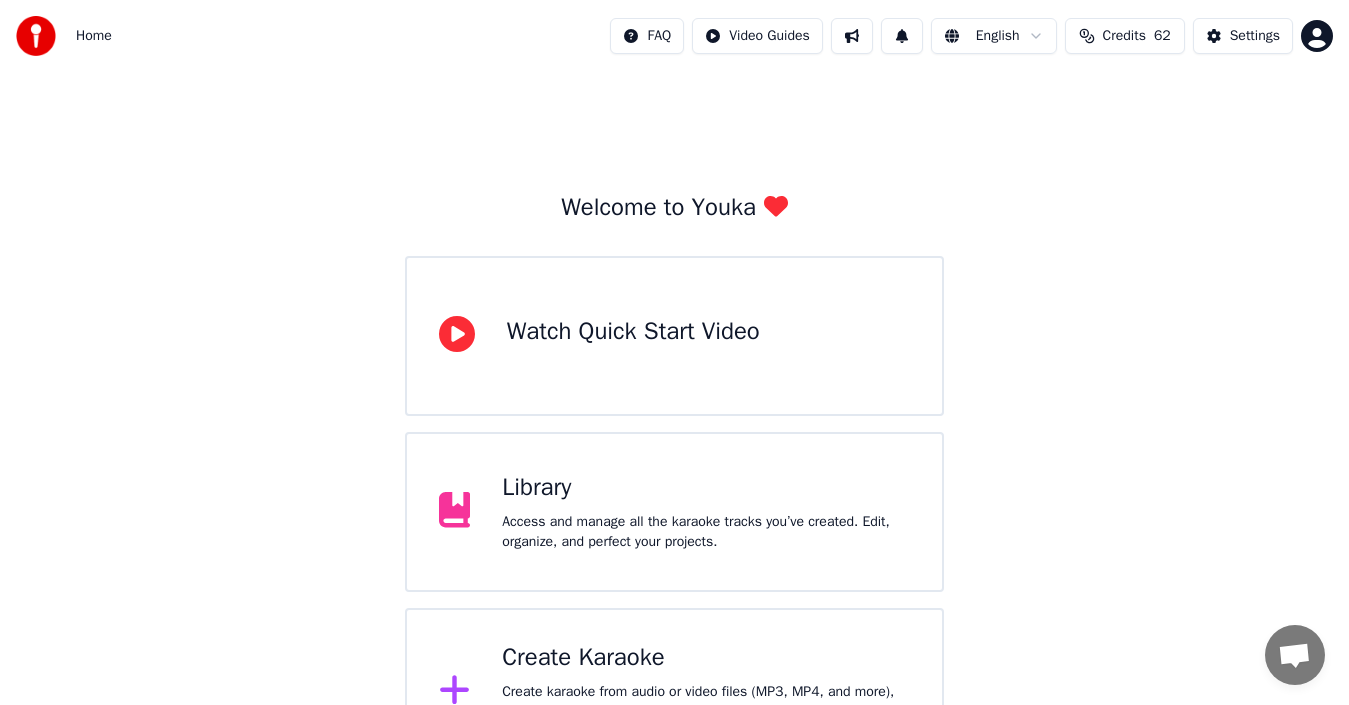 click on "Library" at bounding box center (706, 488) 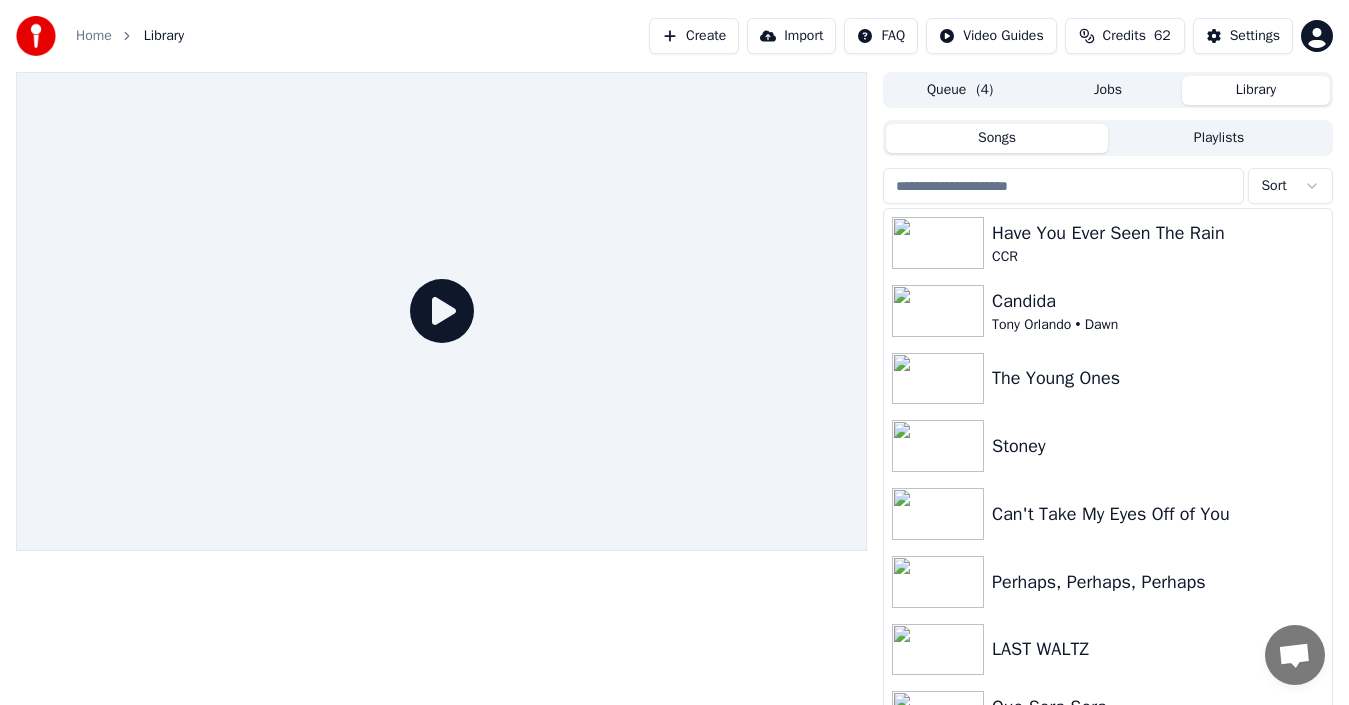 click 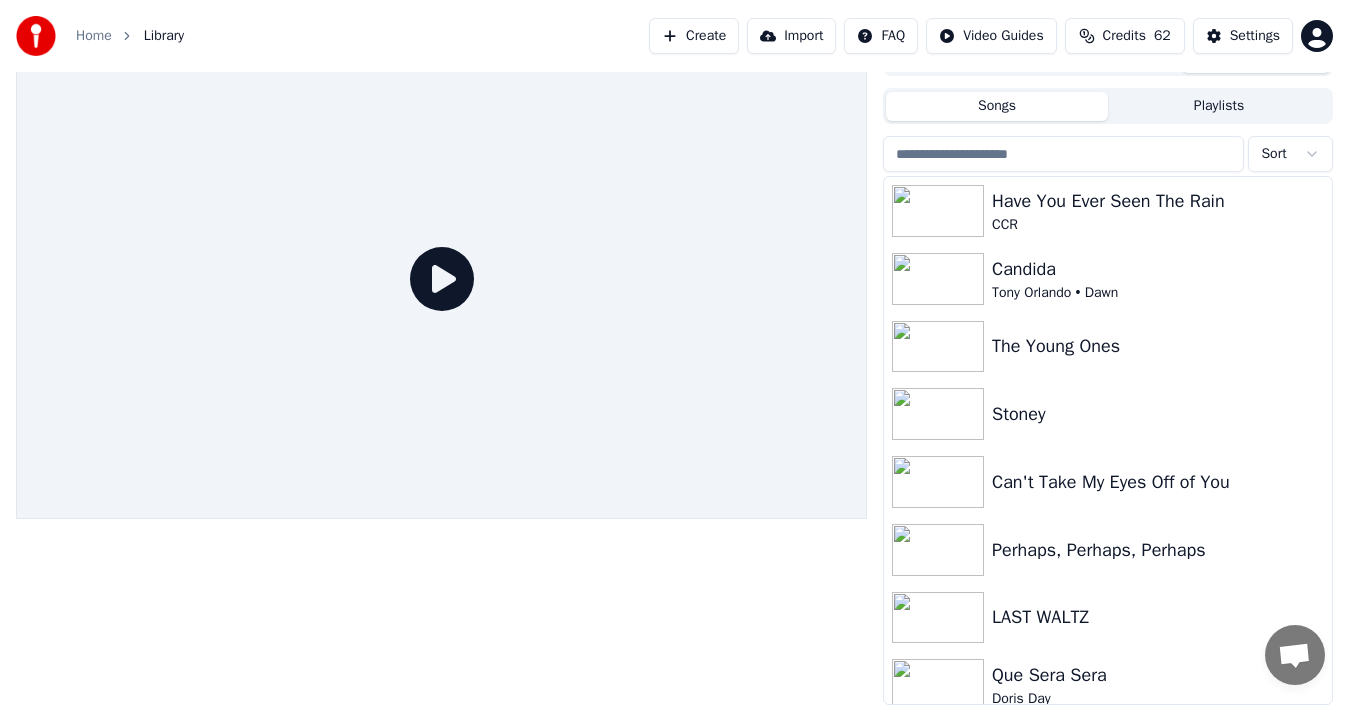 scroll, scrollTop: 0, scrollLeft: 0, axis: both 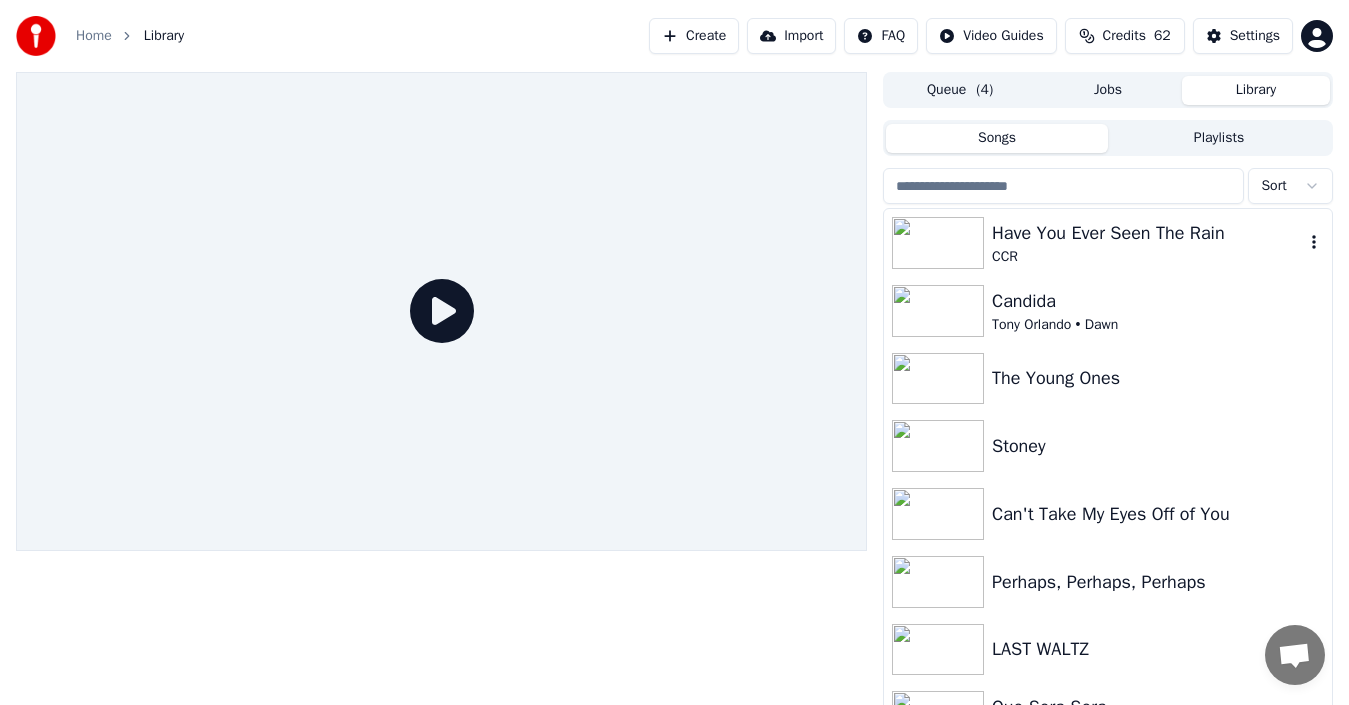 click at bounding box center (938, 243) 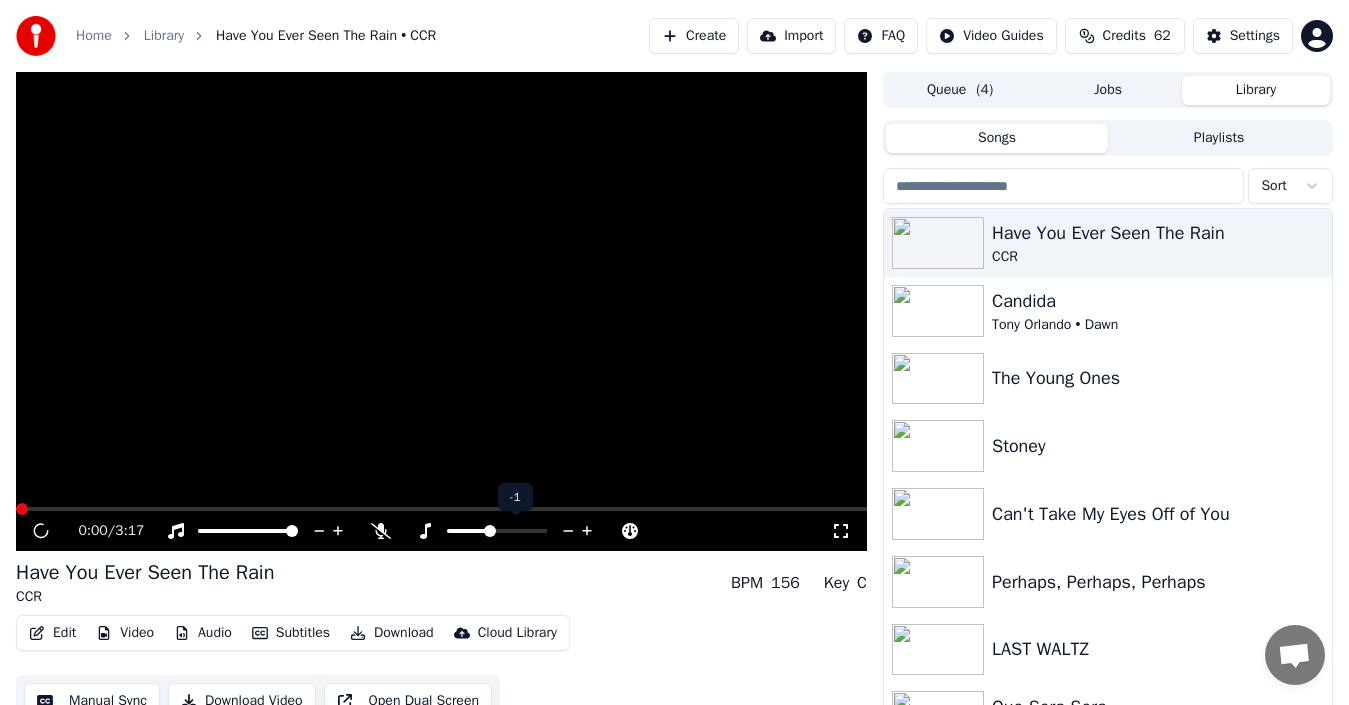 click 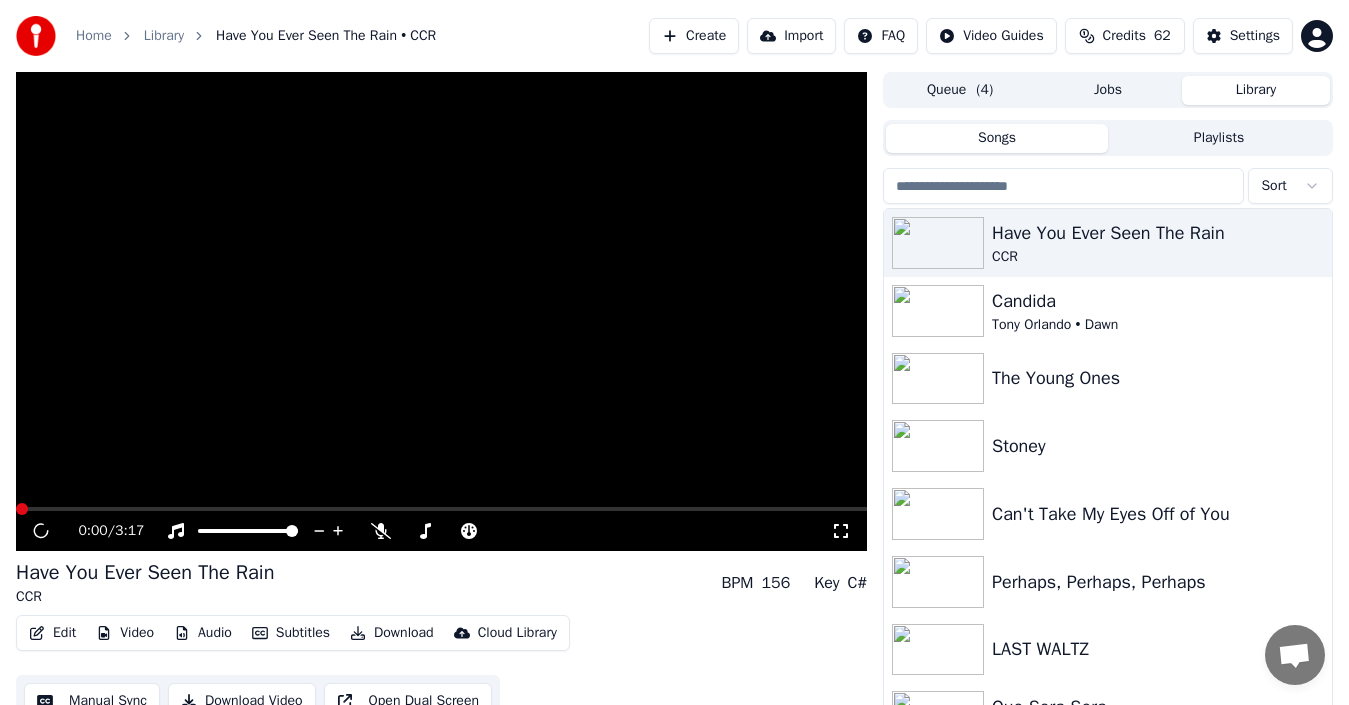 click on "Subtitles" at bounding box center (291, 633) 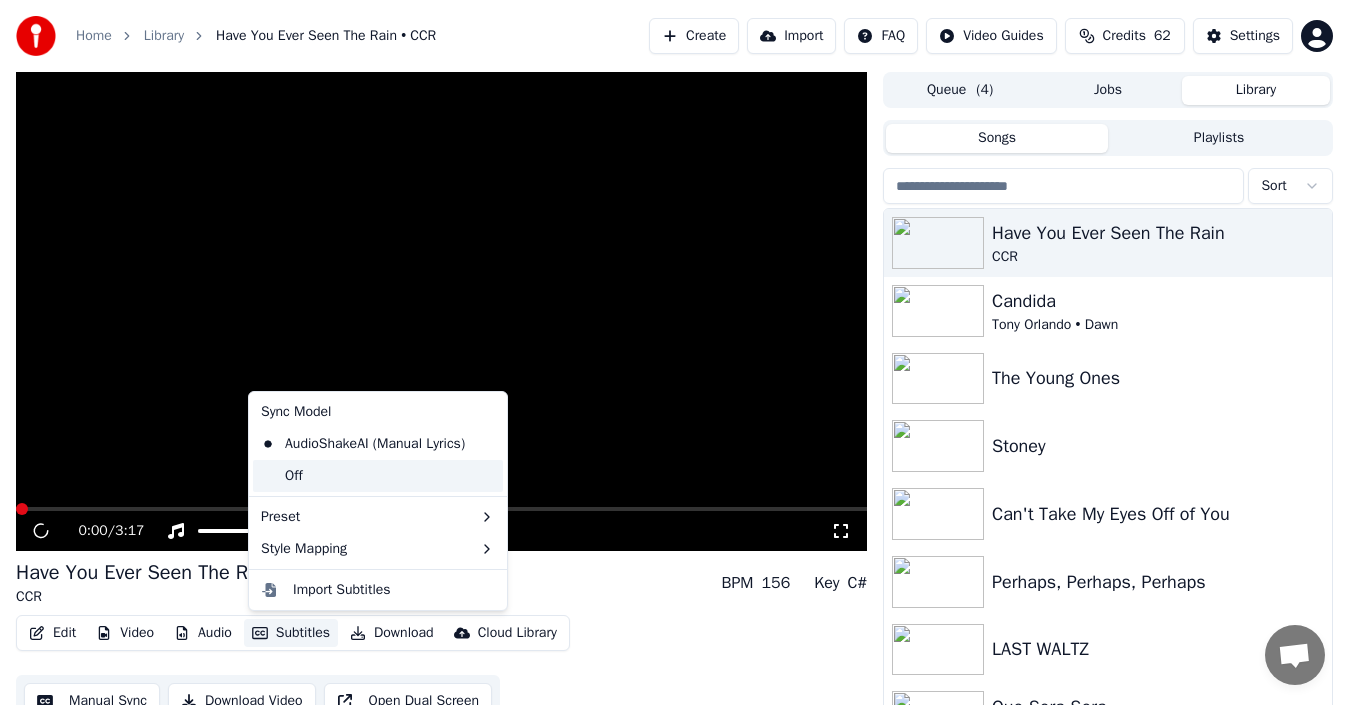 click on "Off" at bounding box center (378, 476) 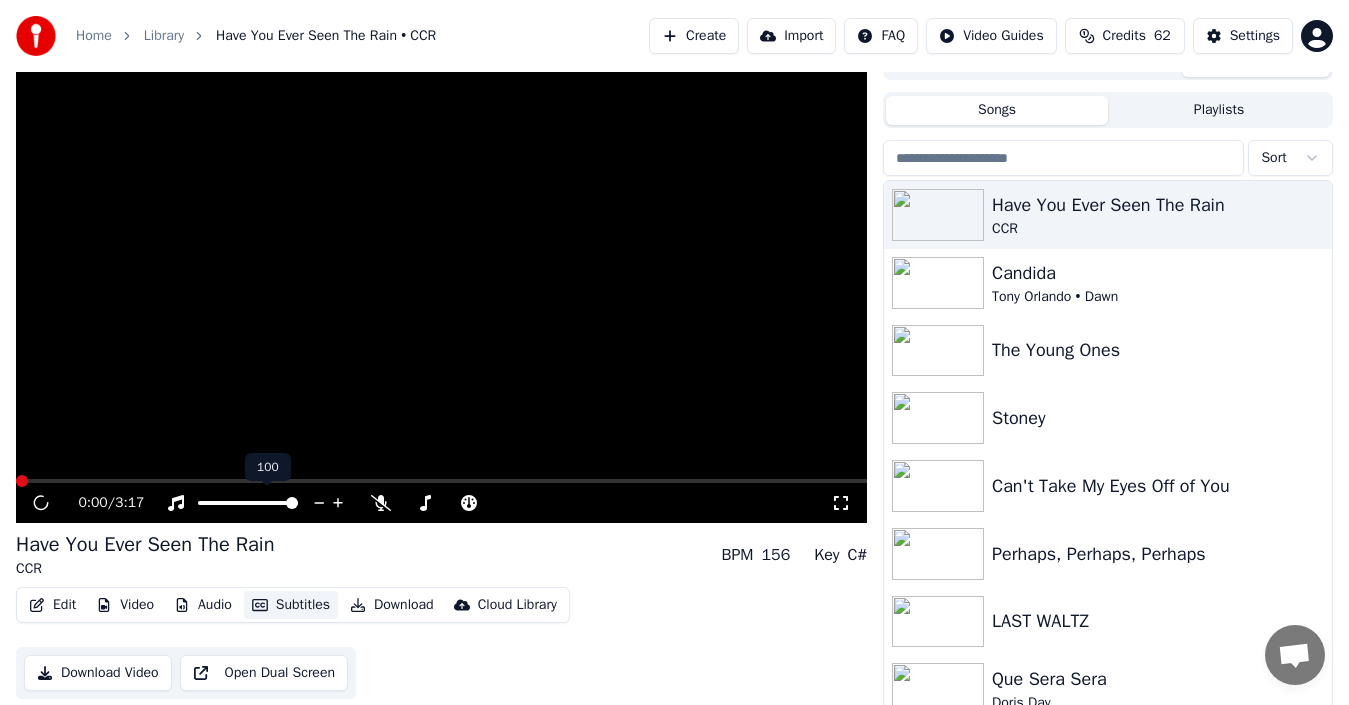 scroll, scrollTop: 32, scrollLeft: 0, axis: vertical 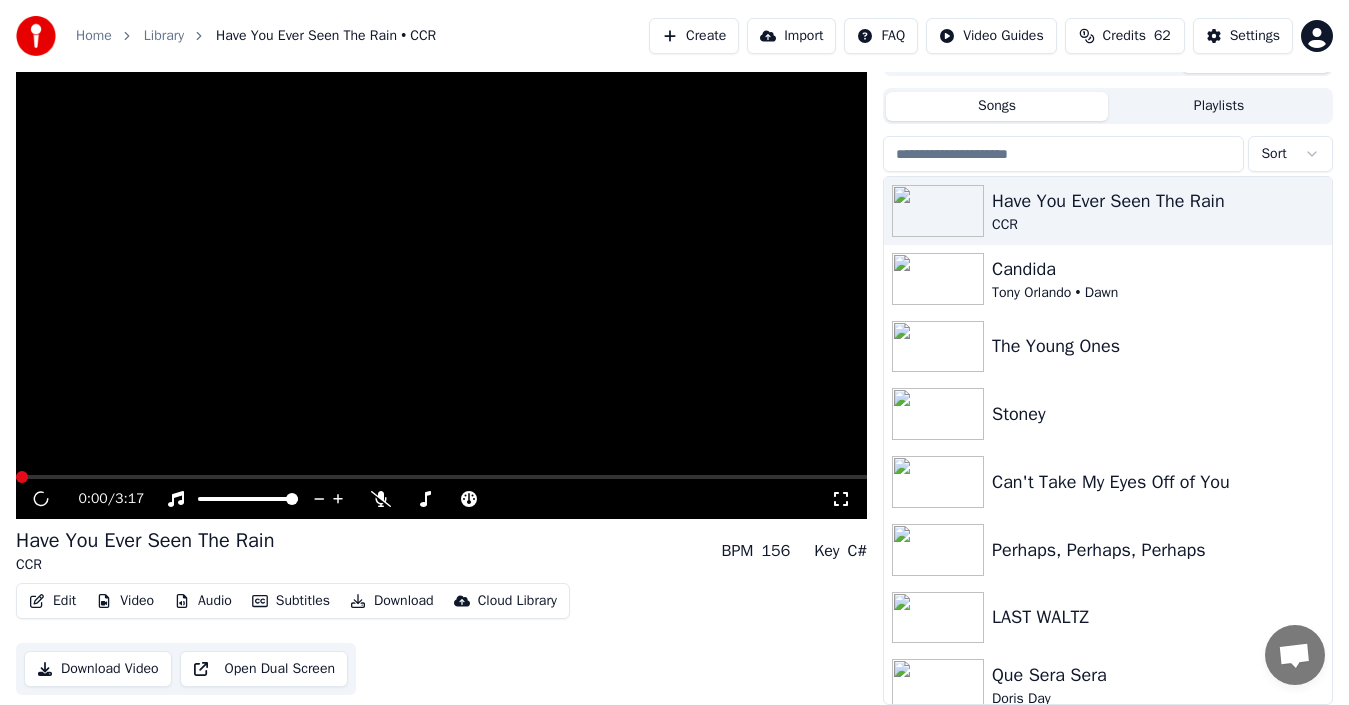 click on "Download Video" at bounding box center (98, 669) 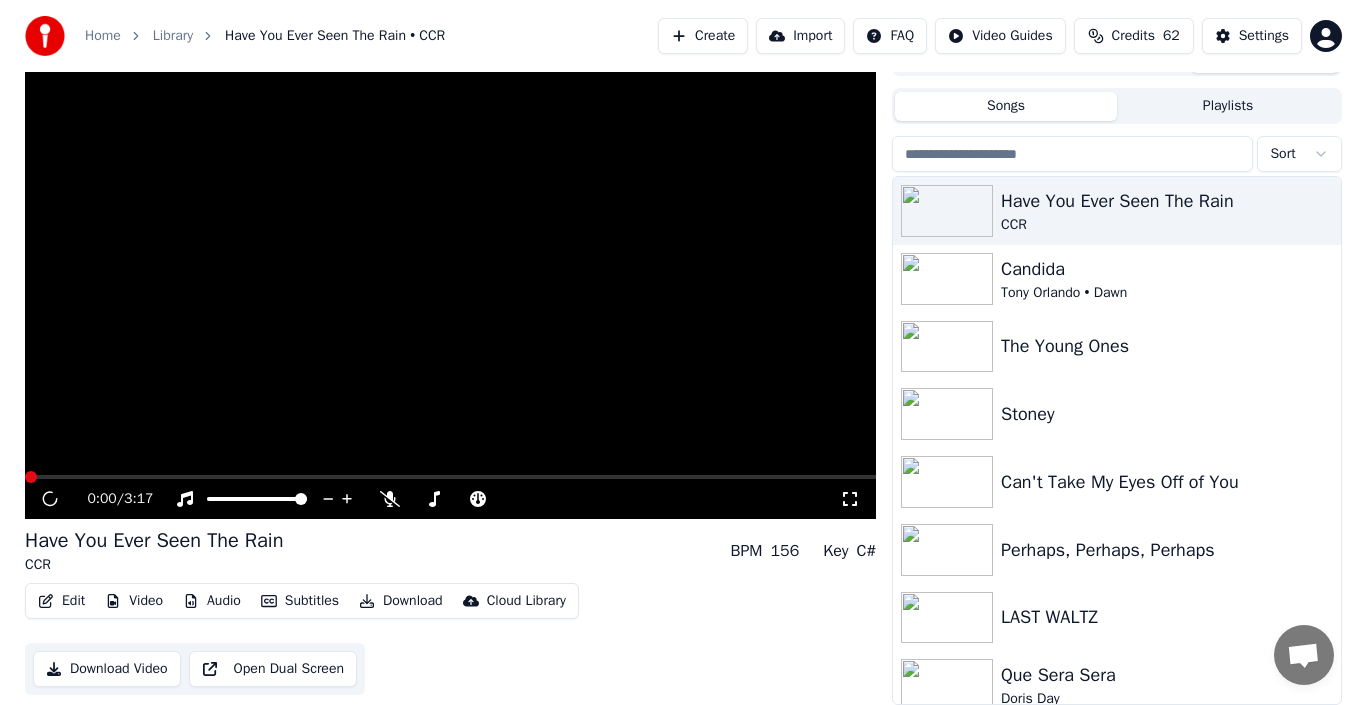 scroll, scrollTop: 22, scrollLeft: 0, axis: vertical 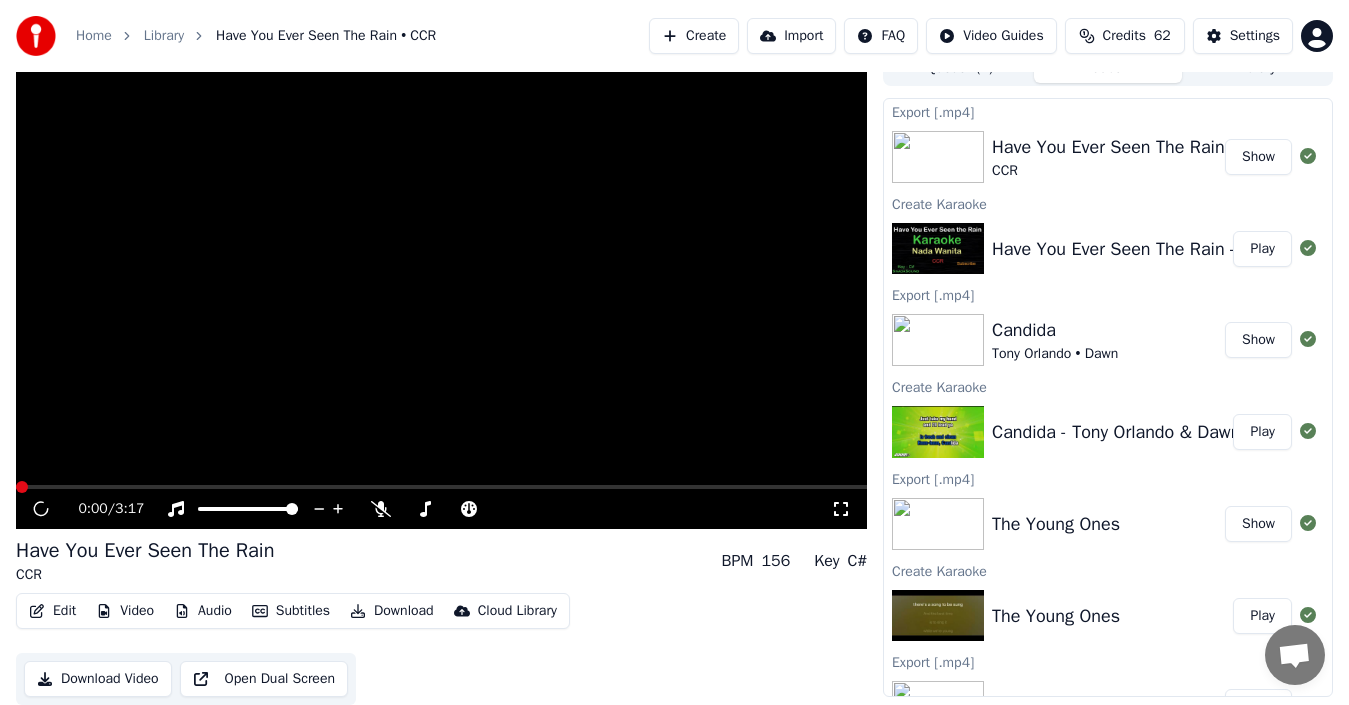 click on "Create" at bounding box center [694, 36] 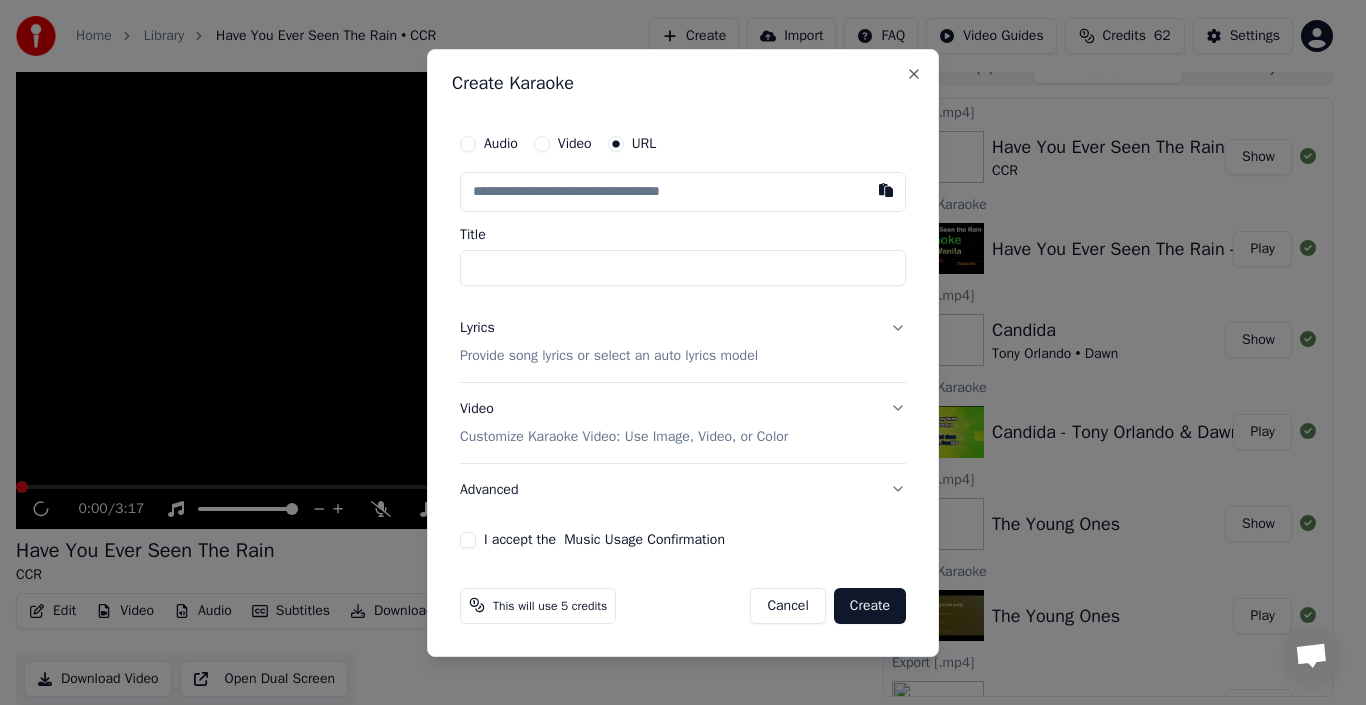 click at bounding box center [683, 192] 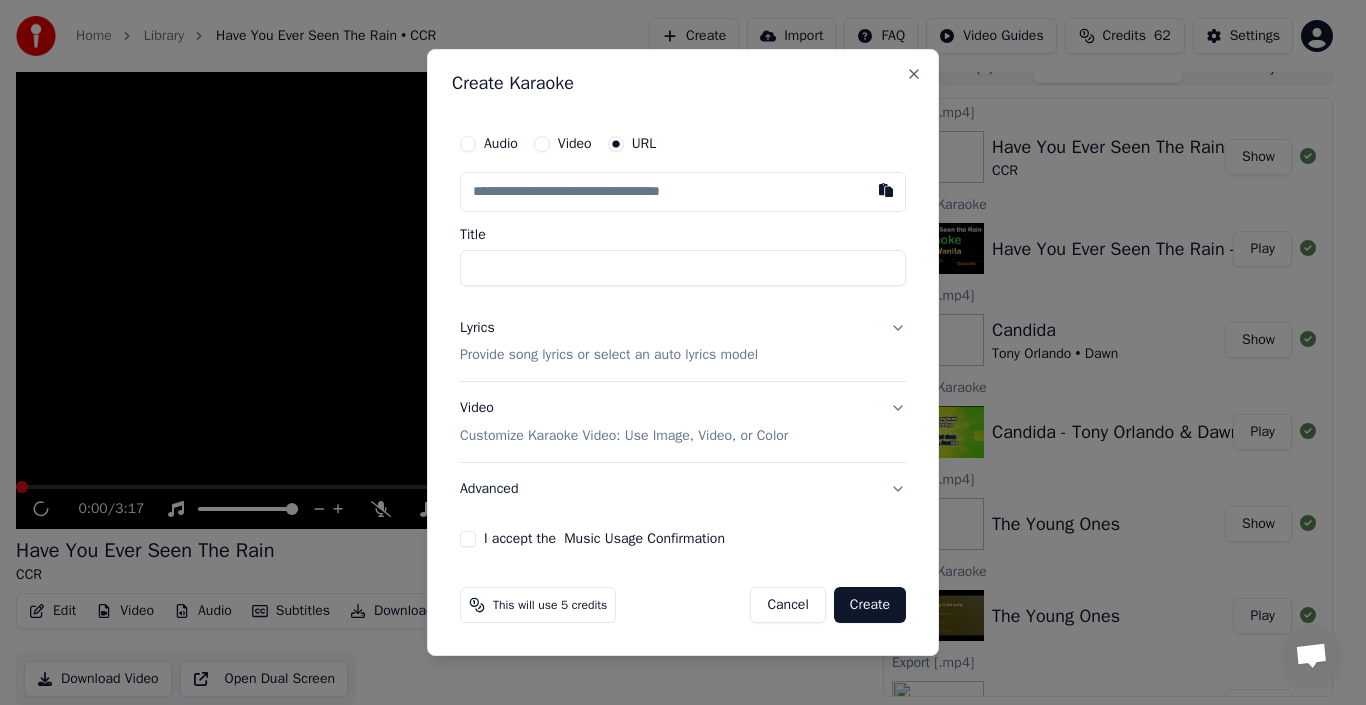 type on "**********" 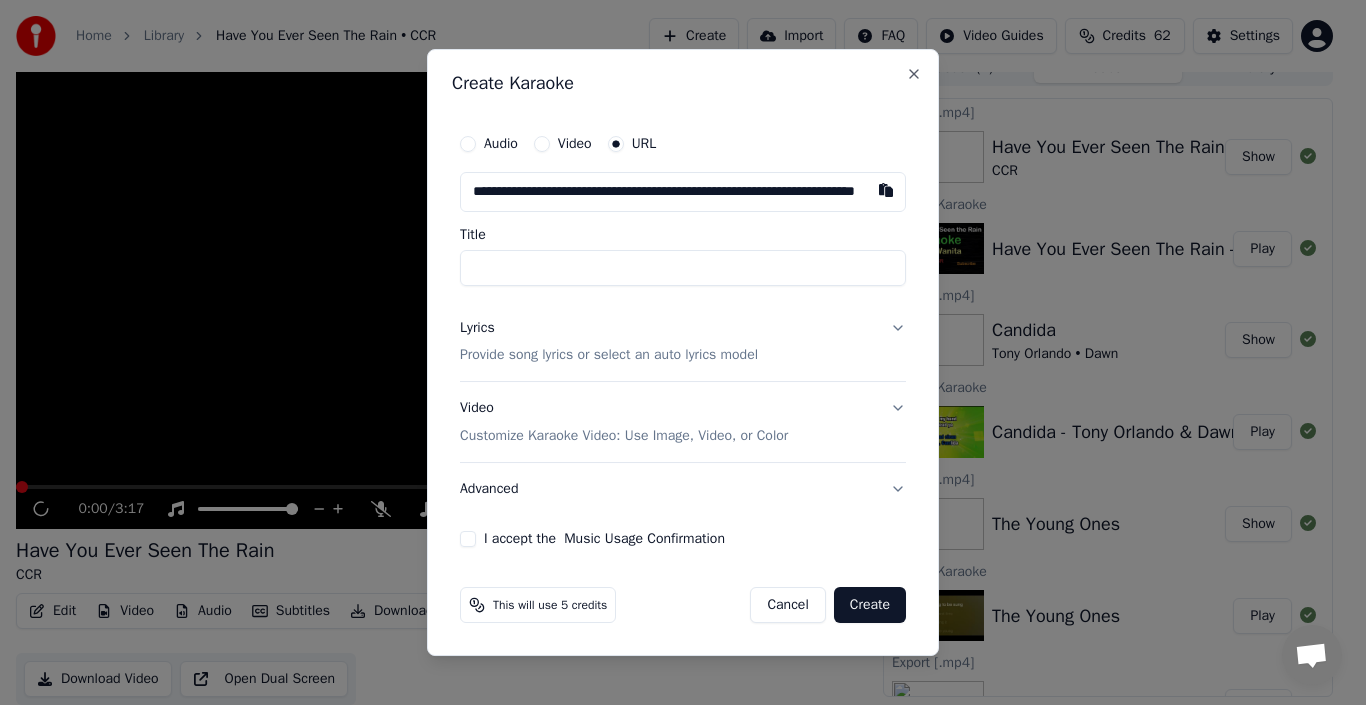 scroll, scrollTop: 0, scrollLeft: 122, axis: horizontal 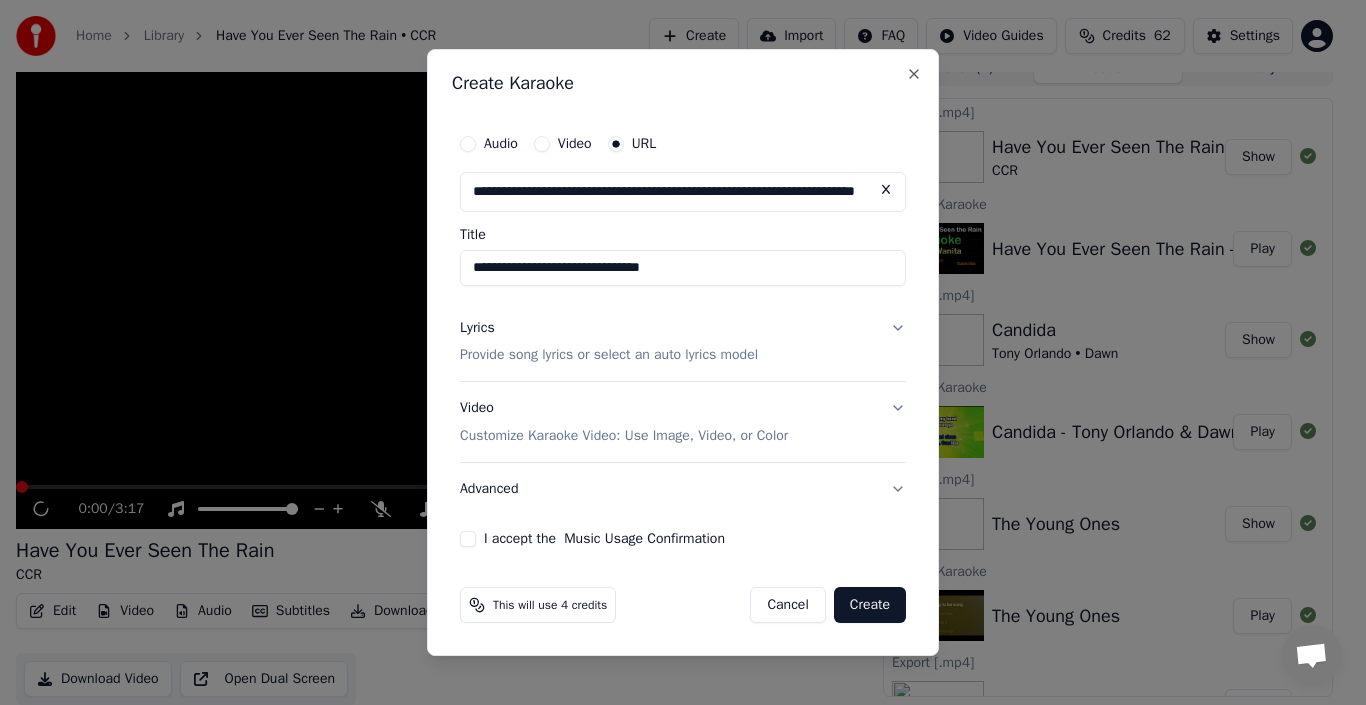 type on "**********" 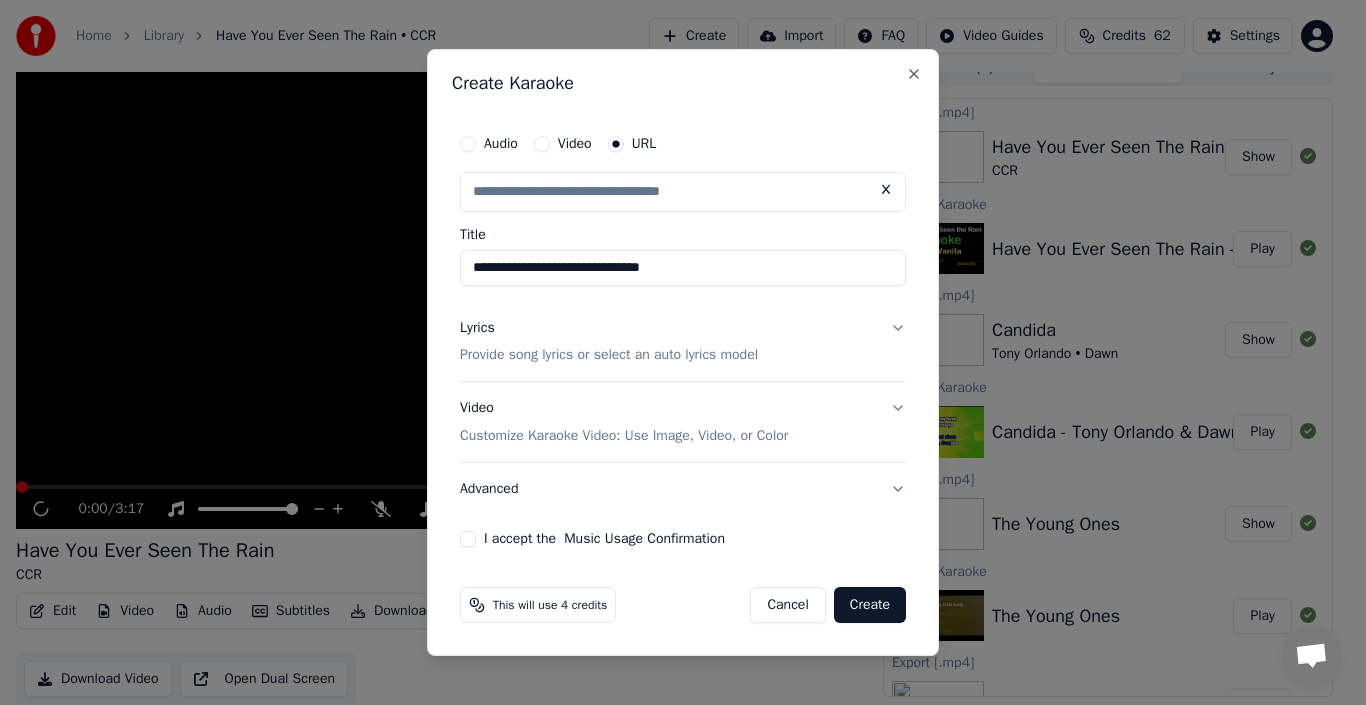 click on "Lyrics Provide song lyrics or select an auto lyrics model" at bounding box center (683, 342) 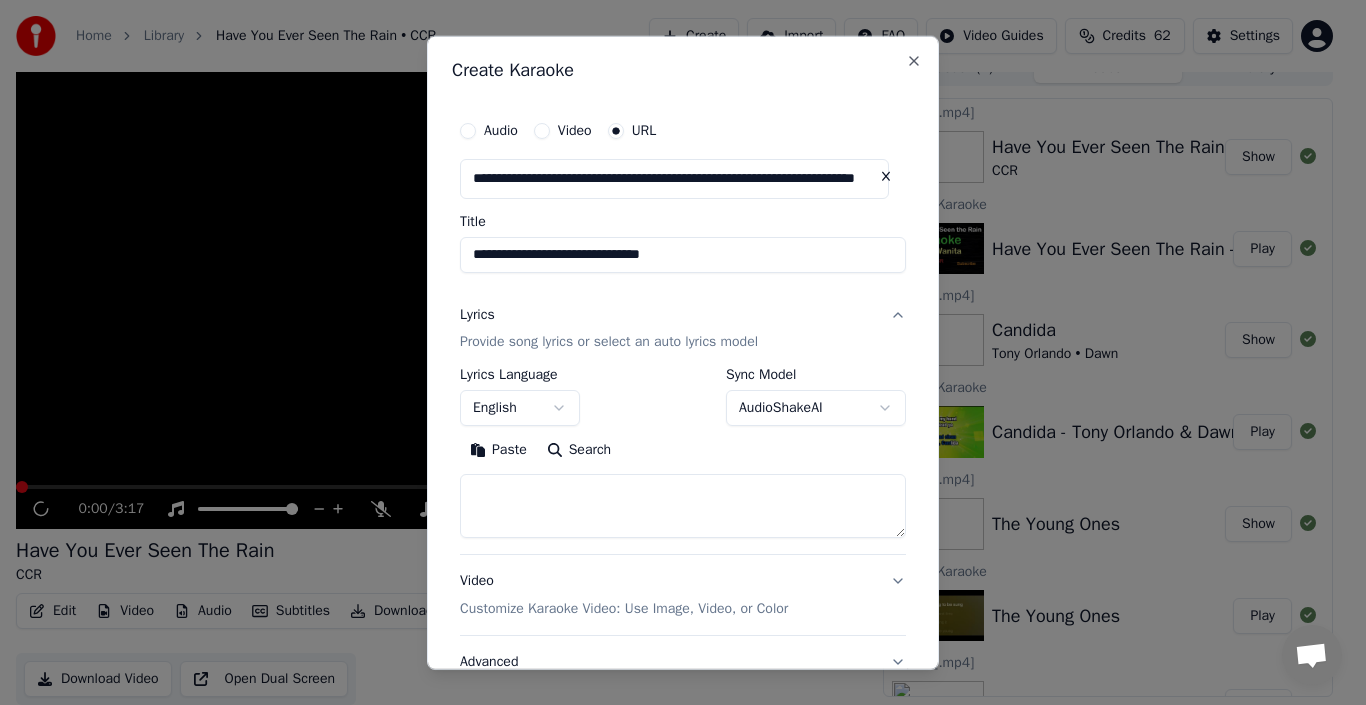 click at bounding box center (683, 506) 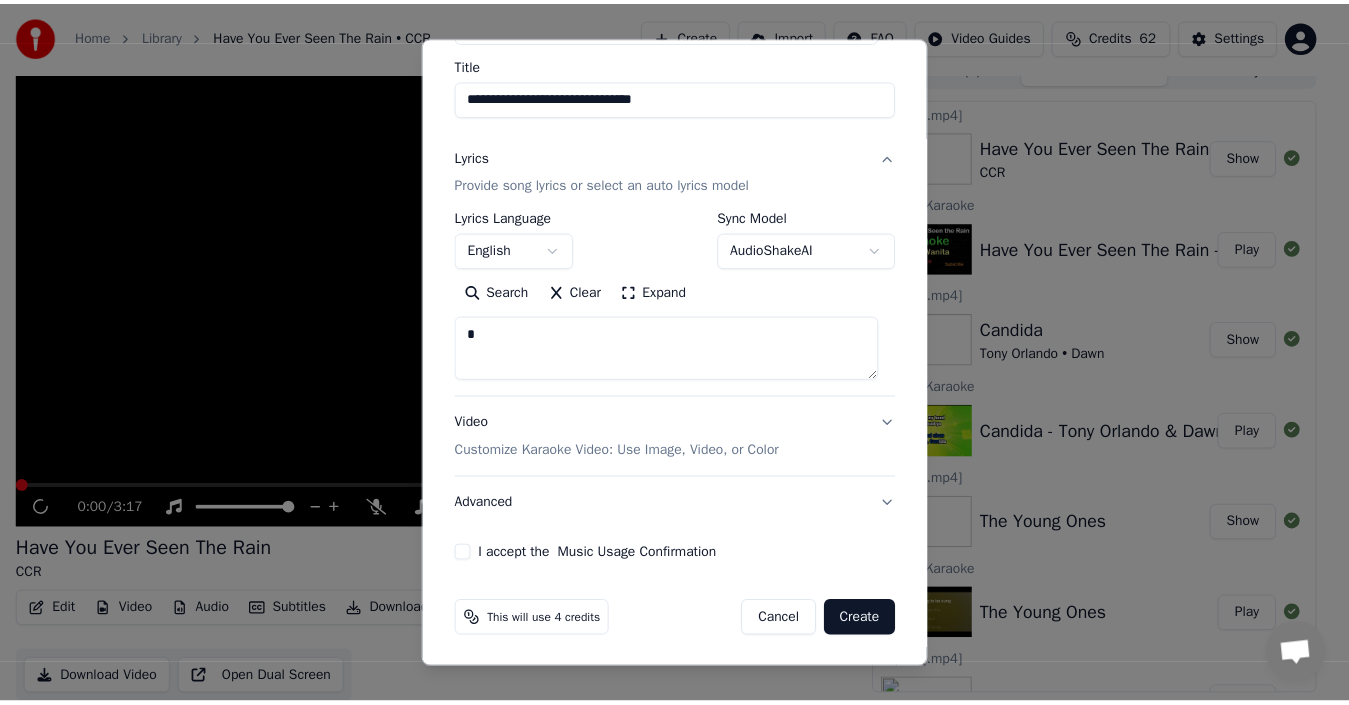 scroll, scrollTop: 159, scrollLeft: 0, axis: vertical 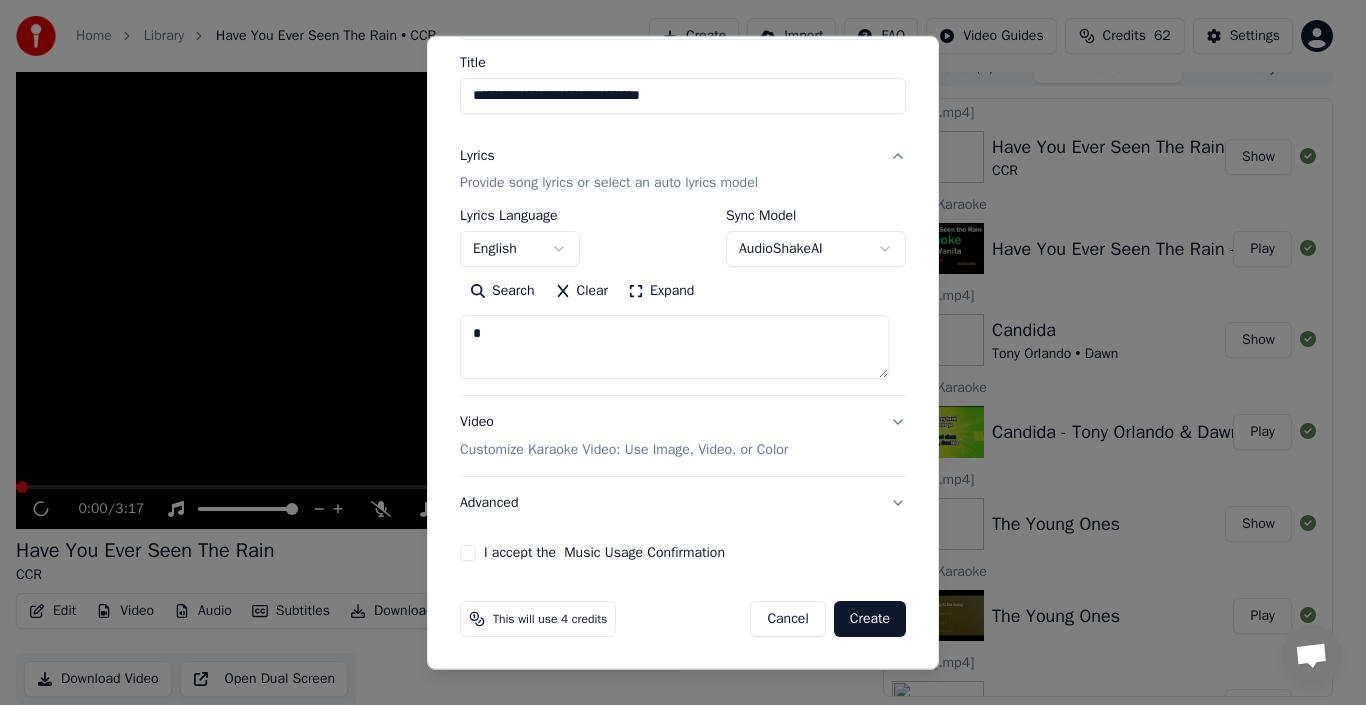 type on "*" 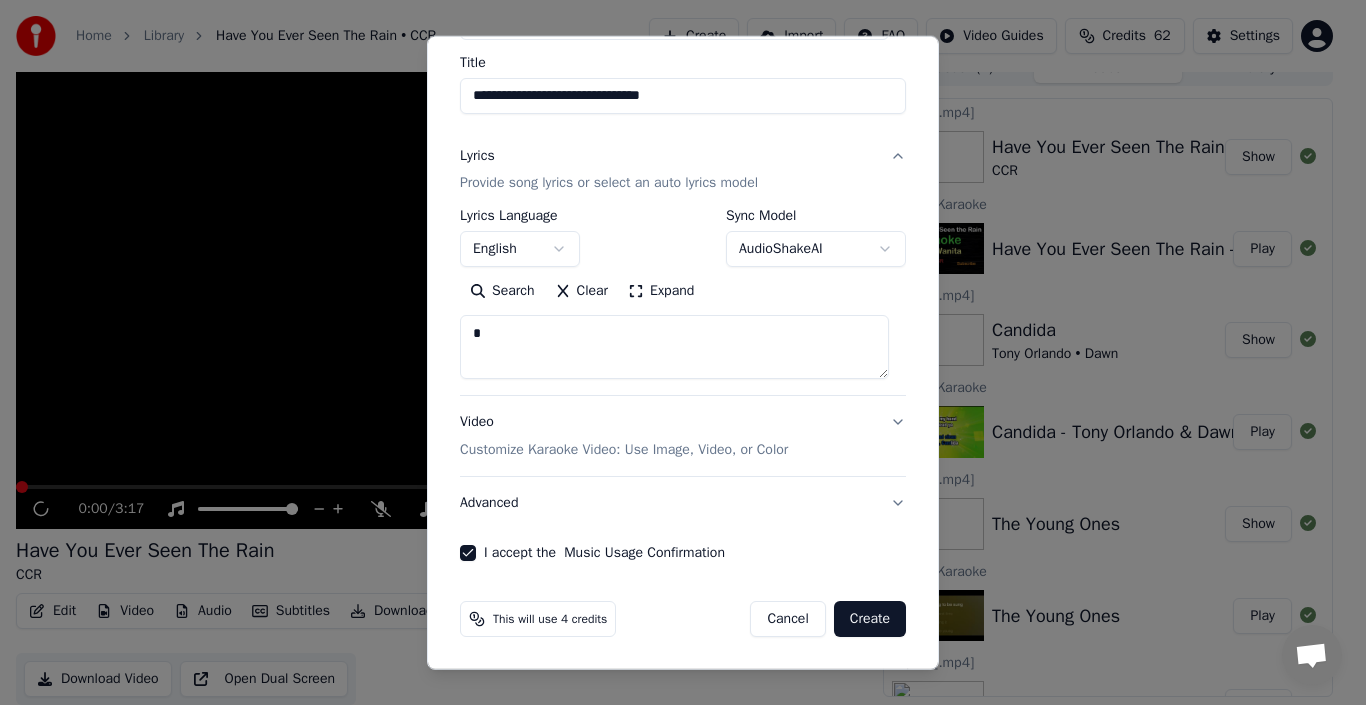 click on "Create" at bounding box center [870, 619] 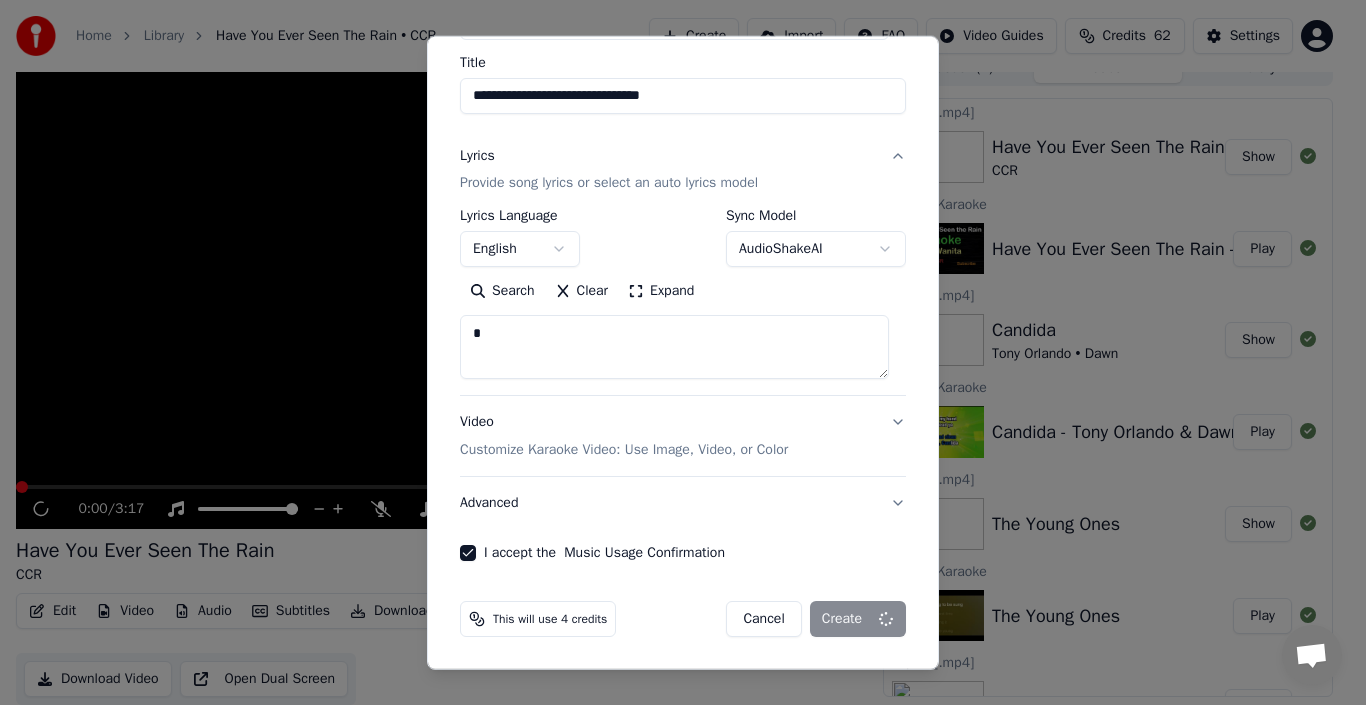 select 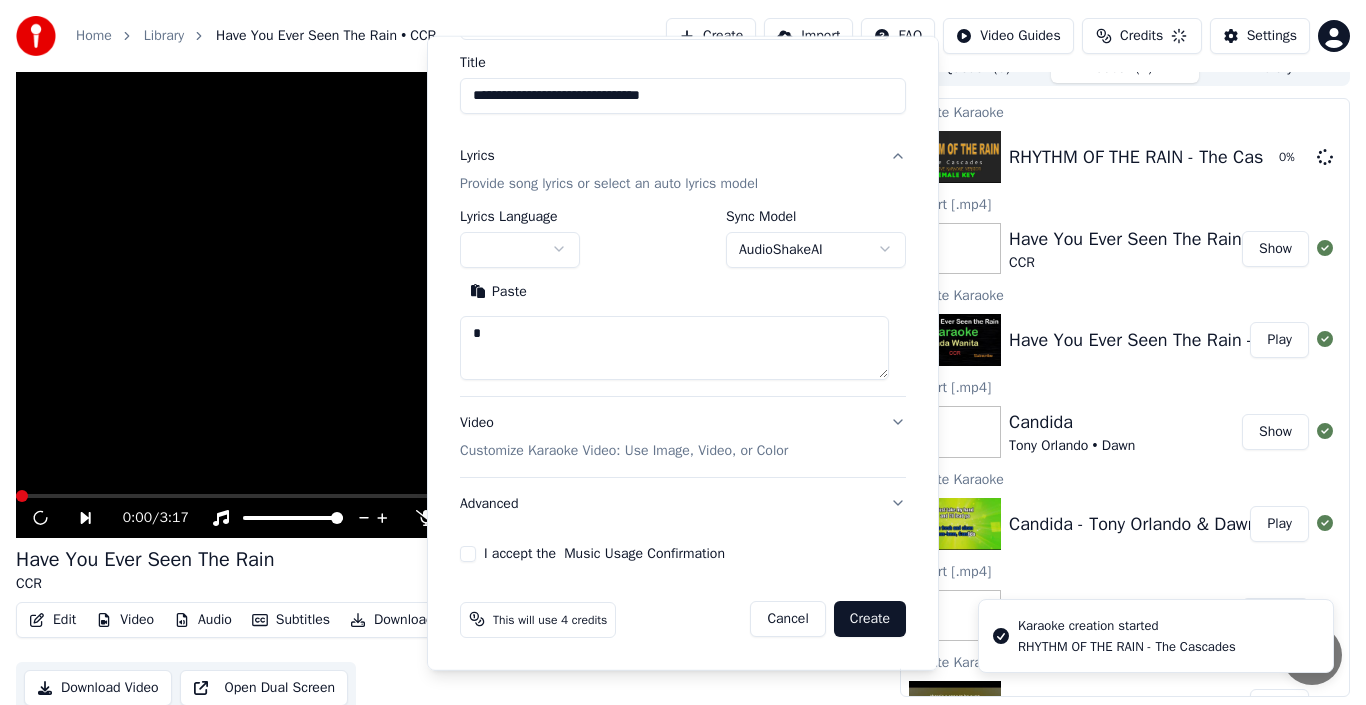 type 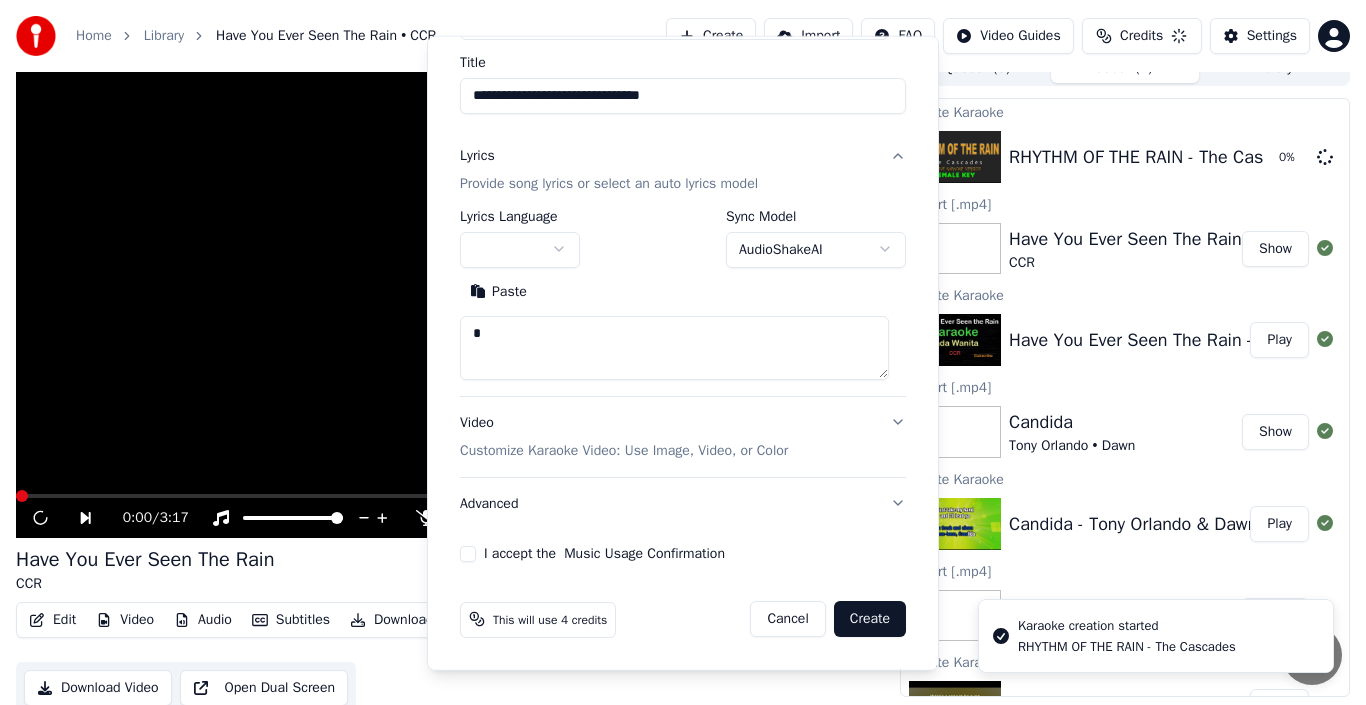 type 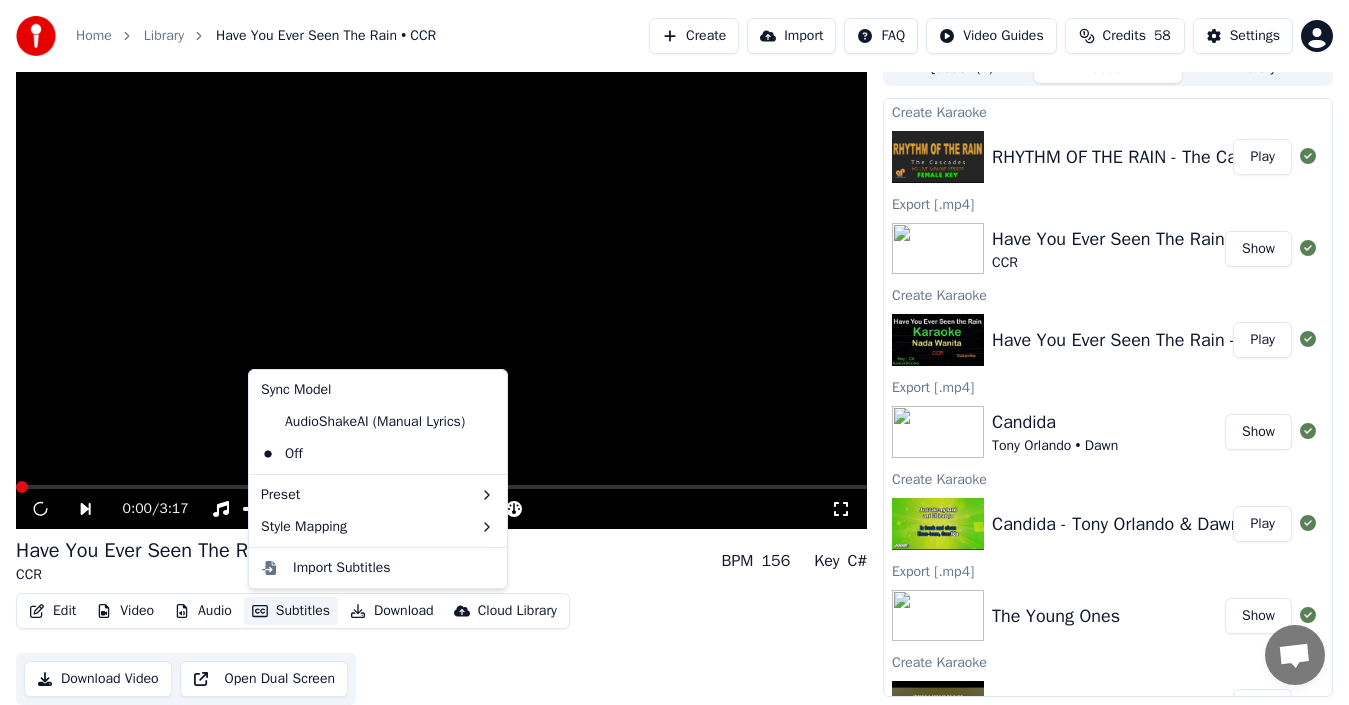 click on "Subtitles" at bounding box center (291, 611) 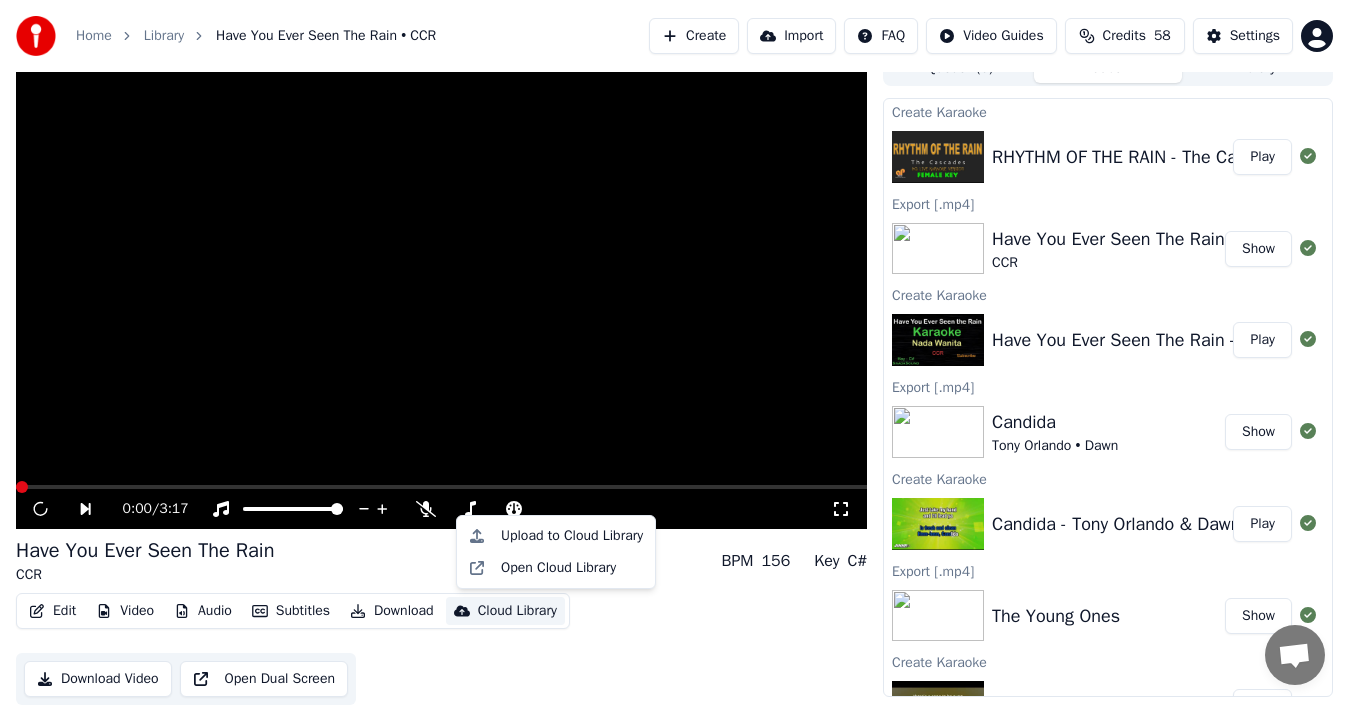 click on "Edit Video Audio Subtitles Download Cloud Library Download Video Open Dual Screen" at bounding box center (441, 649) 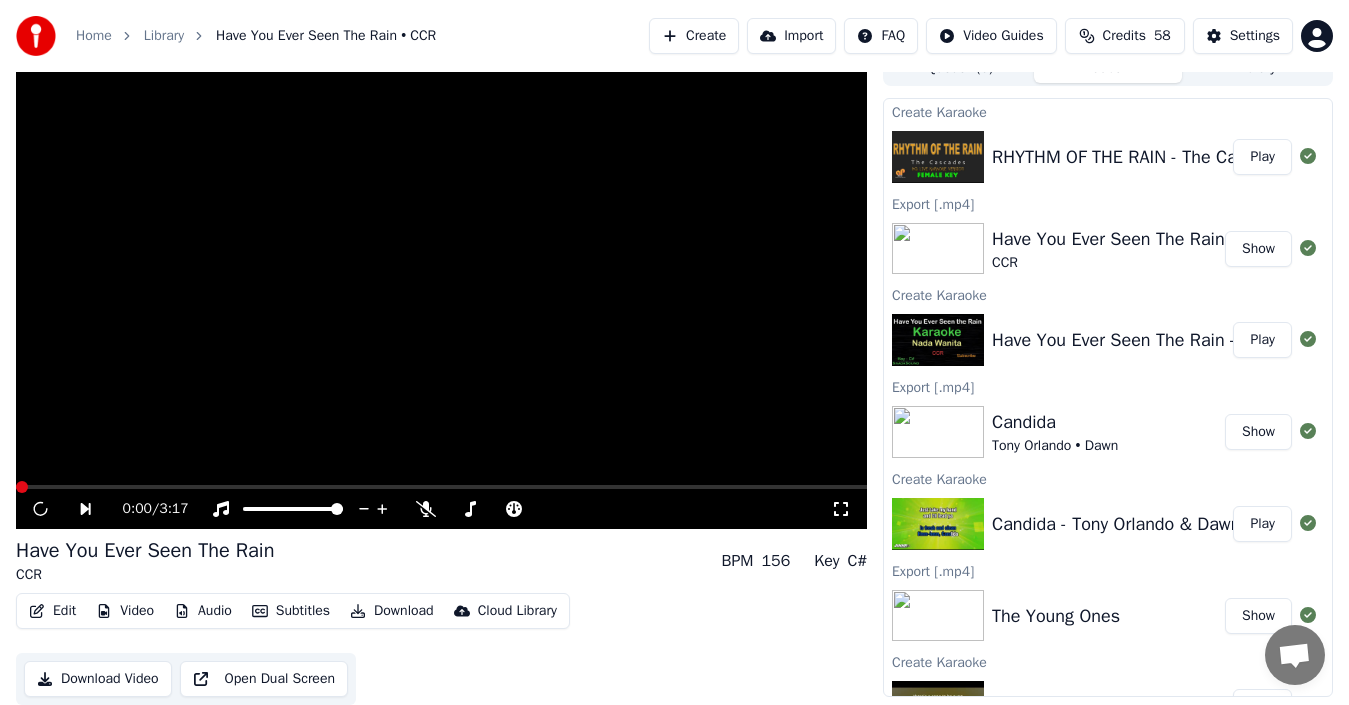 click on "Download Video" at bounding box center (98, 679) 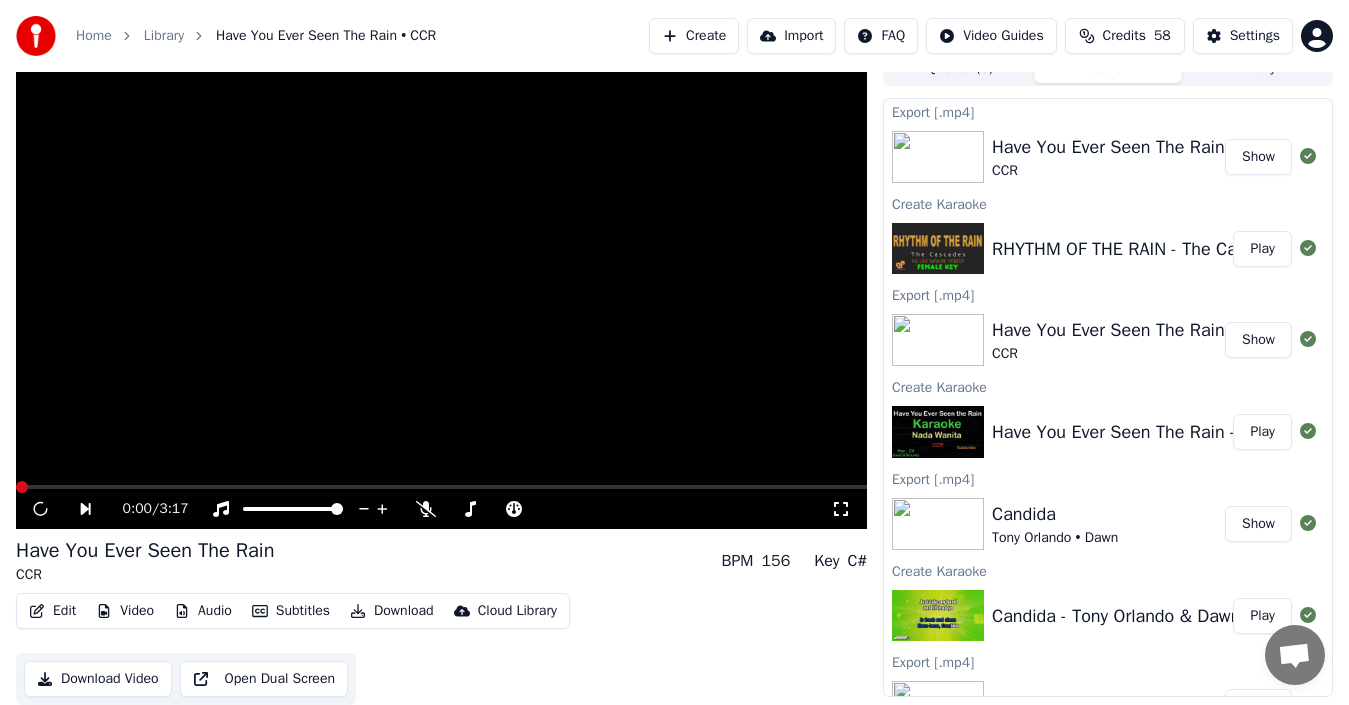 click at bounding box center [938, 249] 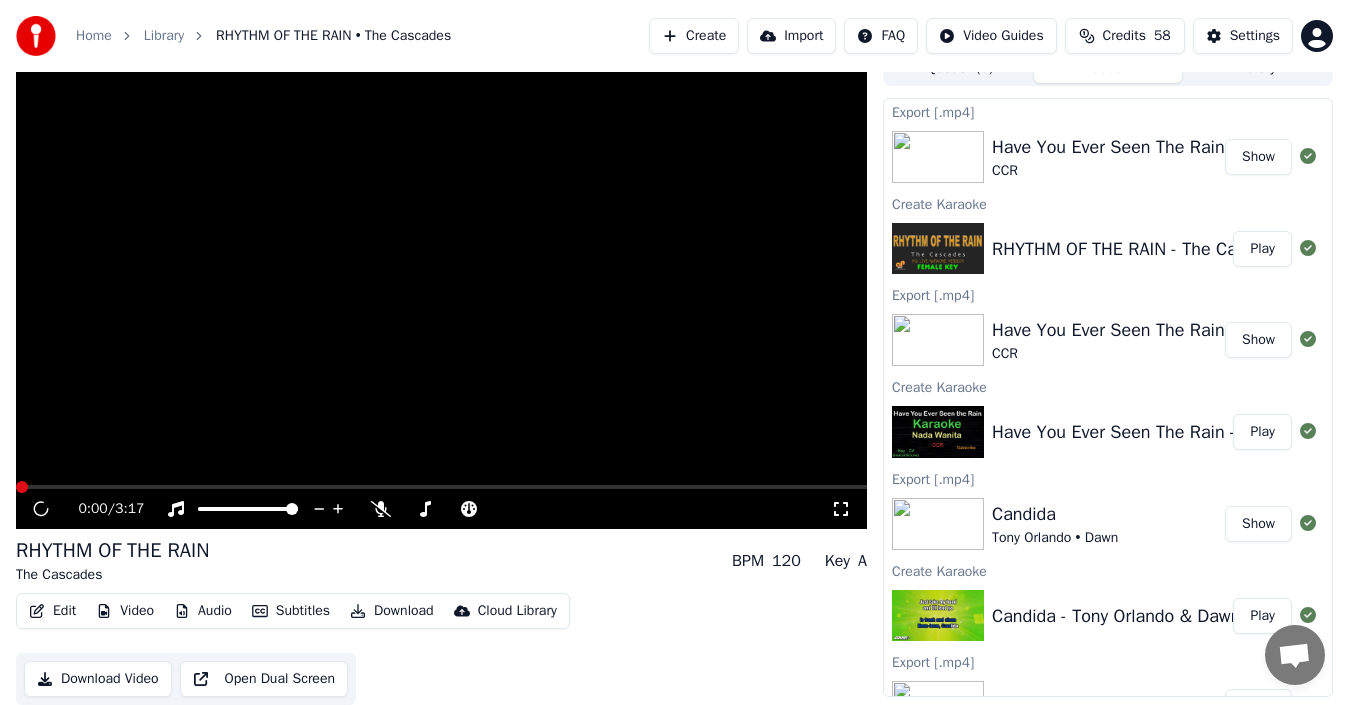 click on "Play" at bounding box center (1262, 249) 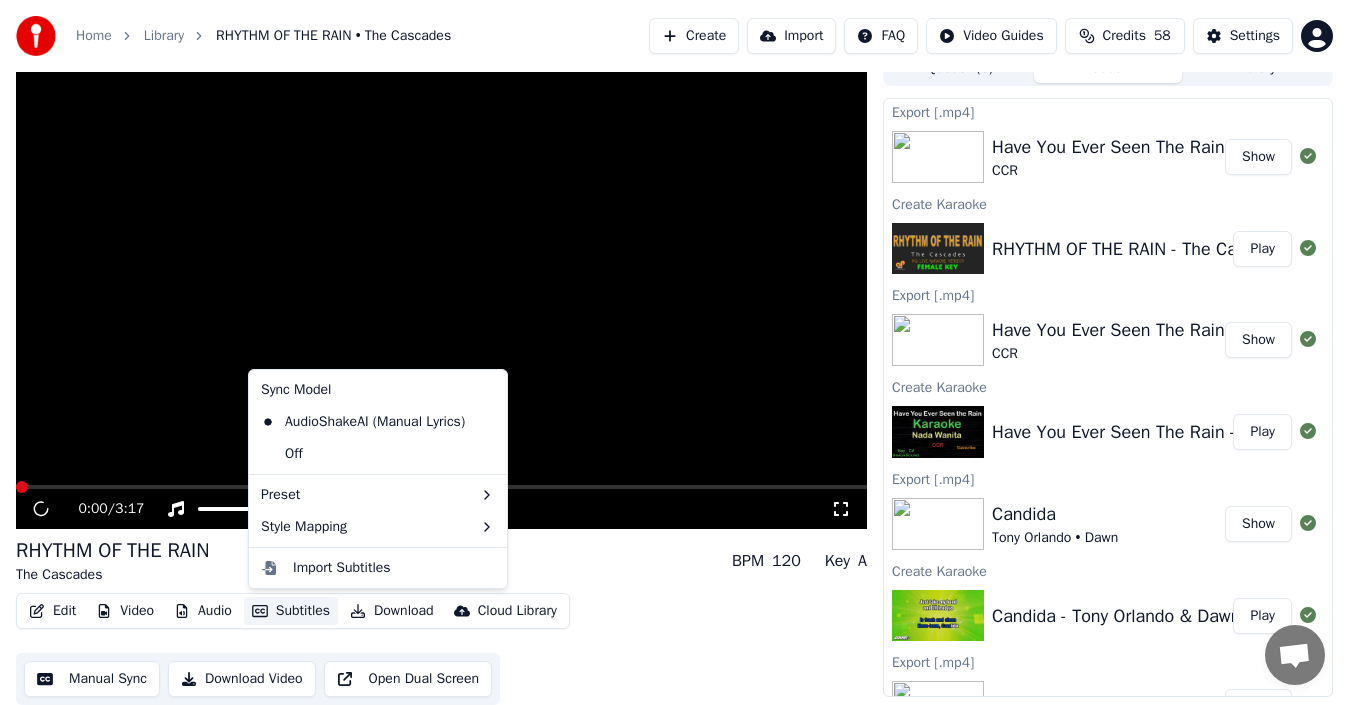 click on "Subtitles" at bounding box center (291, 611) 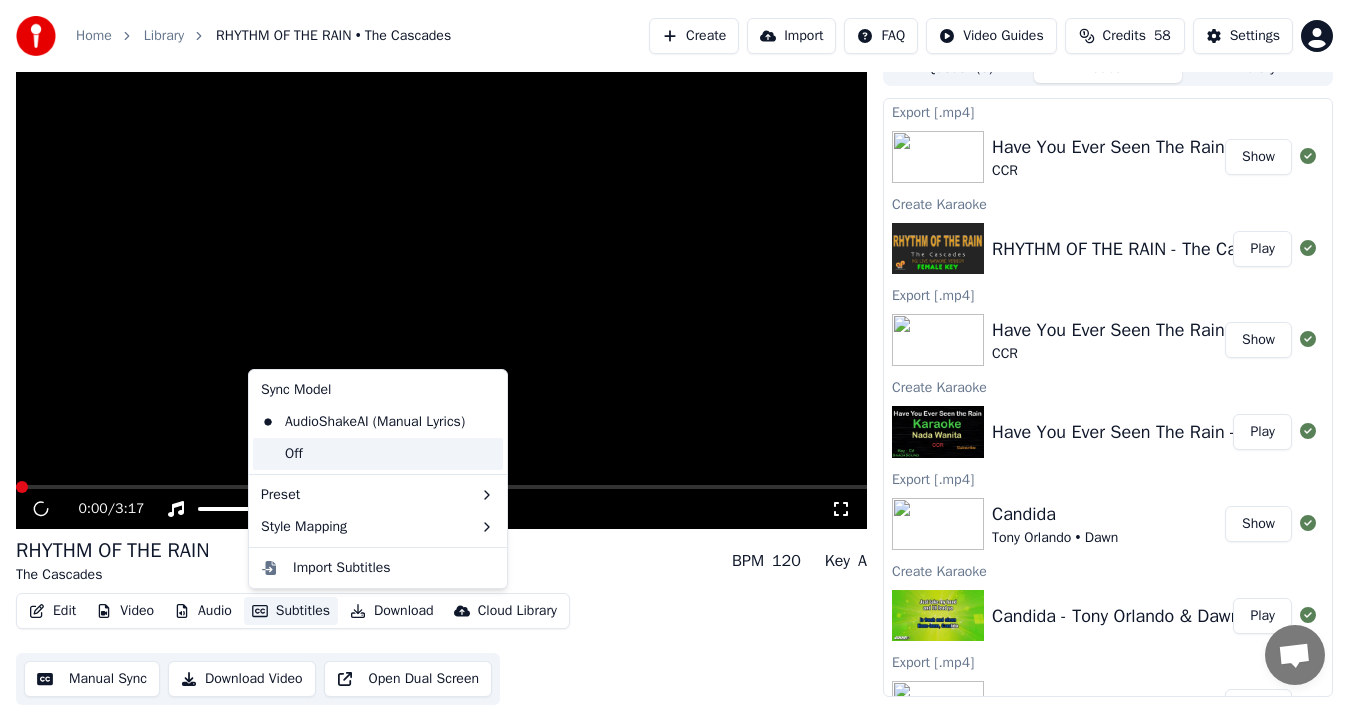 click on "Off" at bounding box center [378, 454] 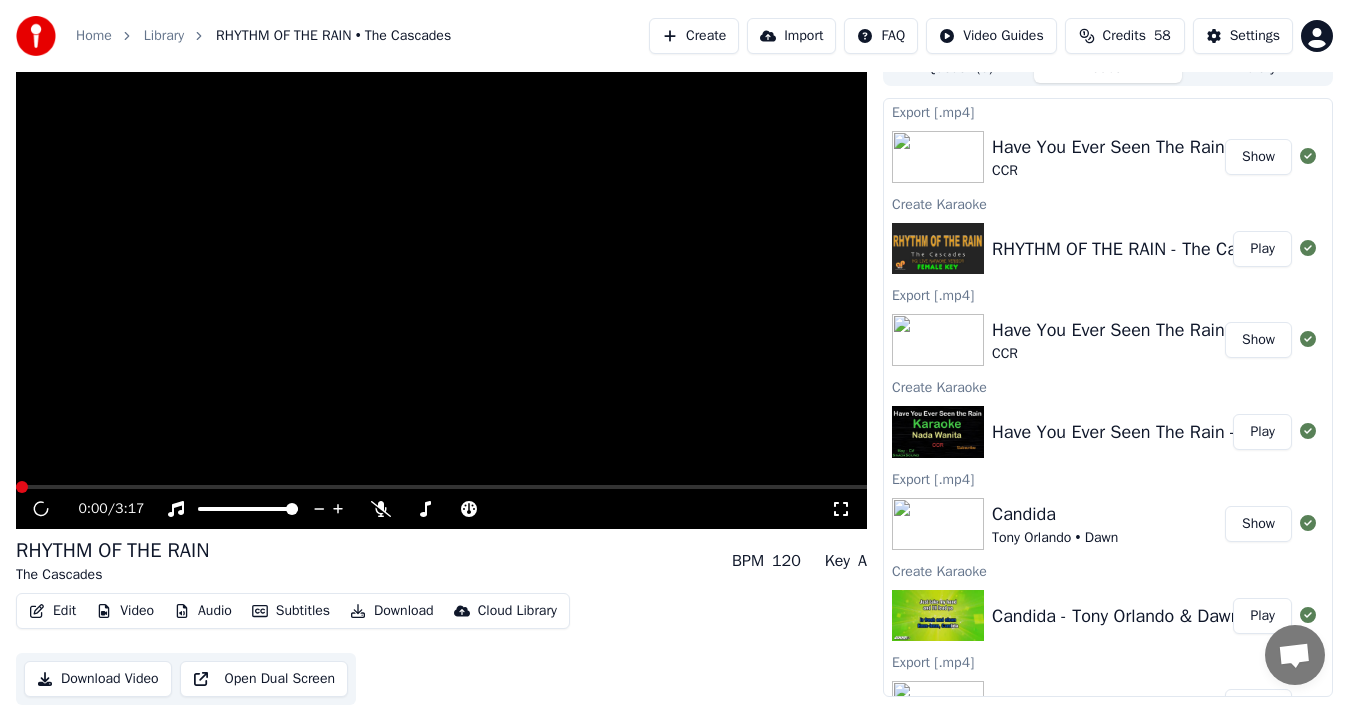 click on "Download Video" at bounding box center (98, 679) 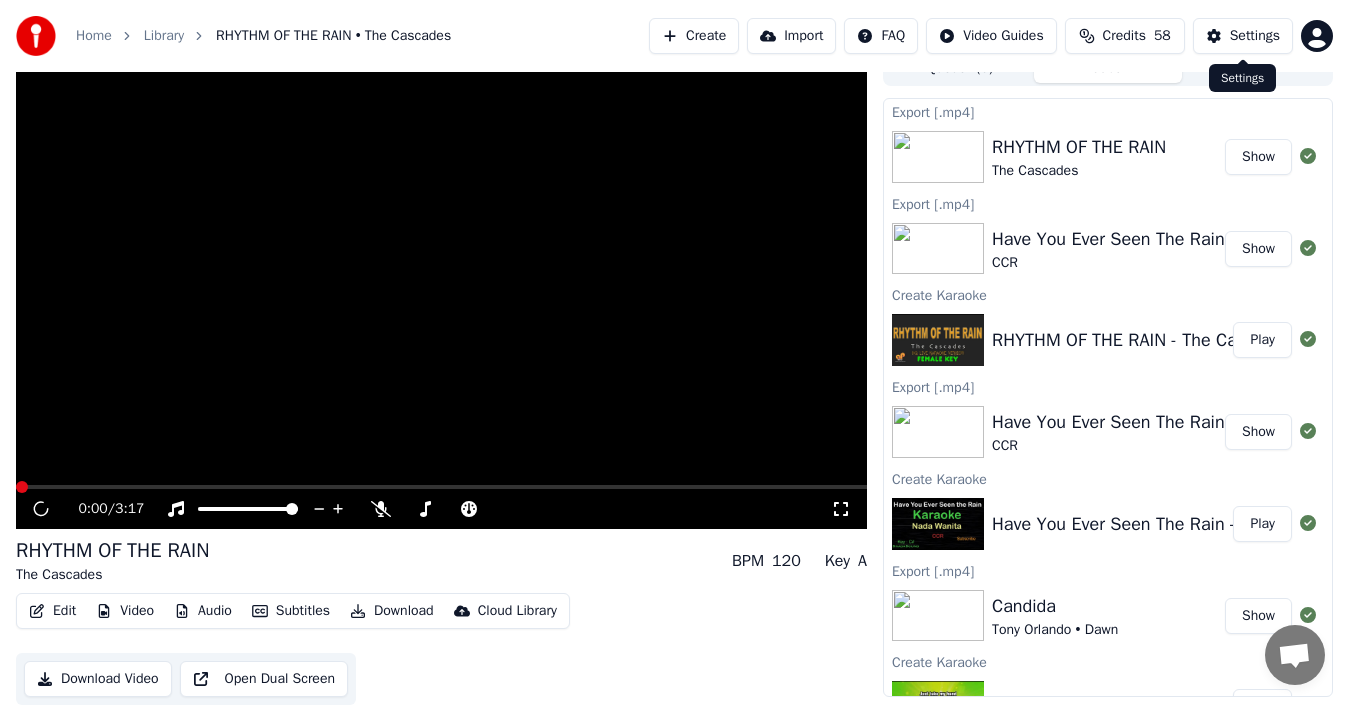 click on "Settings" at bounding box center [1255, 36] 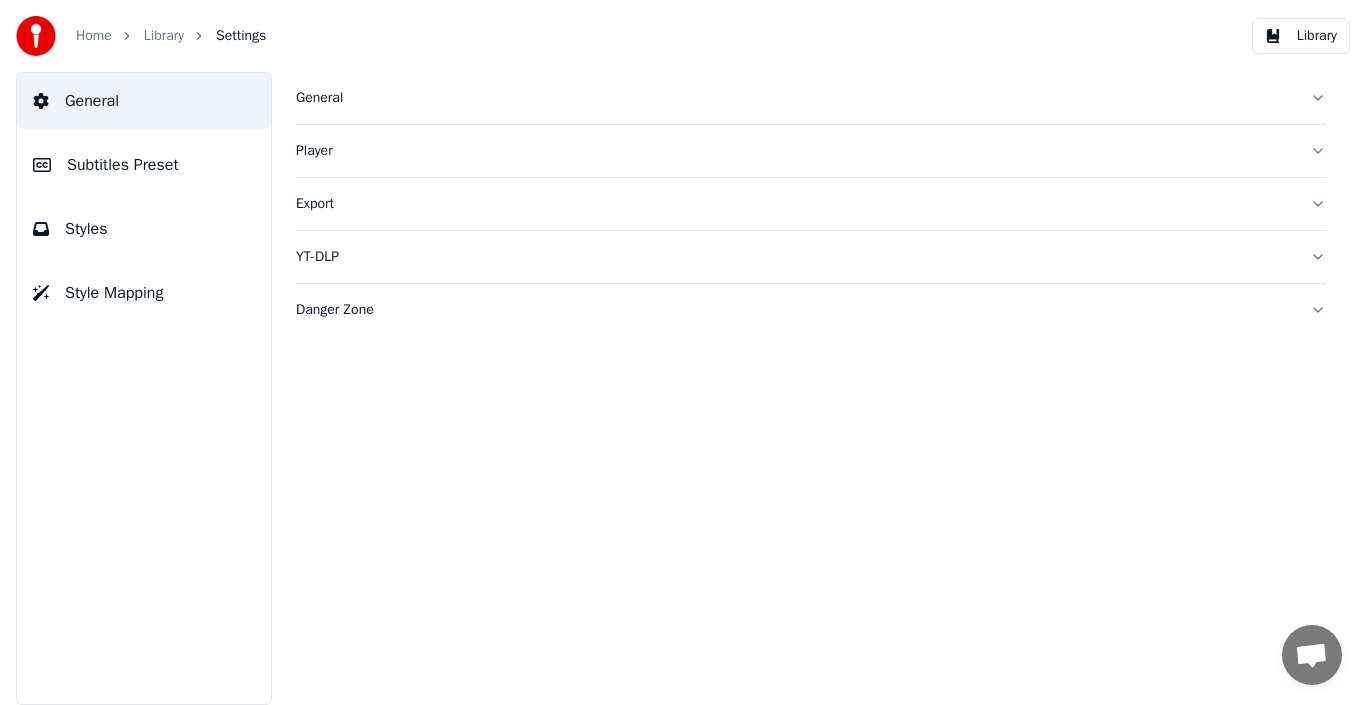 click on "Export" at bounding box center [811, 204] 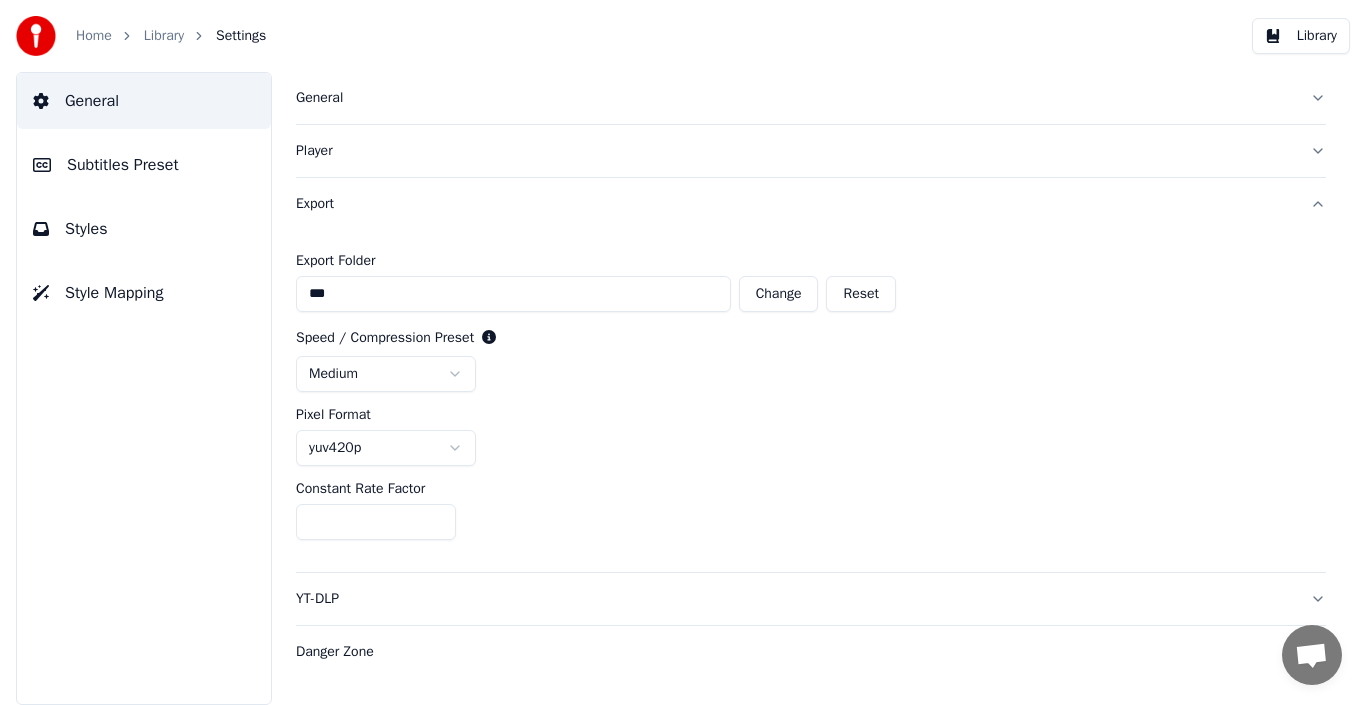 click on "Library" at bounding box center (1301, 36) 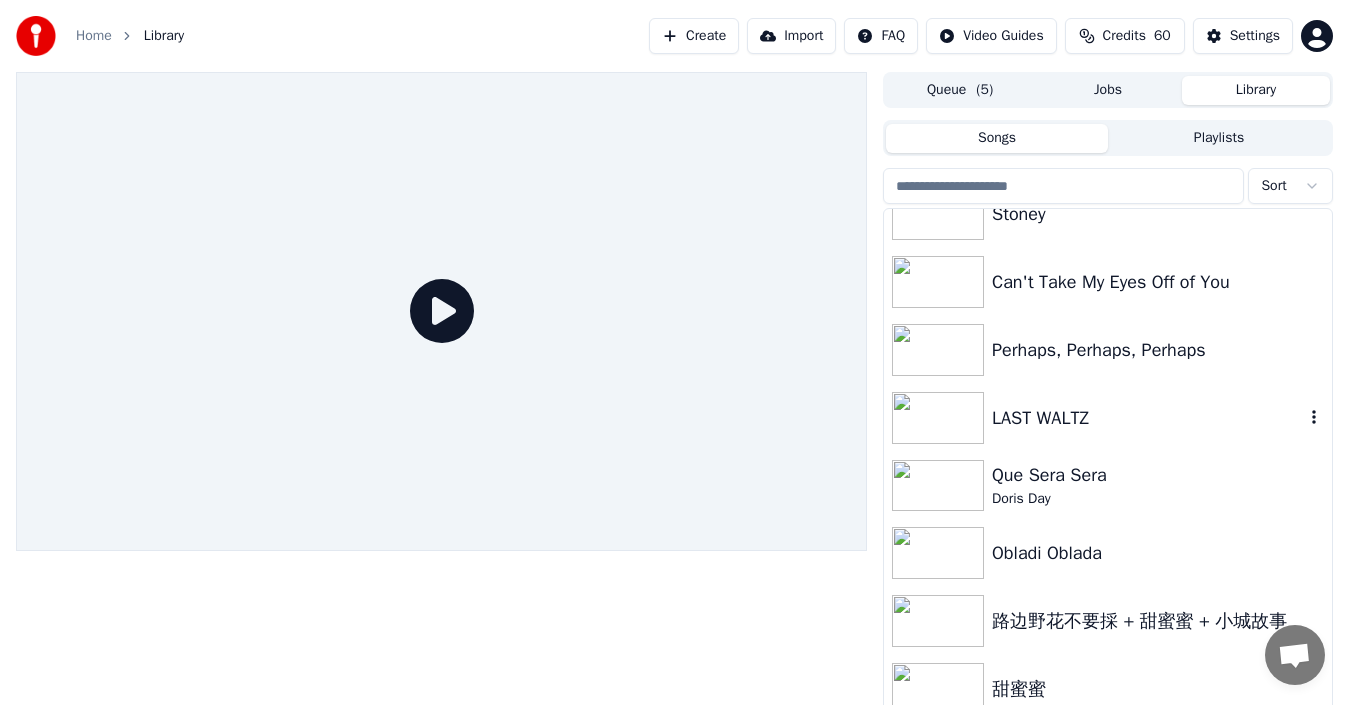 scroll, scrollTop: 0, scrollLeft: 0, axis: both 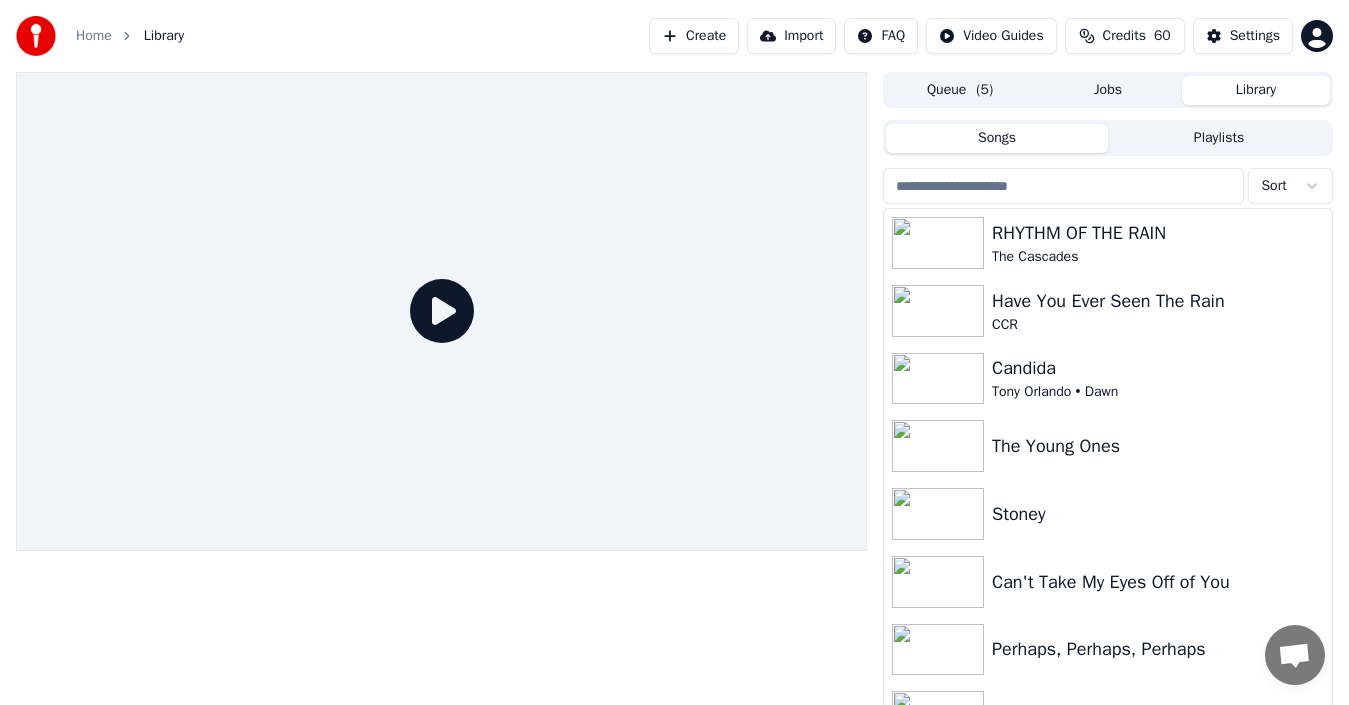 click on "Queue ( 5 )" at bounding box center (960, 90) 